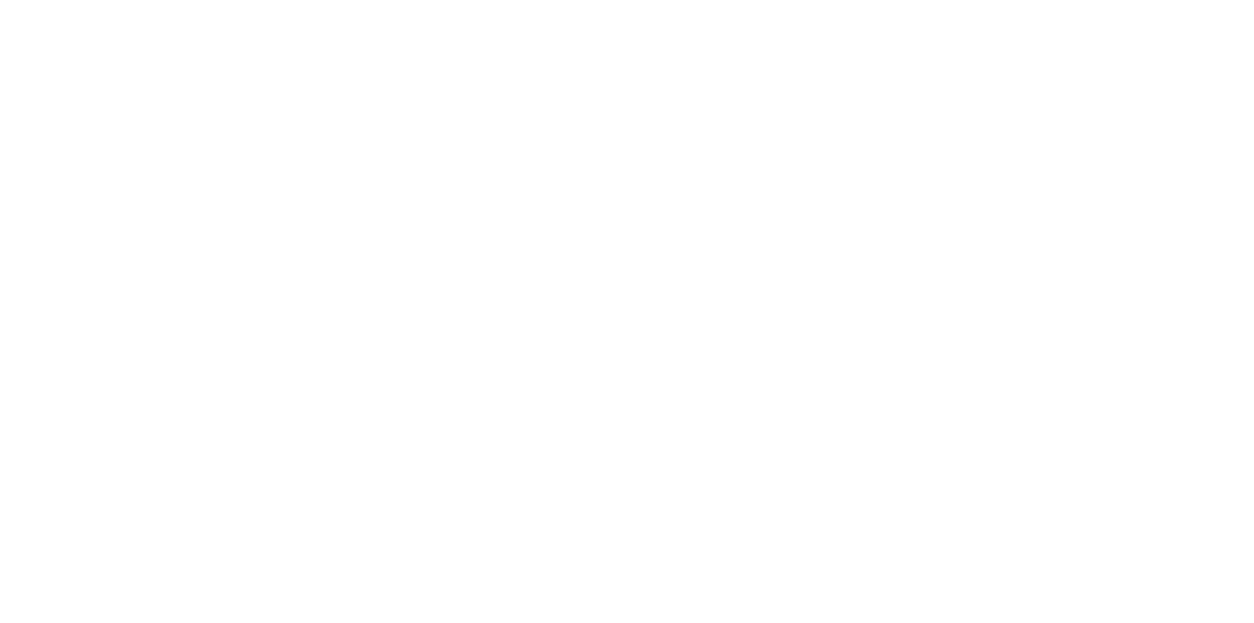 scroll, scrollTop: 0, scrollLeft: 0, axis: both 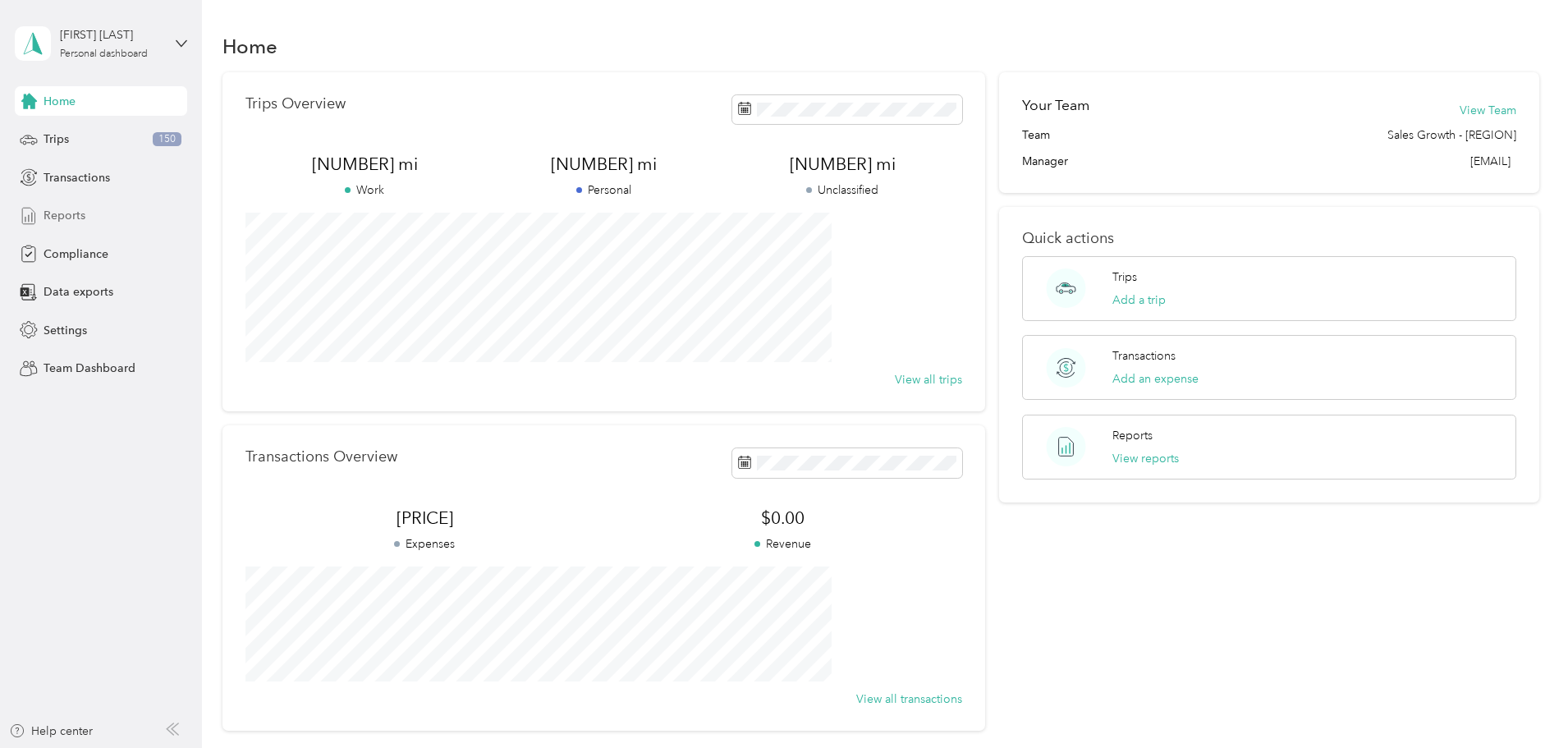 click on "Reports" at bounding box center [64, 215] 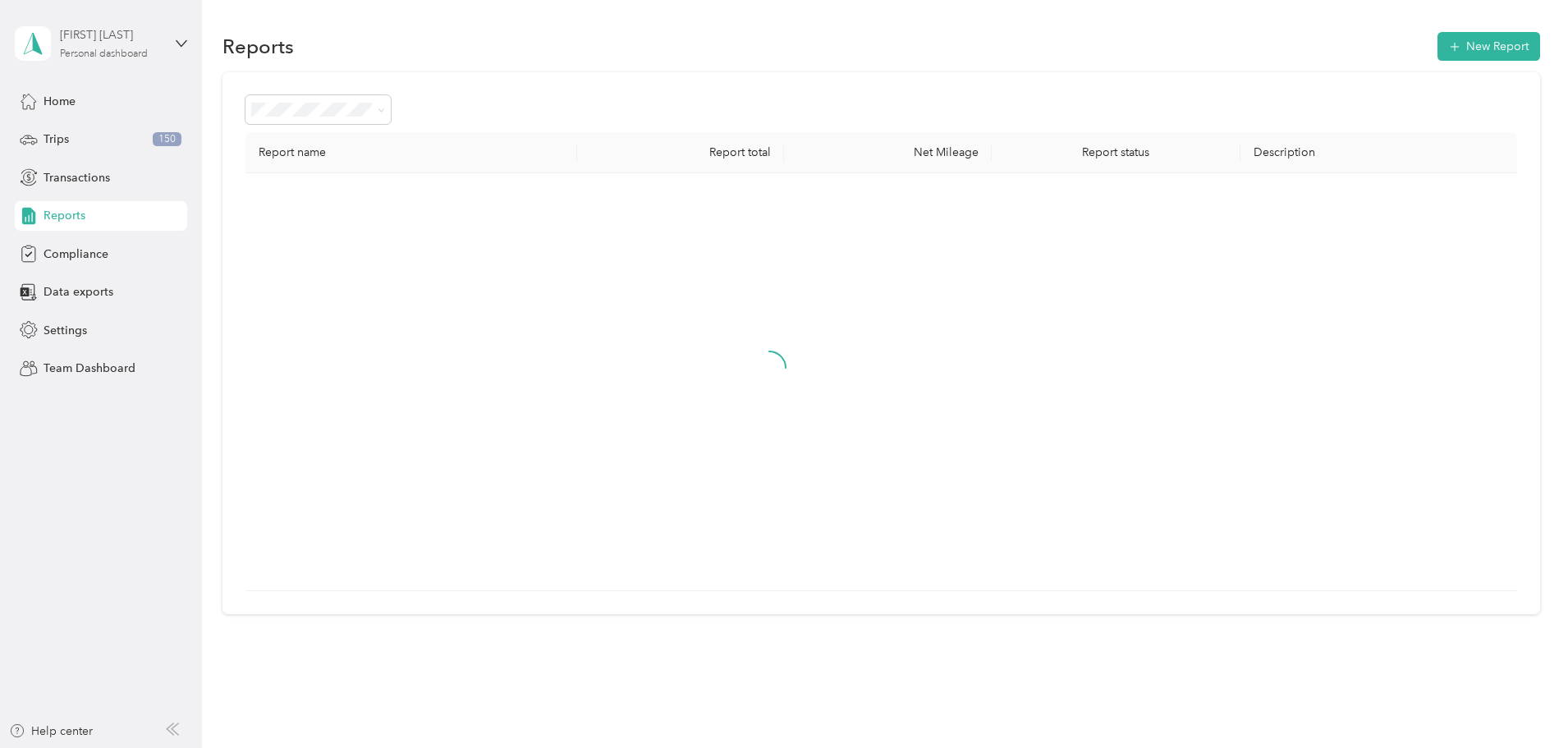 click on "[FIRST] [LAST]" at bounding box center (111, 34) 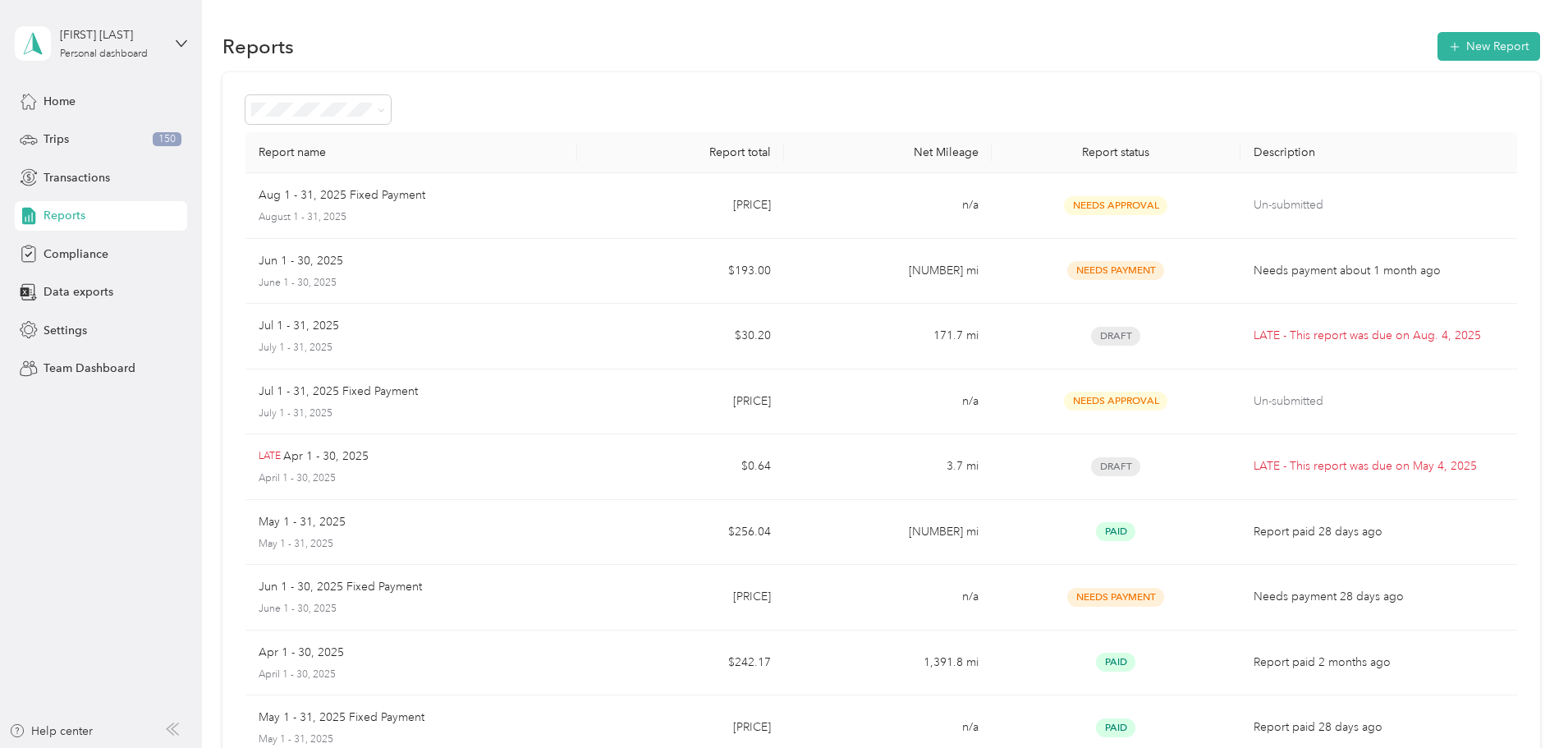 click on "Team dashboard" at bounding box center [140, 135] 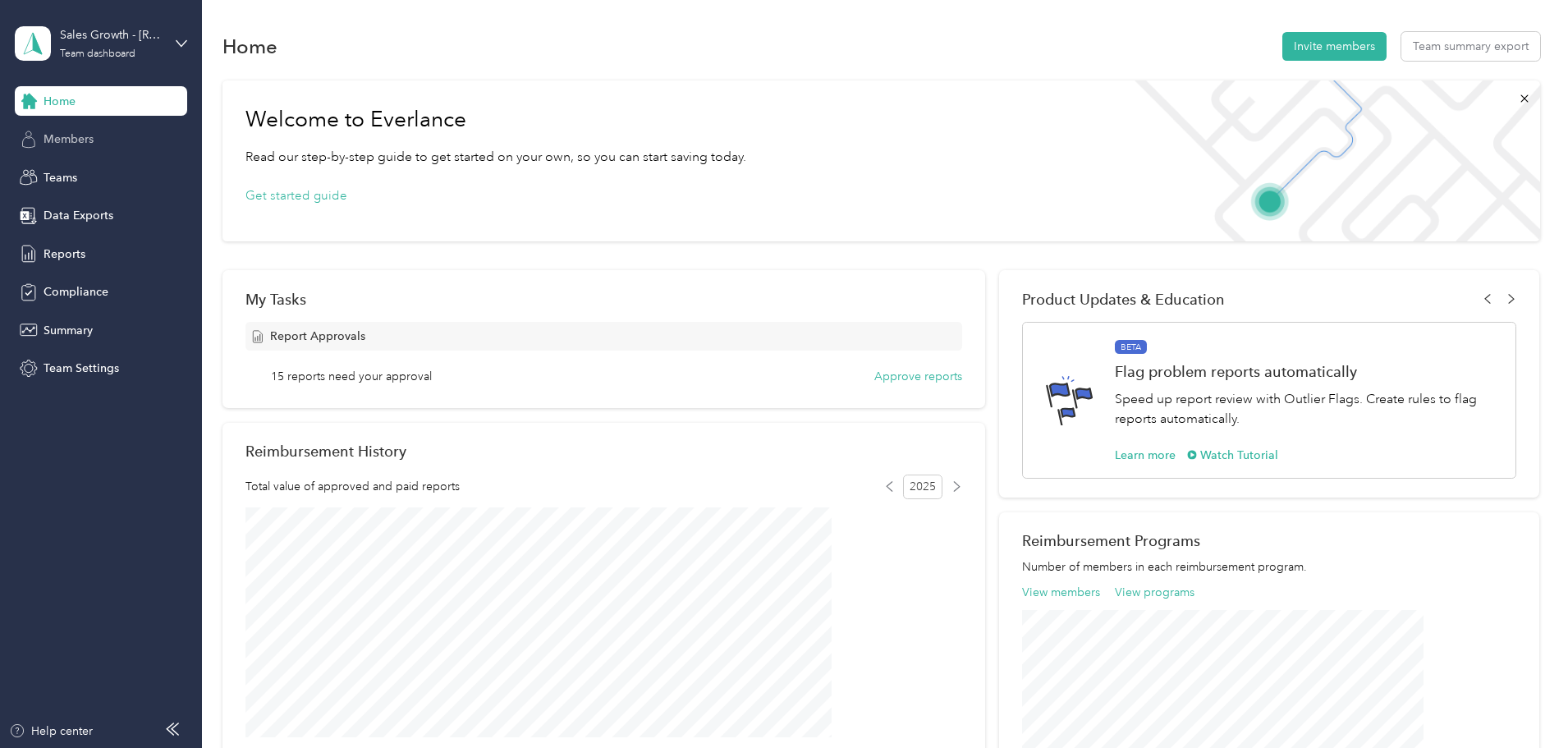 click on "Members" at bounding box center (68, 139) 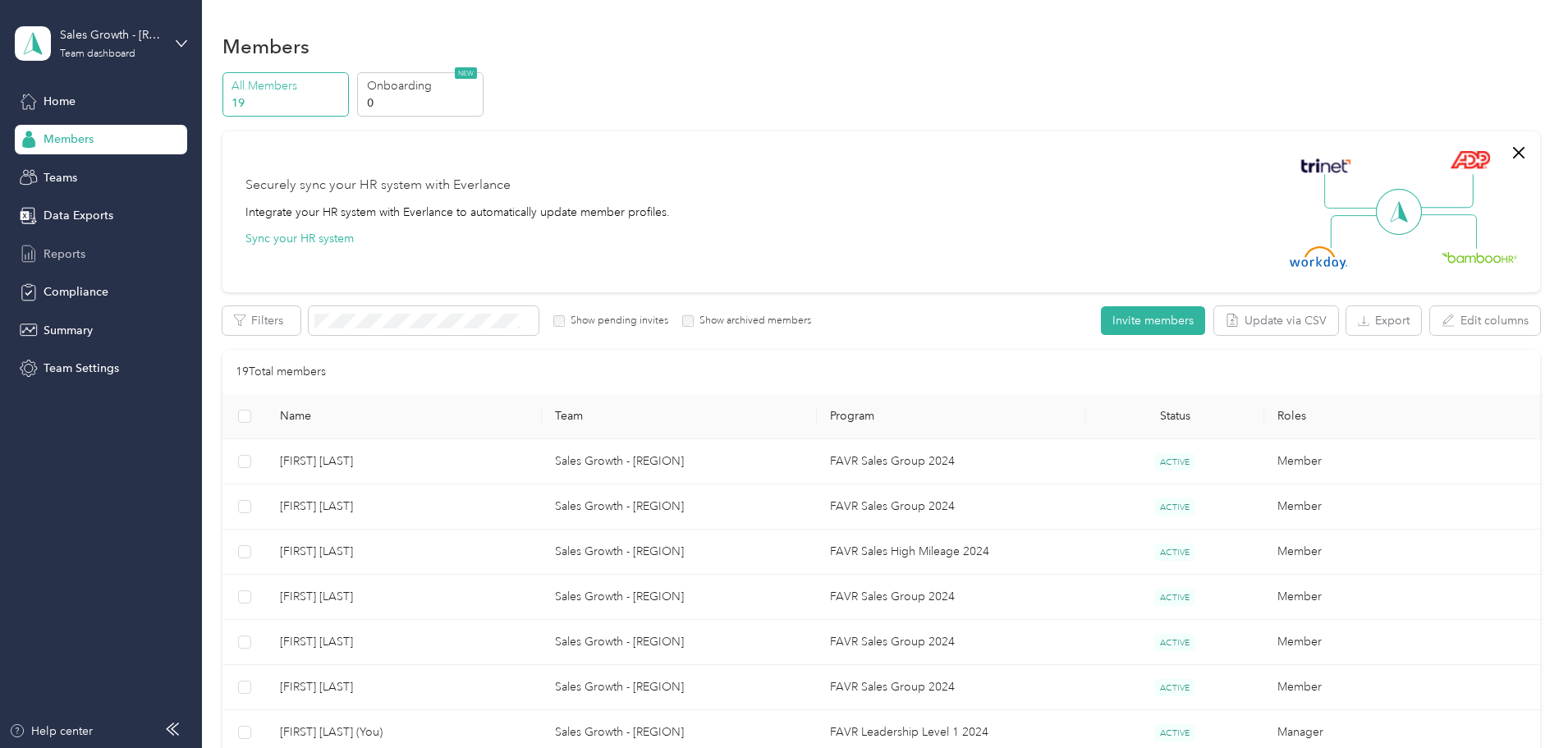 click on "Reports" at bounding box center [64, 254] 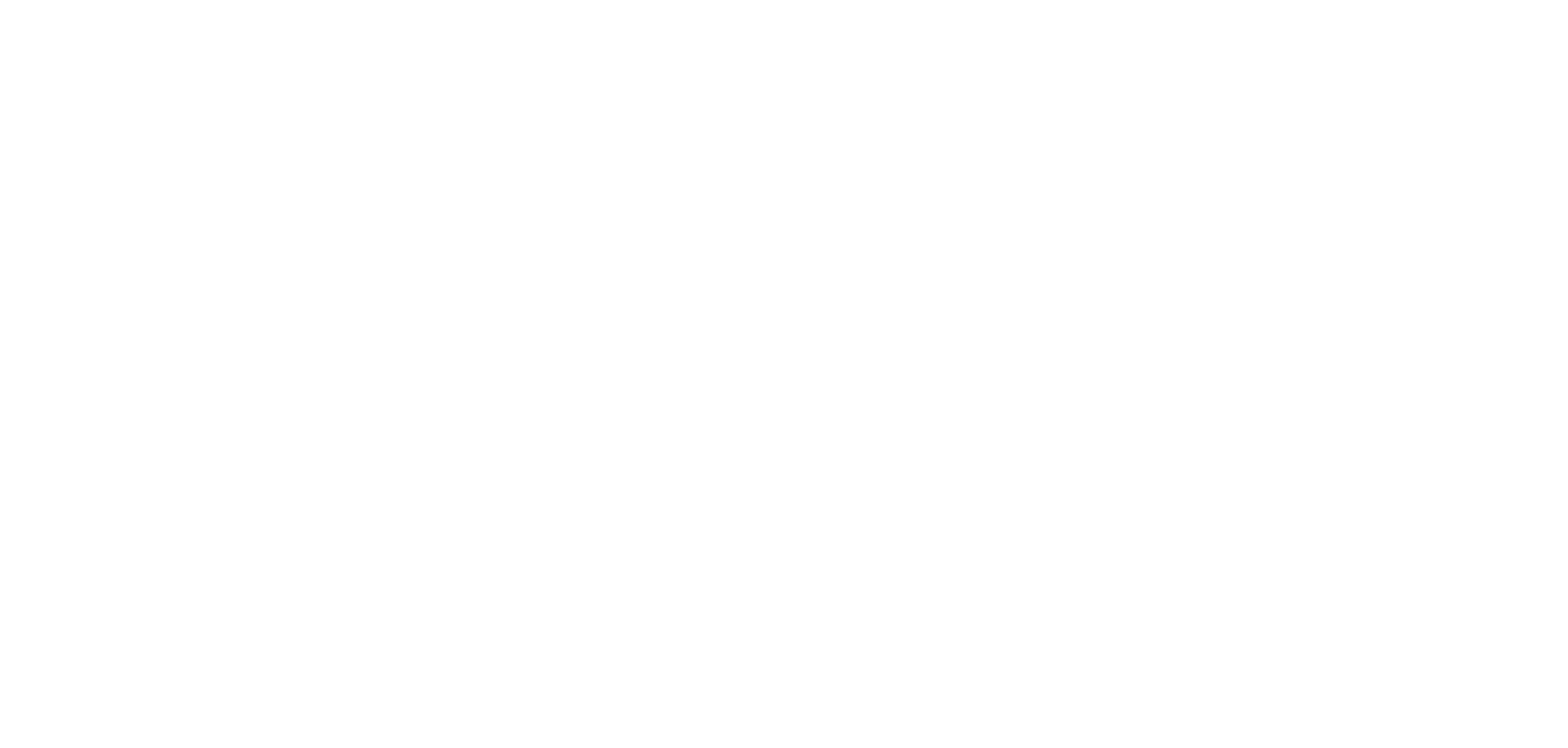 scroll, scrollTop: 0, scrollLeft: 0, axis: both 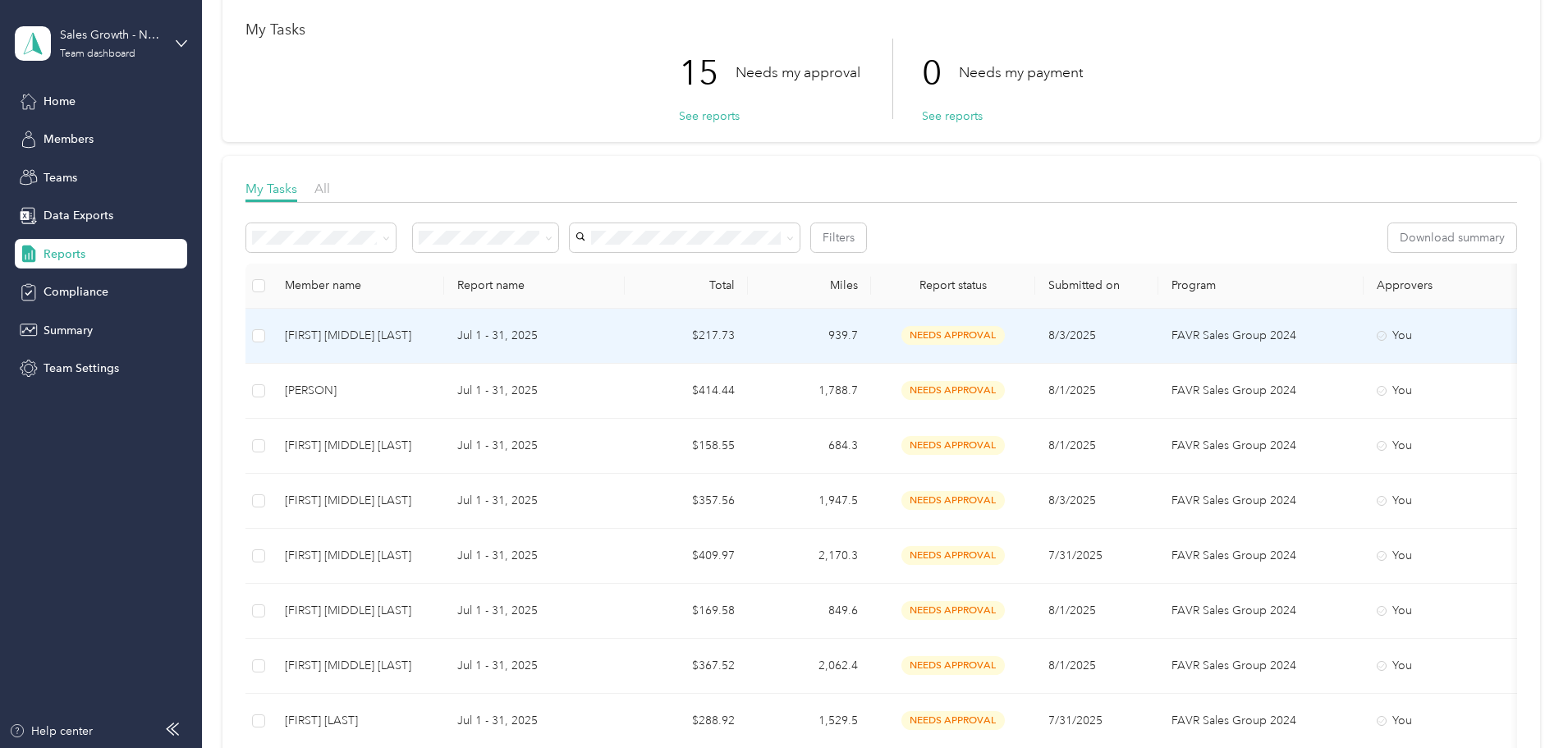 click on "939.7" at bounding box center [809, 336] 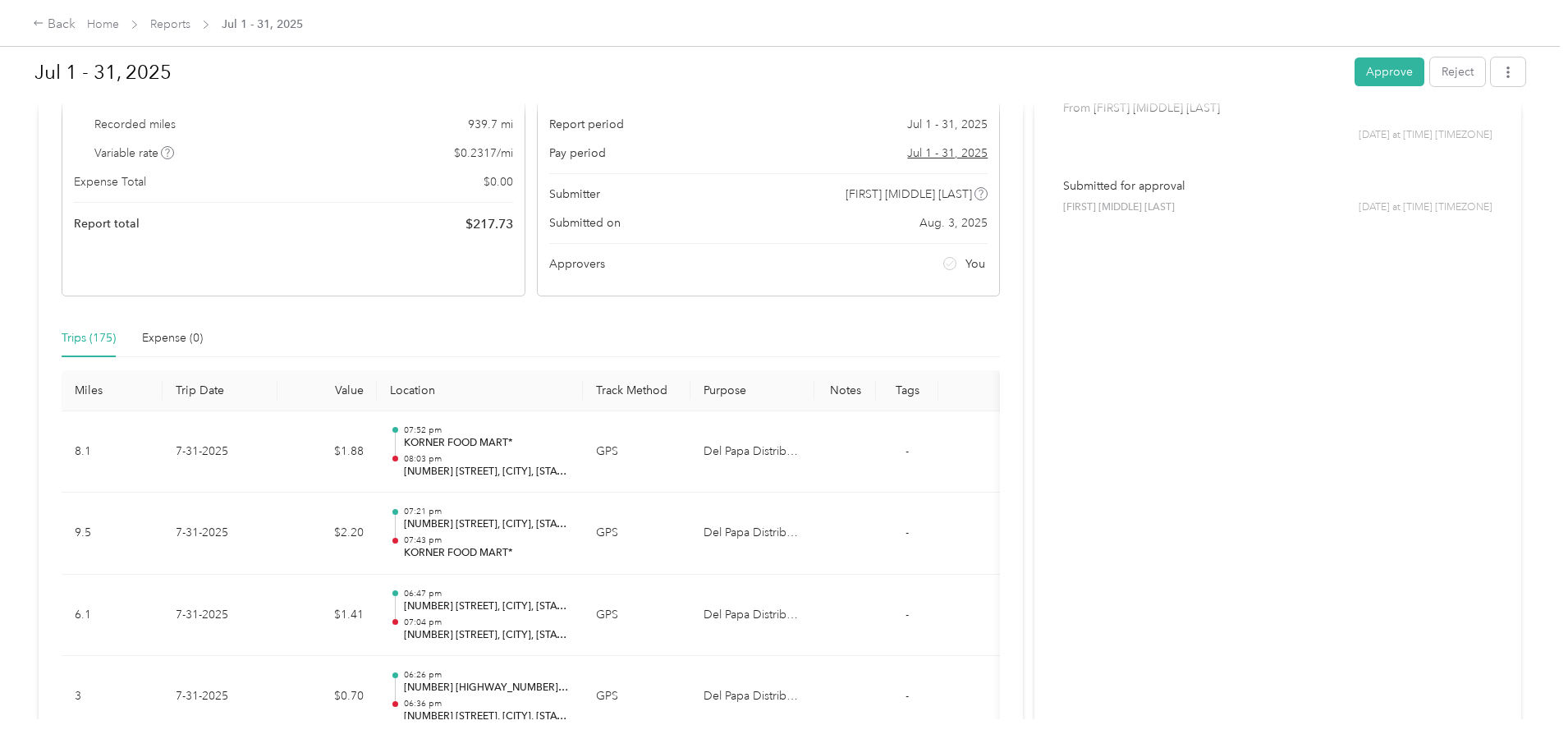 scroll, scrollTop: 0, scrollLeft: 0, axis: both 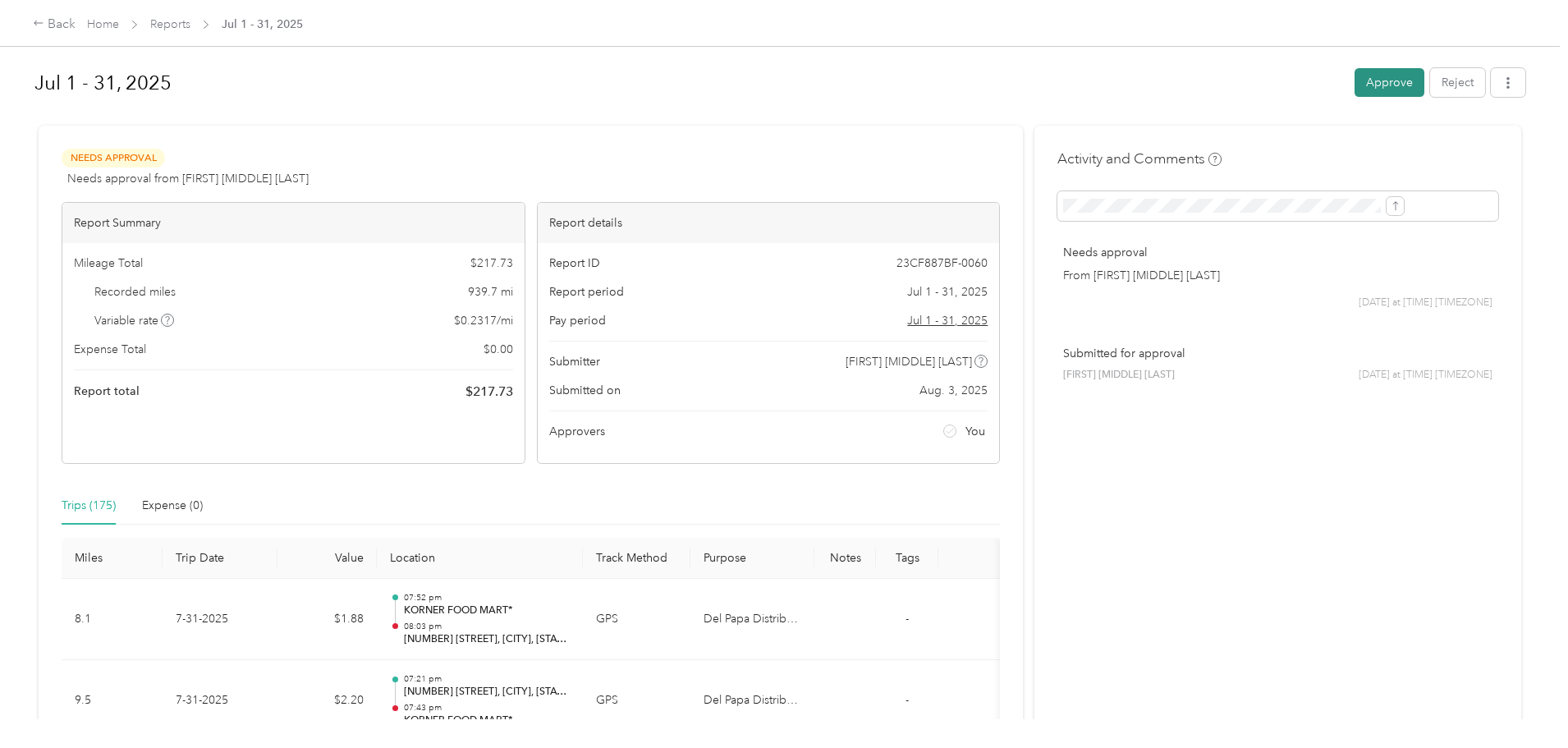 click on "Approve" at bounding box center [1389, 82] 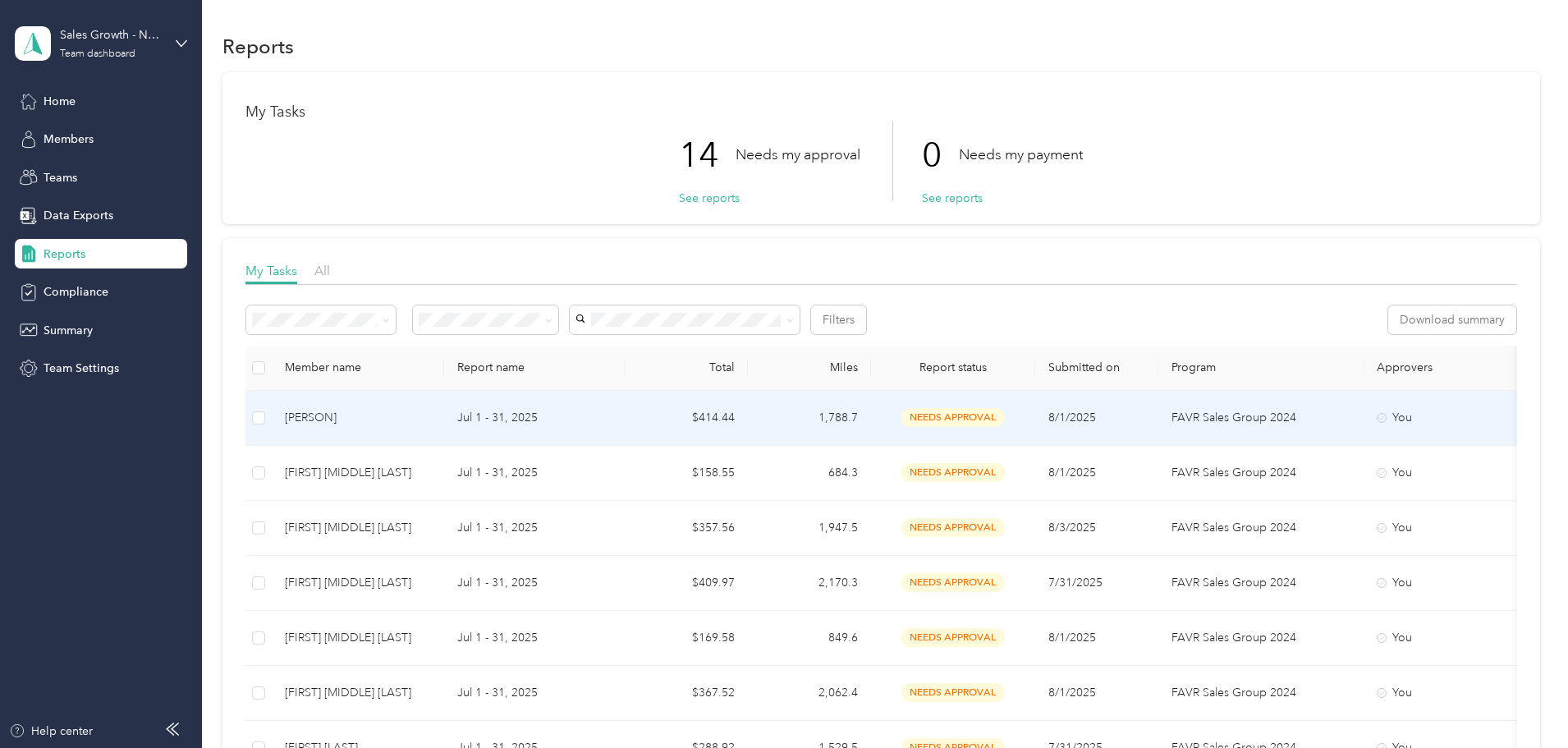 click on "Jul 1 - 31, 2025" at bounding box center (534, 418) 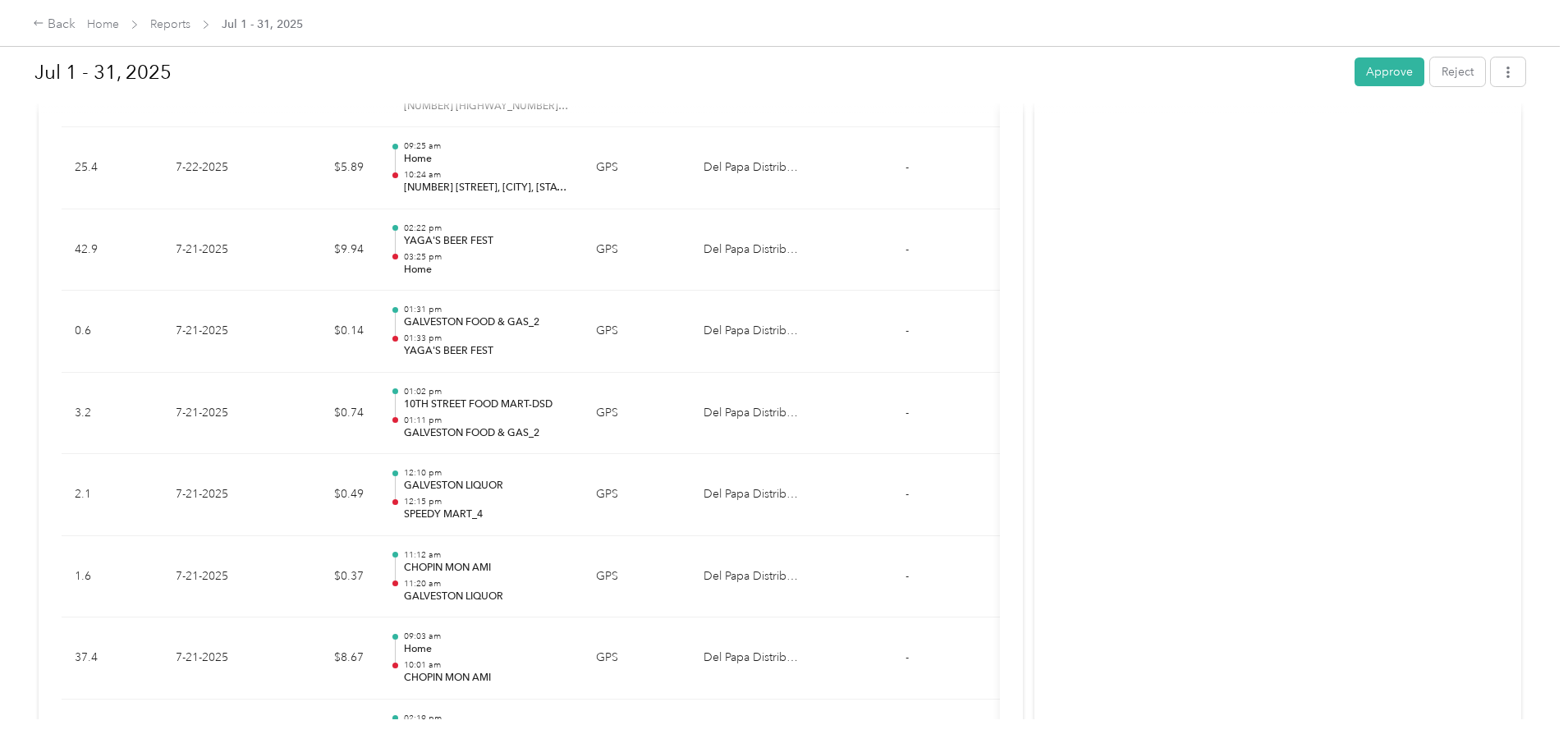 scroll, scrollTop: 5830, scrollLeft: 0, axis: vertical 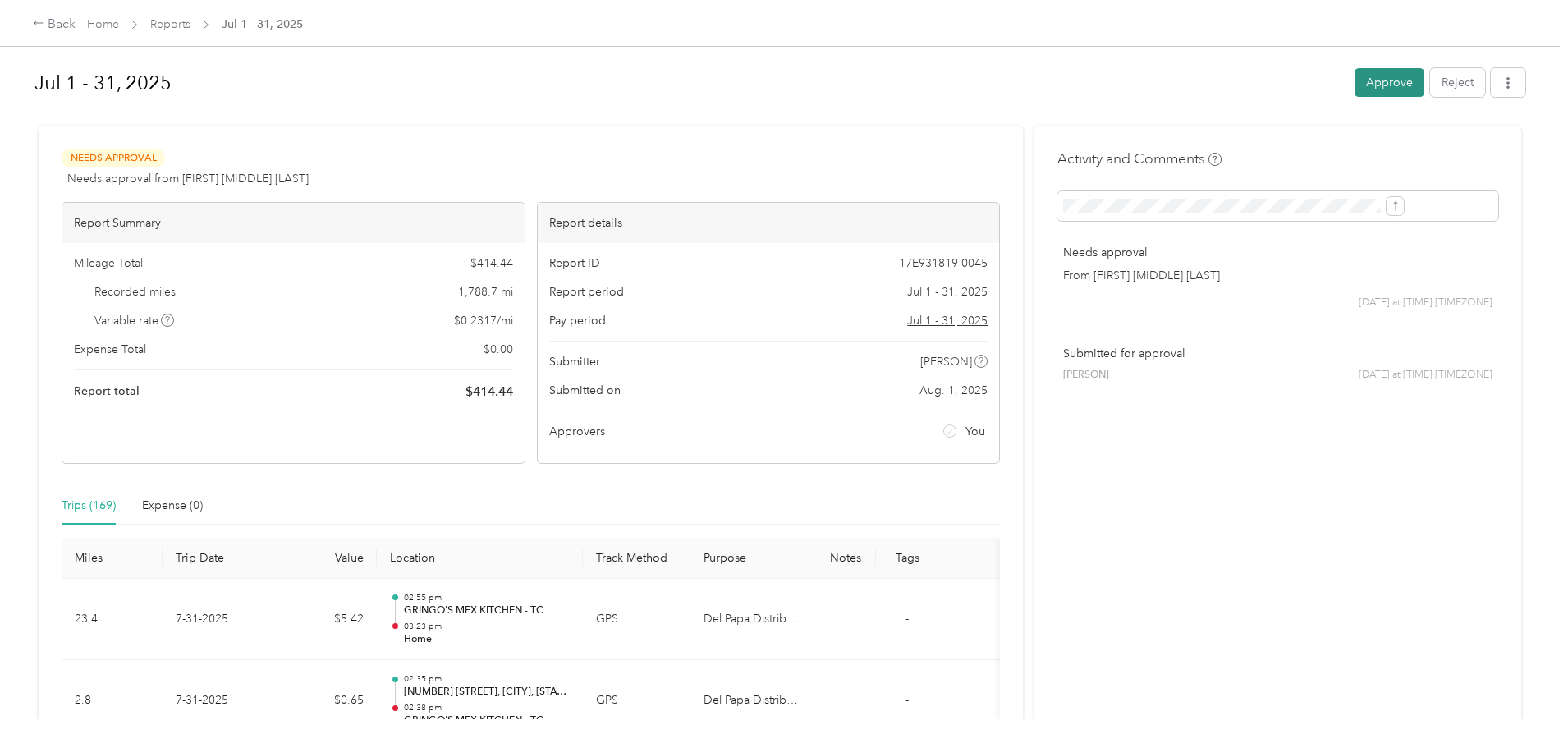 click on "Approve" at bounding box center (1389, 82) 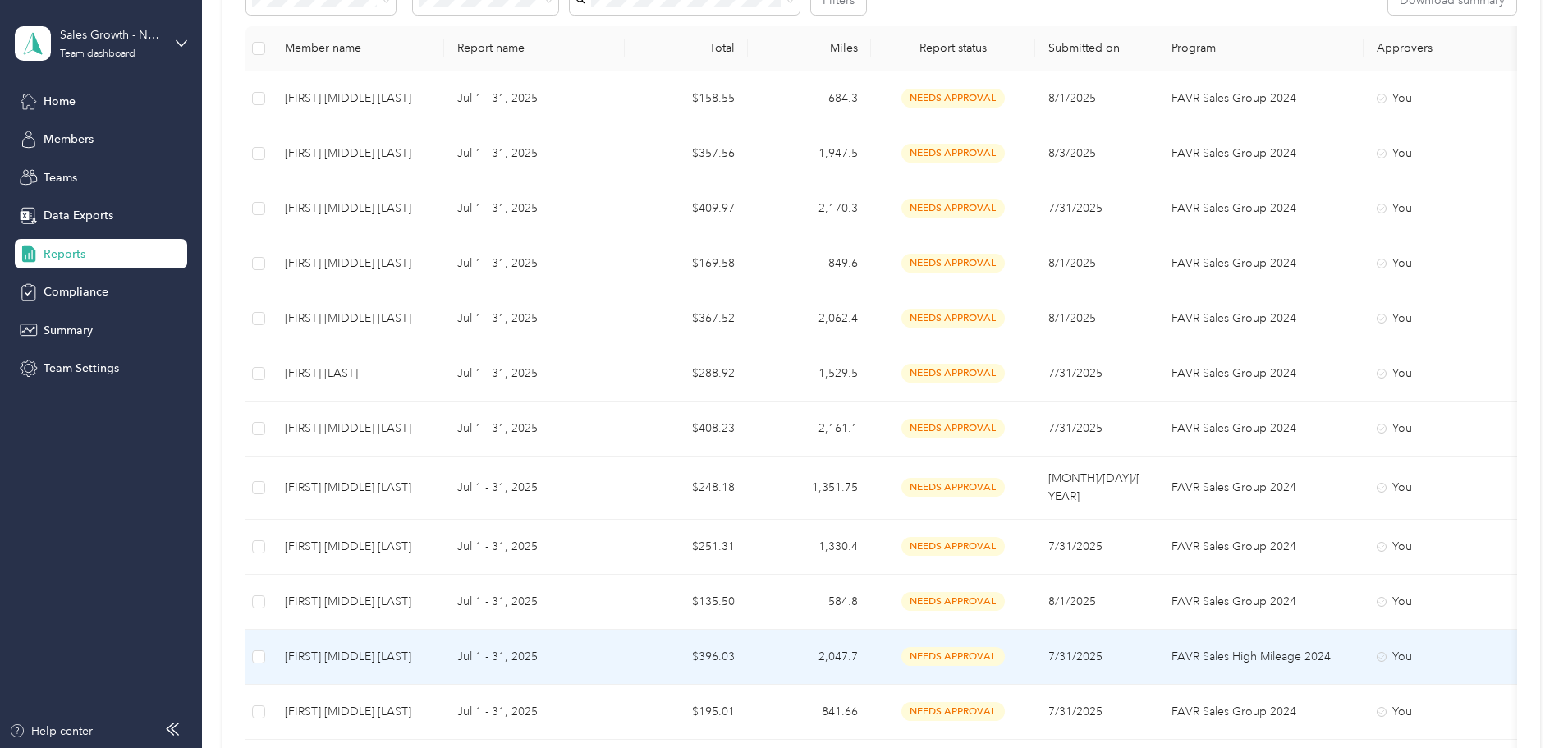 scroll, scrollTop: 0, scrollLeft: 0, axis: both 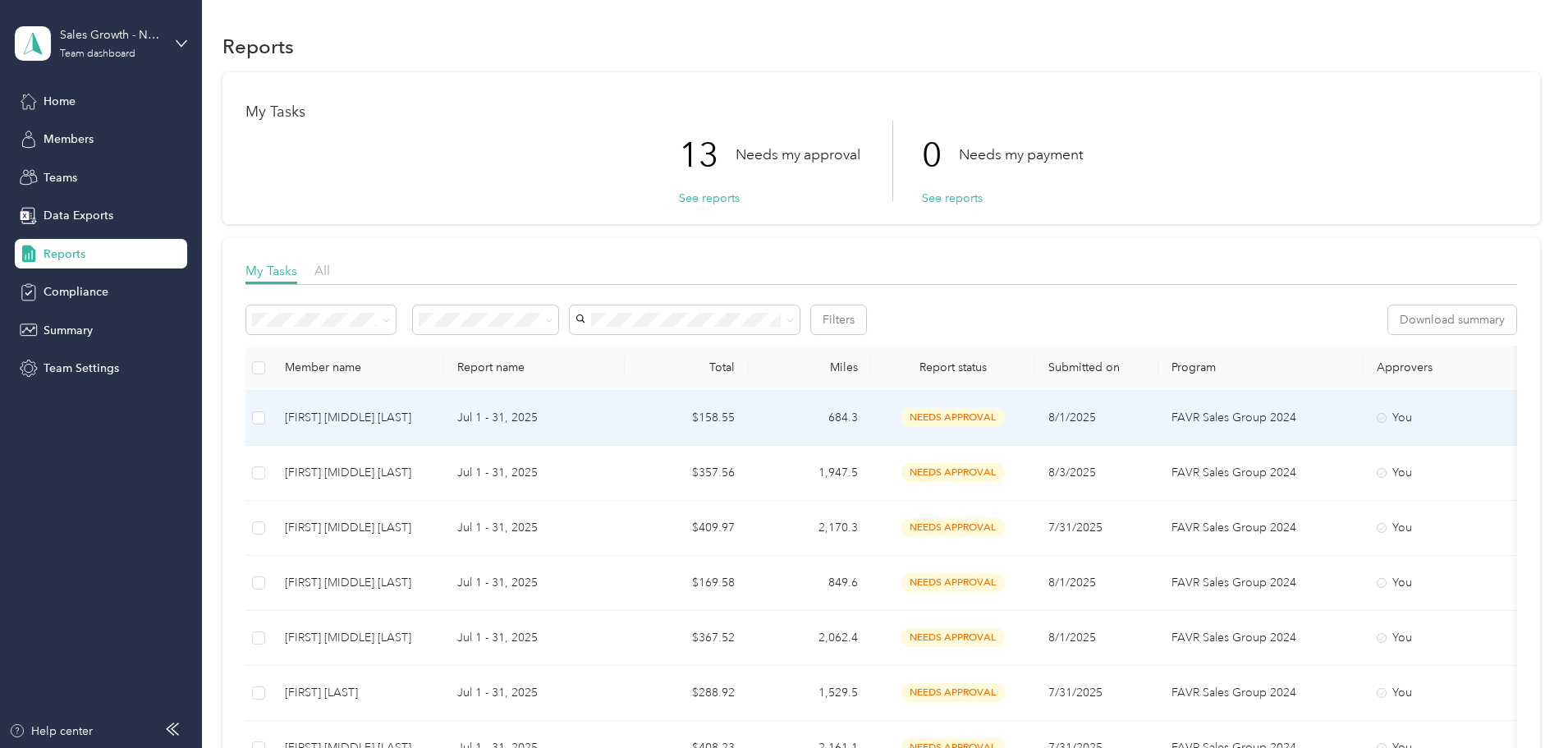 click on "[FIRST] [MIDDLE] [LAST]" at bounding box center (358, 418) 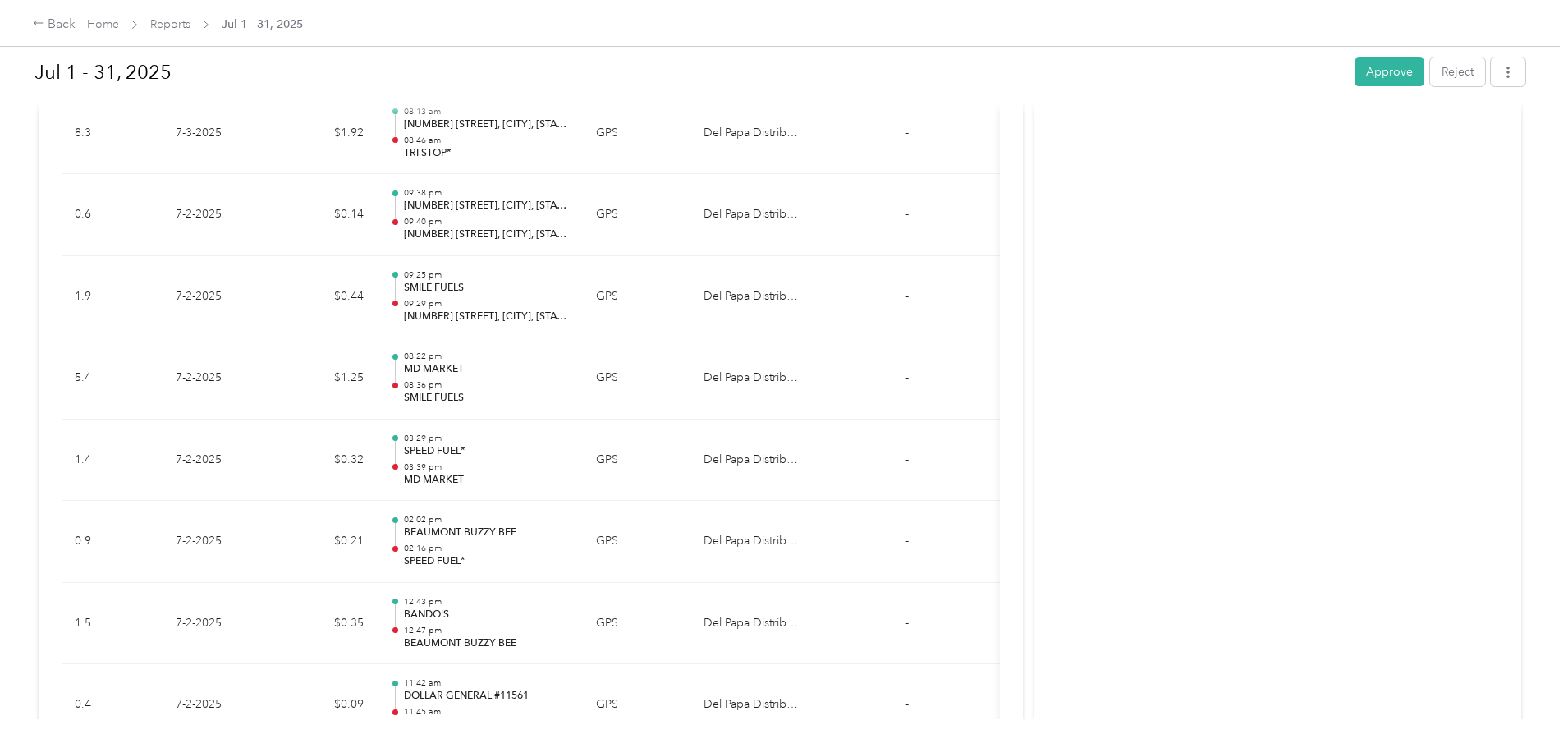 scroll, scrollTop: 13055, scrollLeft: 0, axis: vertical 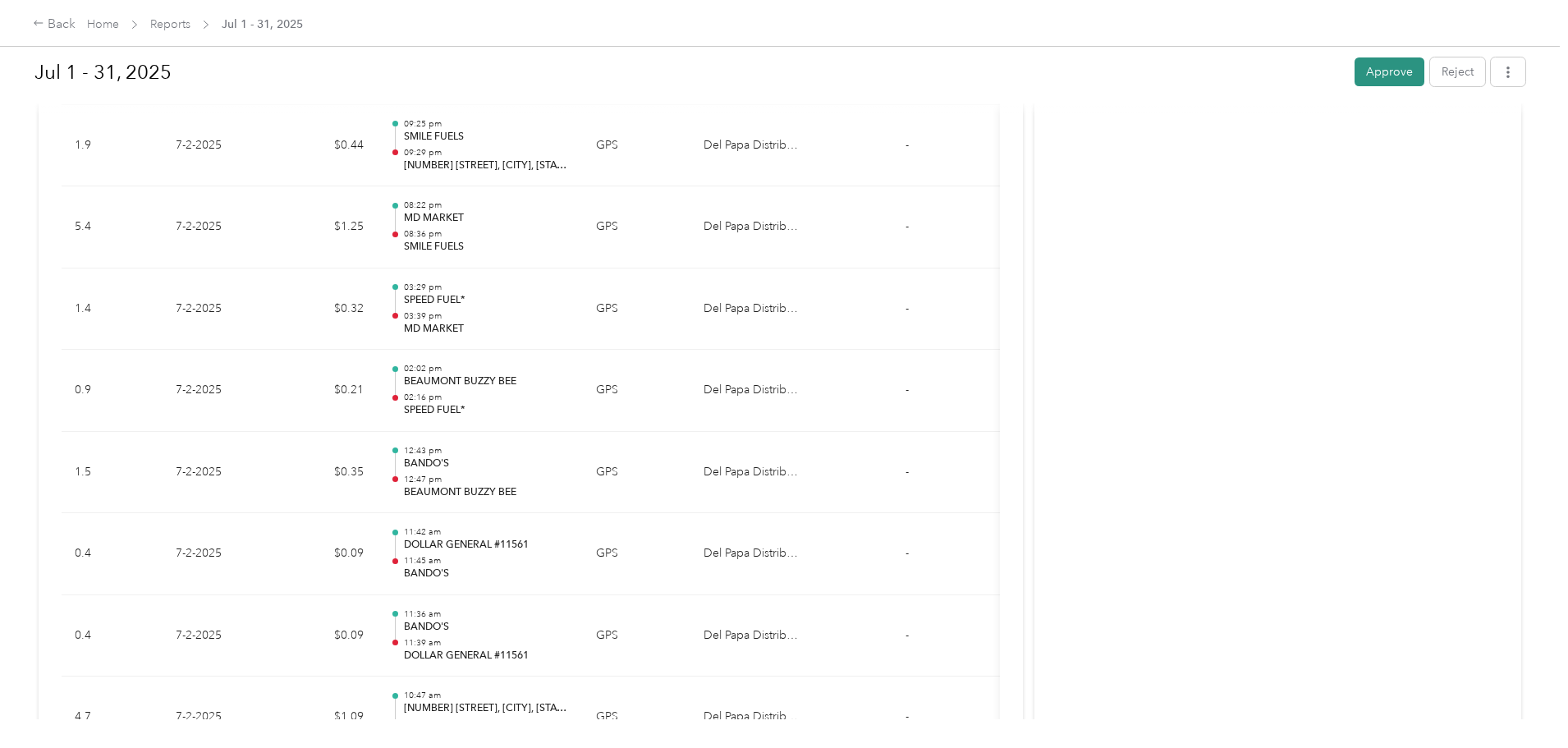 click on "Approve" at bounding box center [1389, 71] 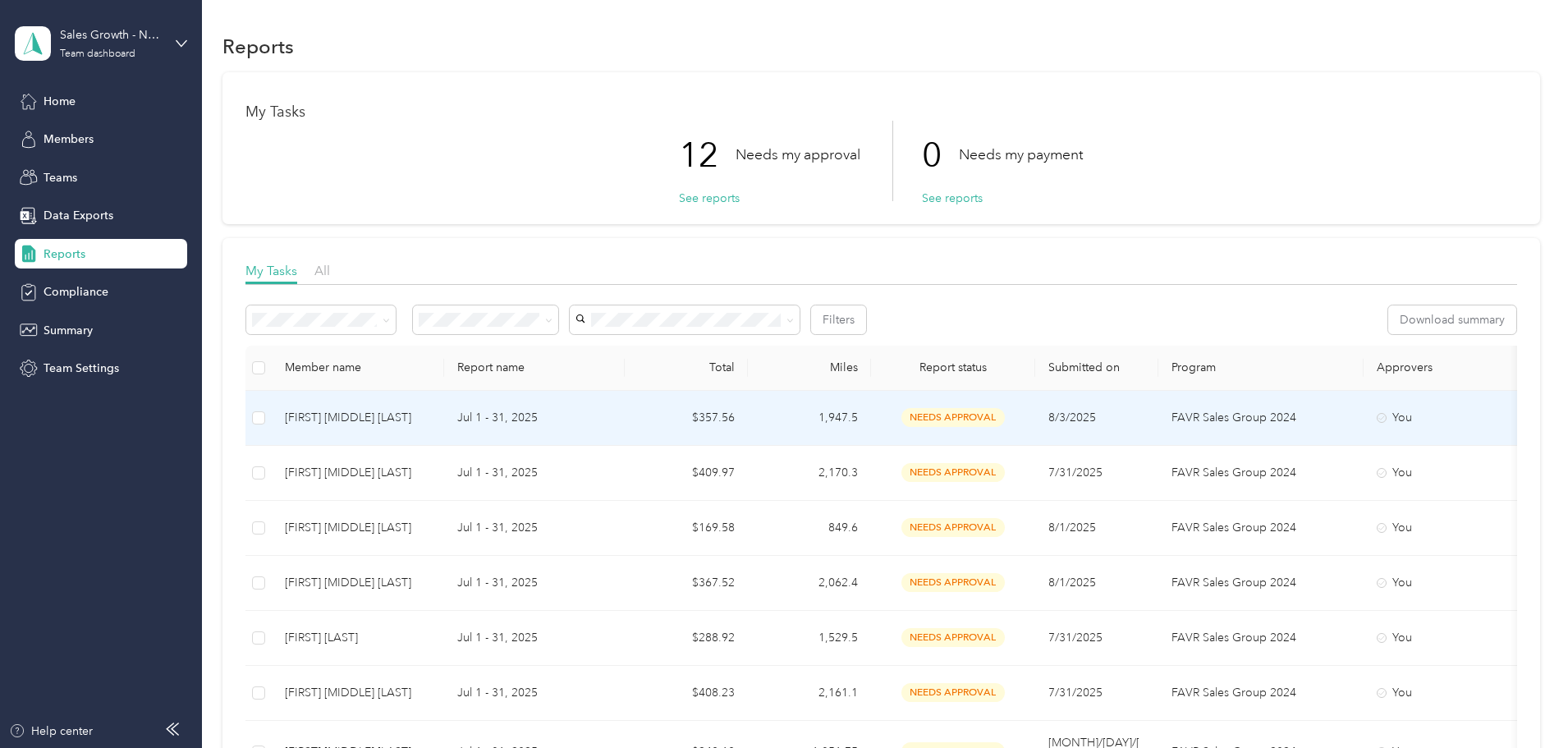 click on "Jul 1 - 31, 2025" at bounding box center (534, 418) 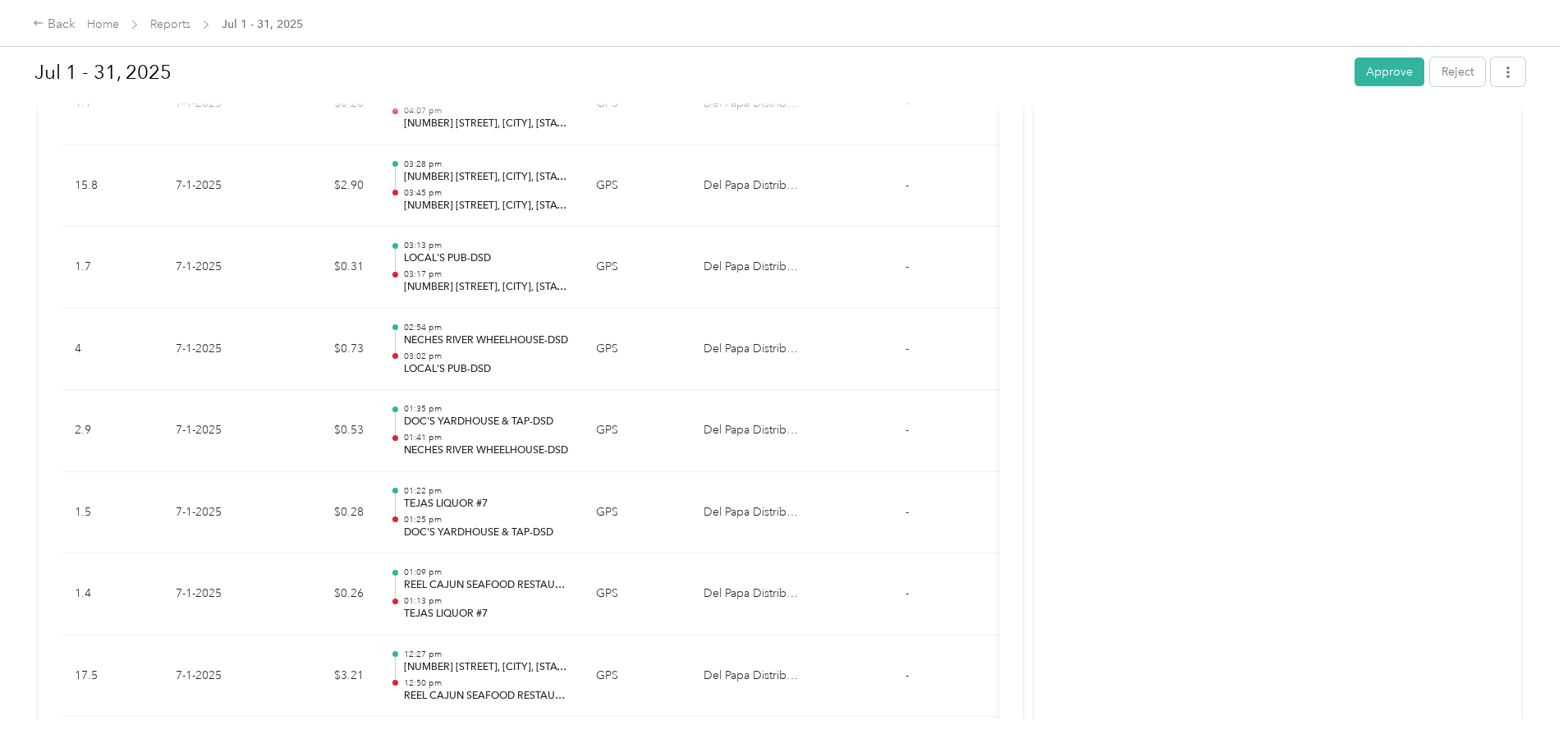 scroll, scrollTop: 21644, scrollLeft: 0, axis: vertical 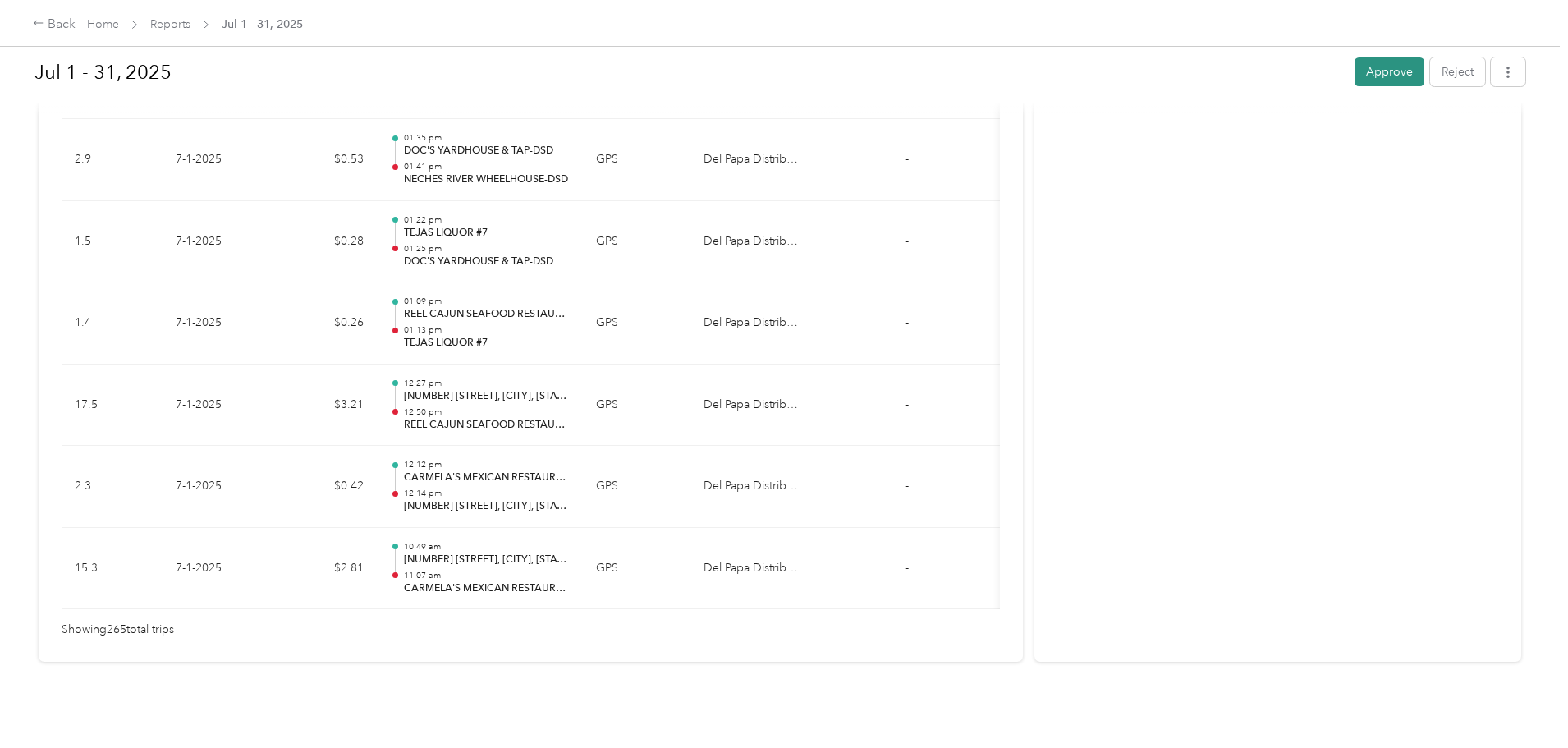 click on "Approve" at bounding box center [1389, 71] 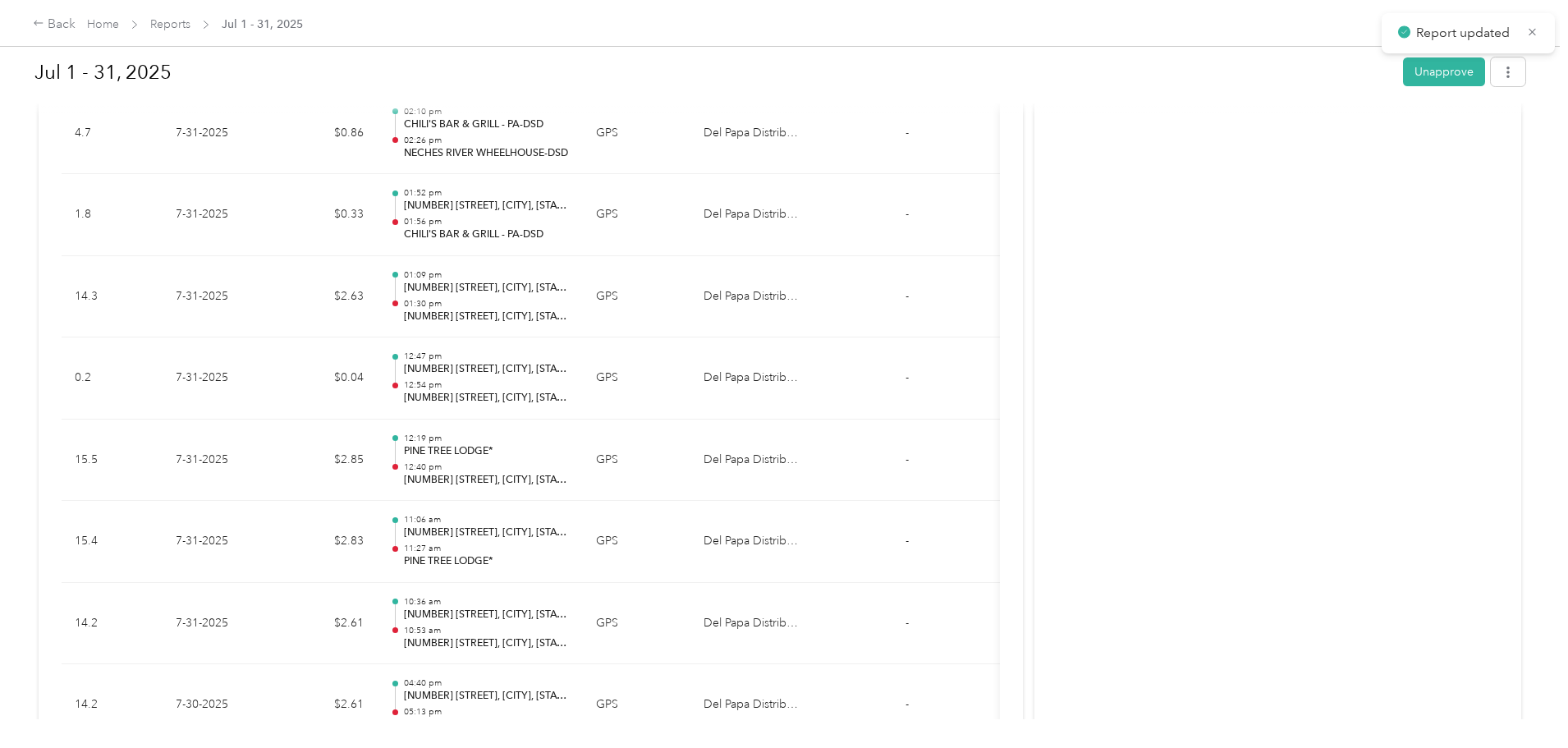 scroll, scrollTop: 0, scrollLeft: 0, axis: both 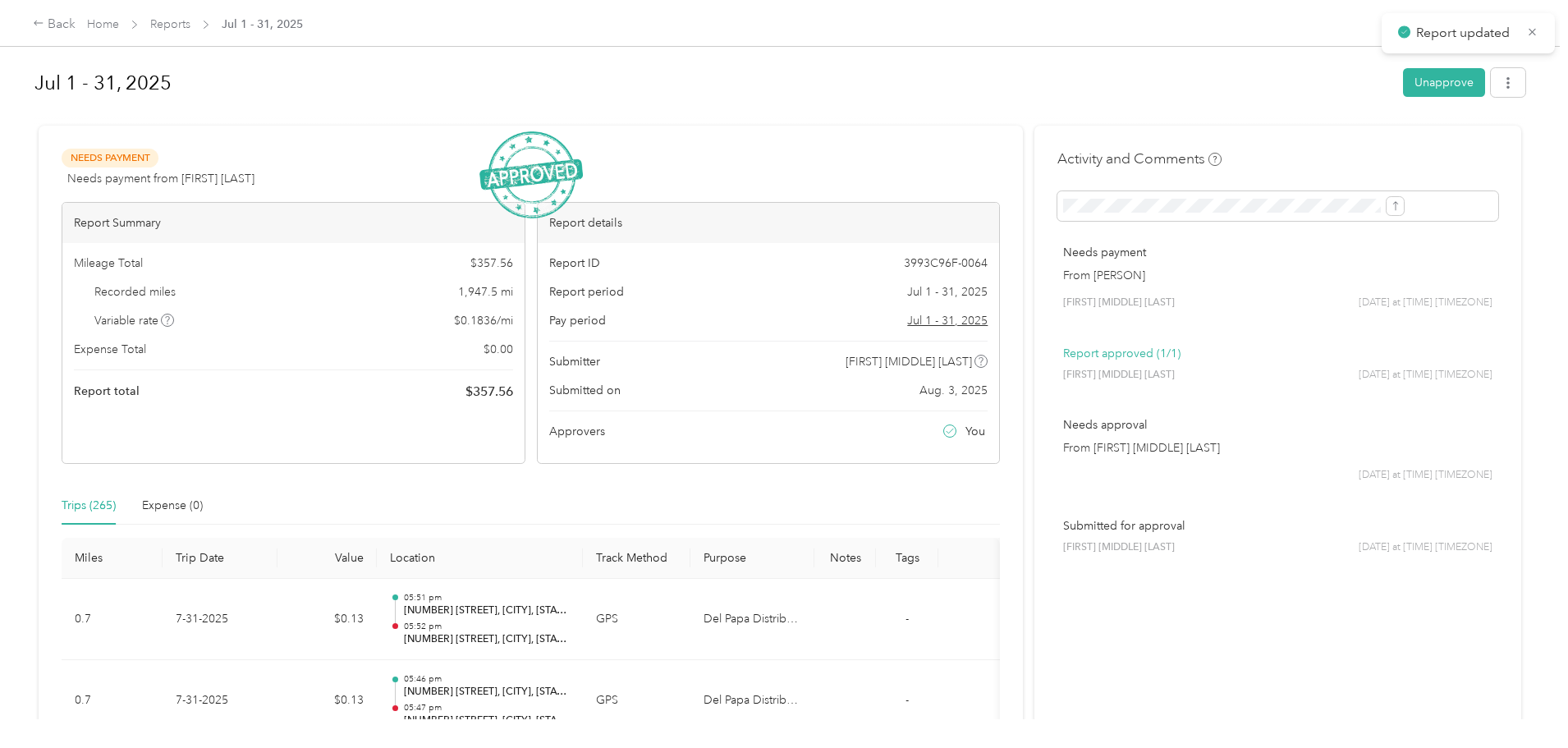 drag, startPoint x: 1066, startPoint y: 421, endPoint x: 1075, endPoint y: 124, distance: 297.13633 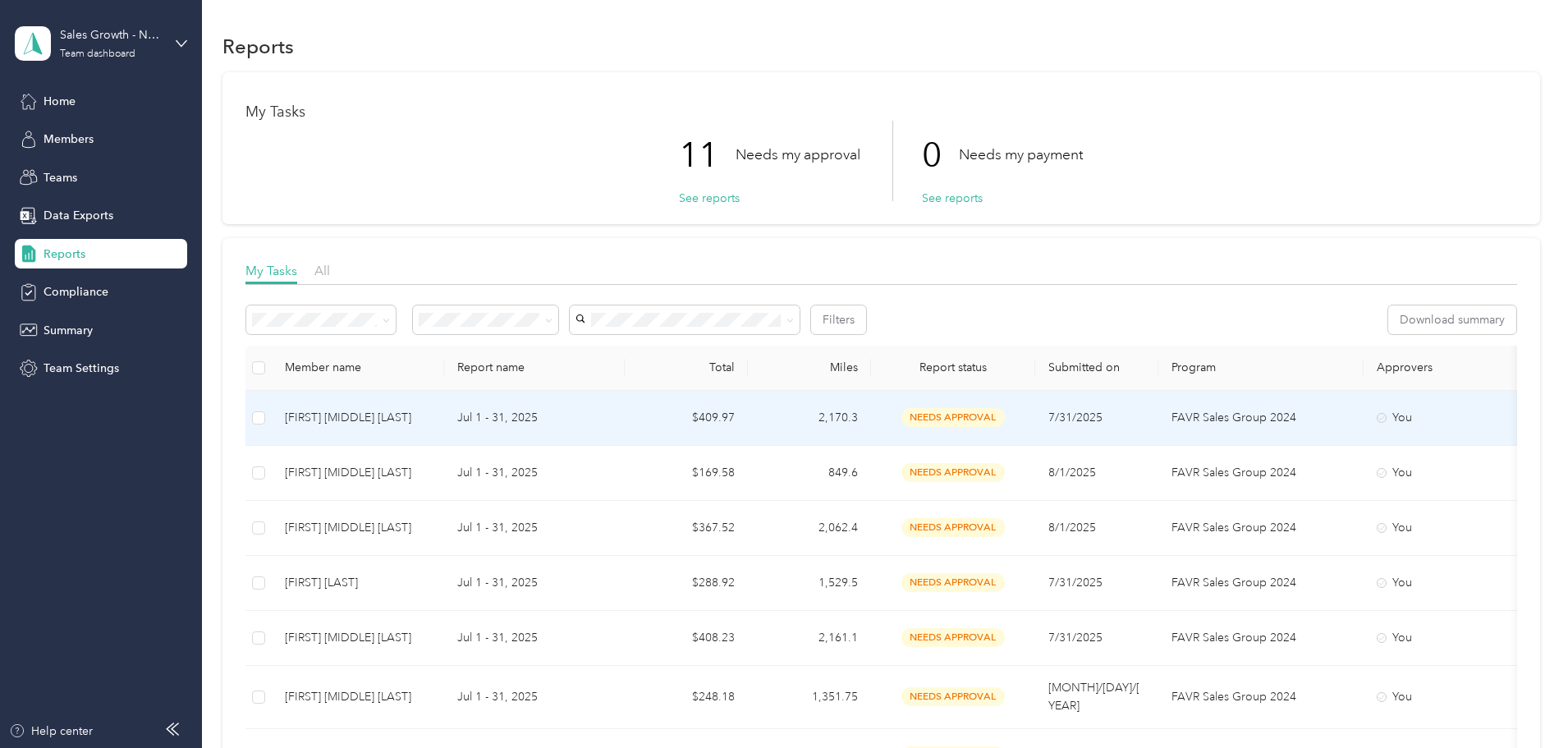 click on "Jul 1 - 31, 2025" at bounding box center (534, 418) 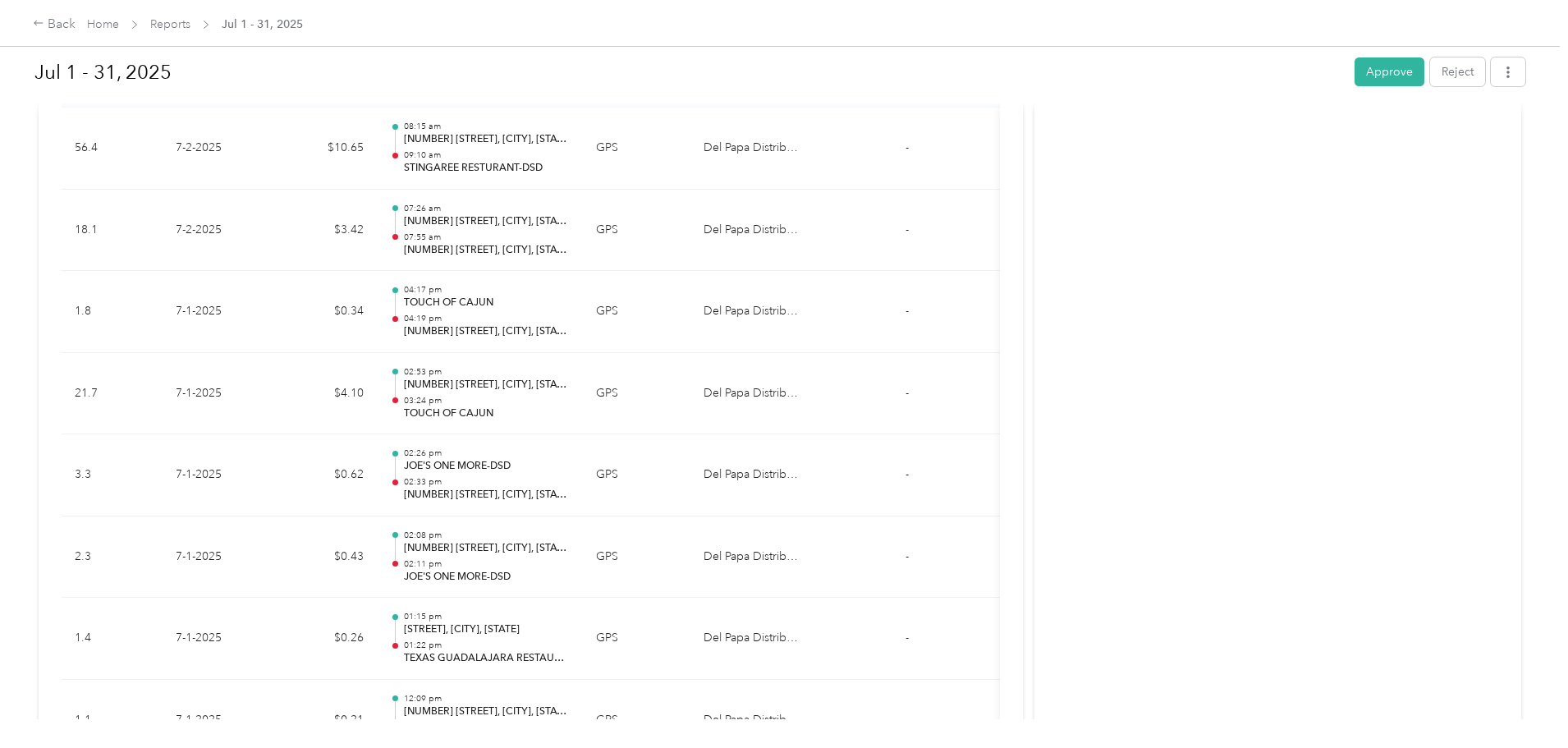 scroll, scrollTop: 15843, scrollLeft: 0, axis: vertical 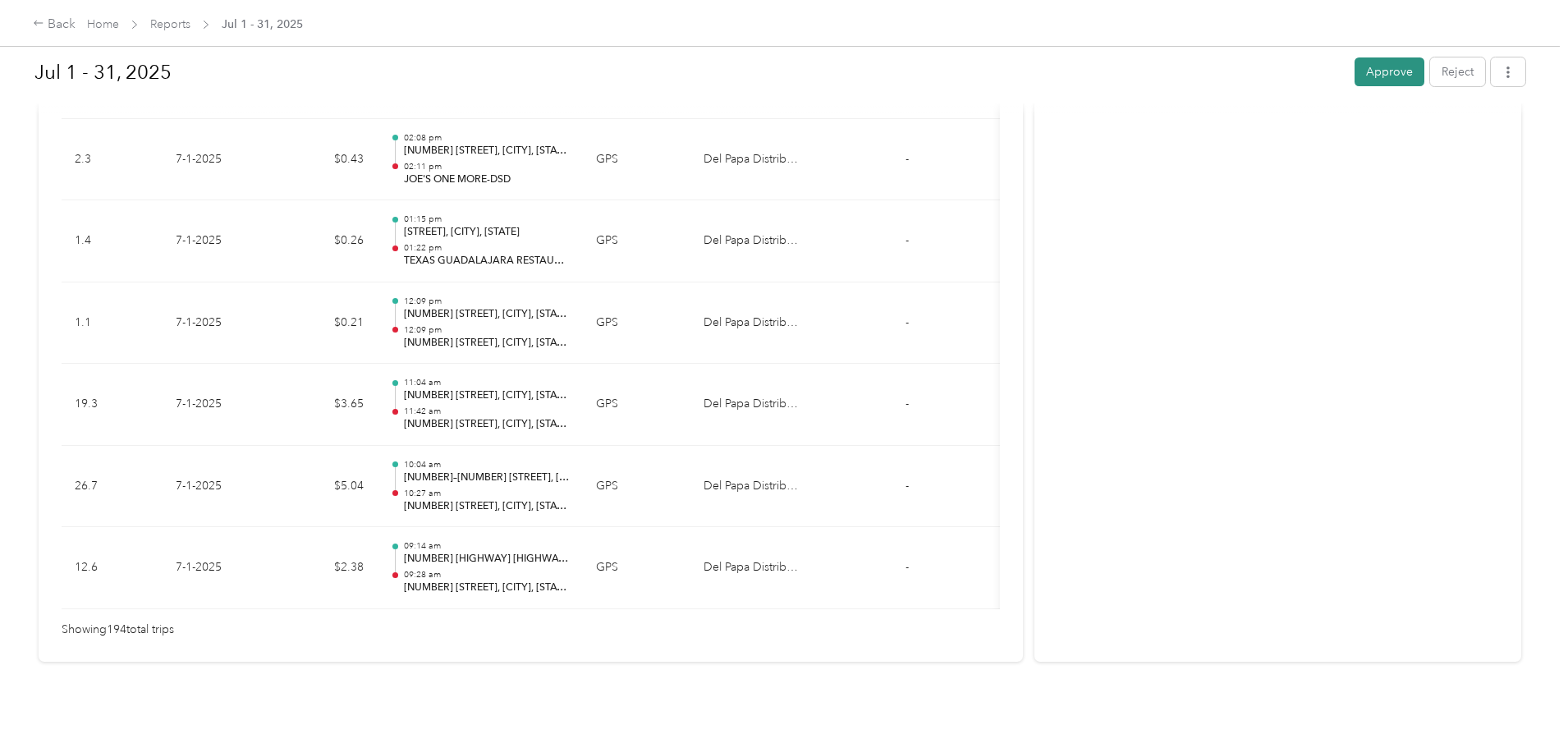 click on "Approve" at bounding box center [1389, 71] 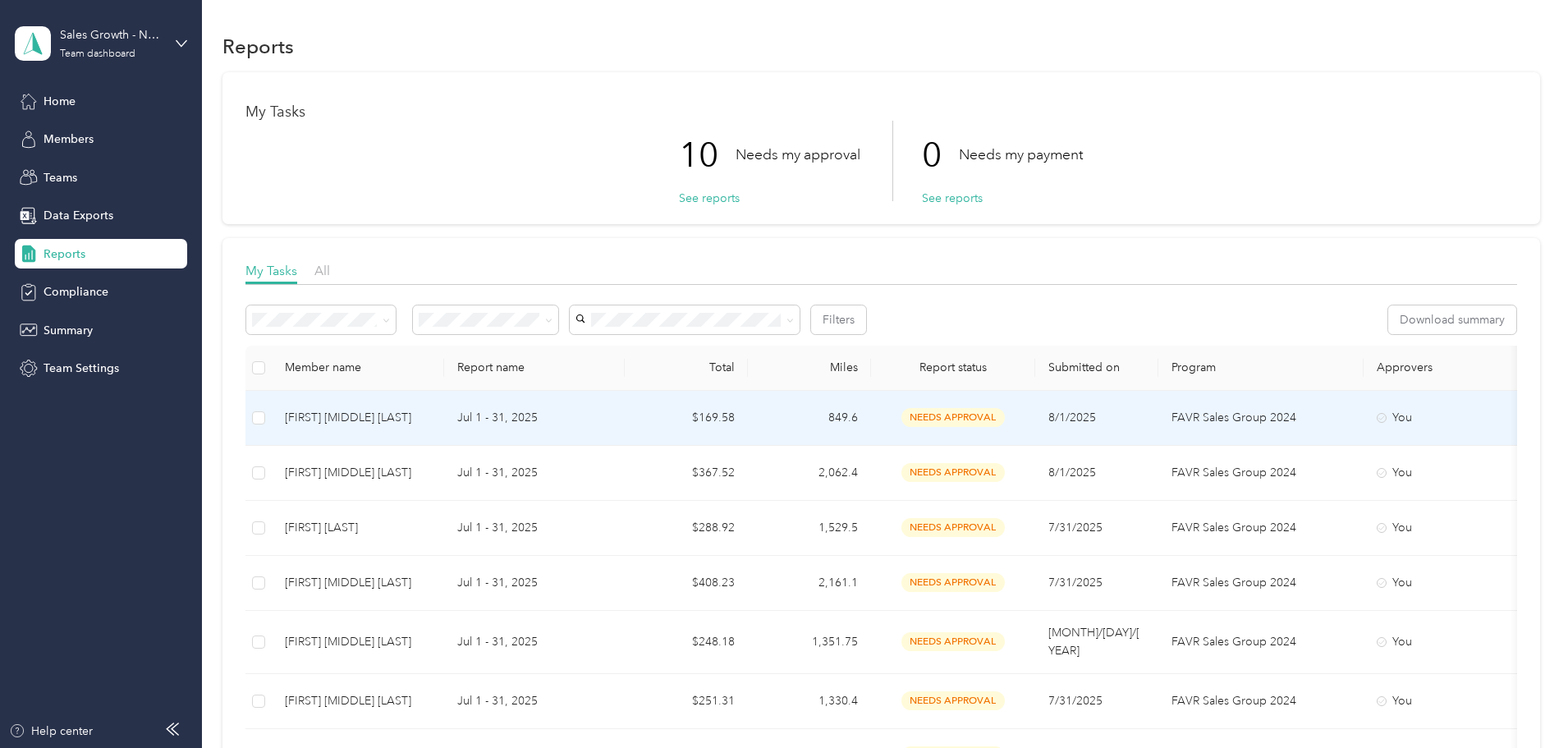 click on "Jul 1 - 31, 2025" at bounding box center [534, 418] 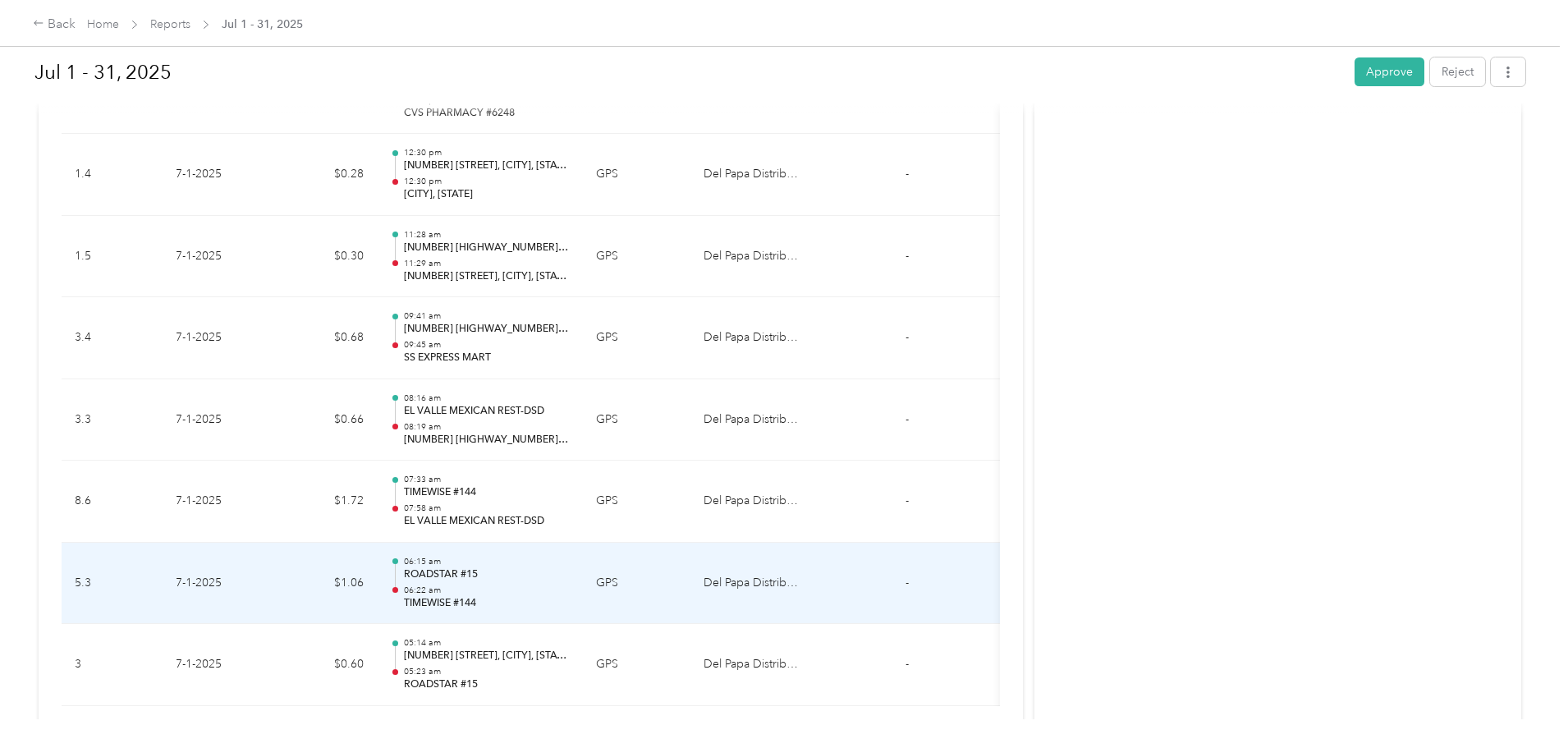 scroll, scrollTop: 16334, scrollLeft: 0, axis: vertical 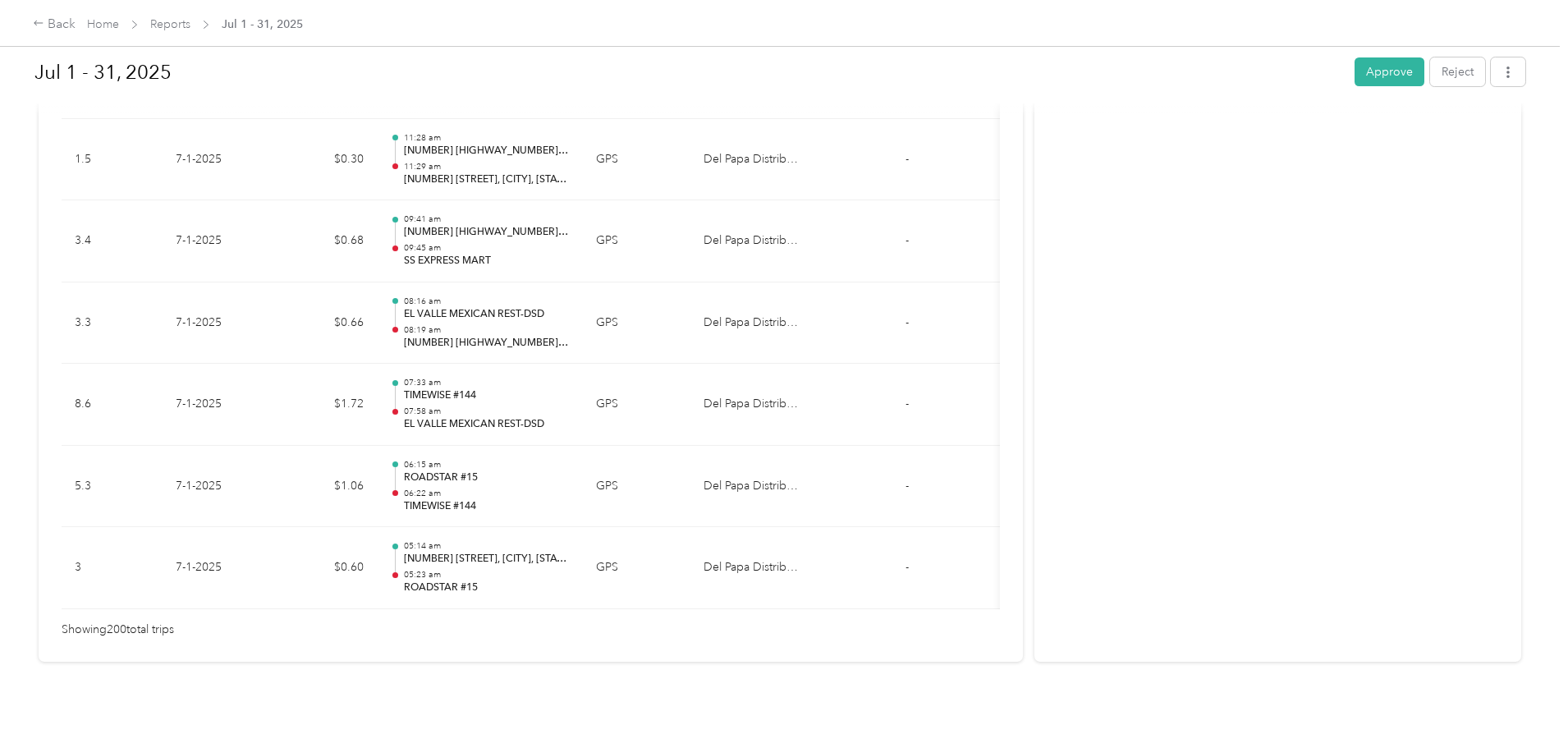 click on "Approve" at bounding box center [1389, 71] 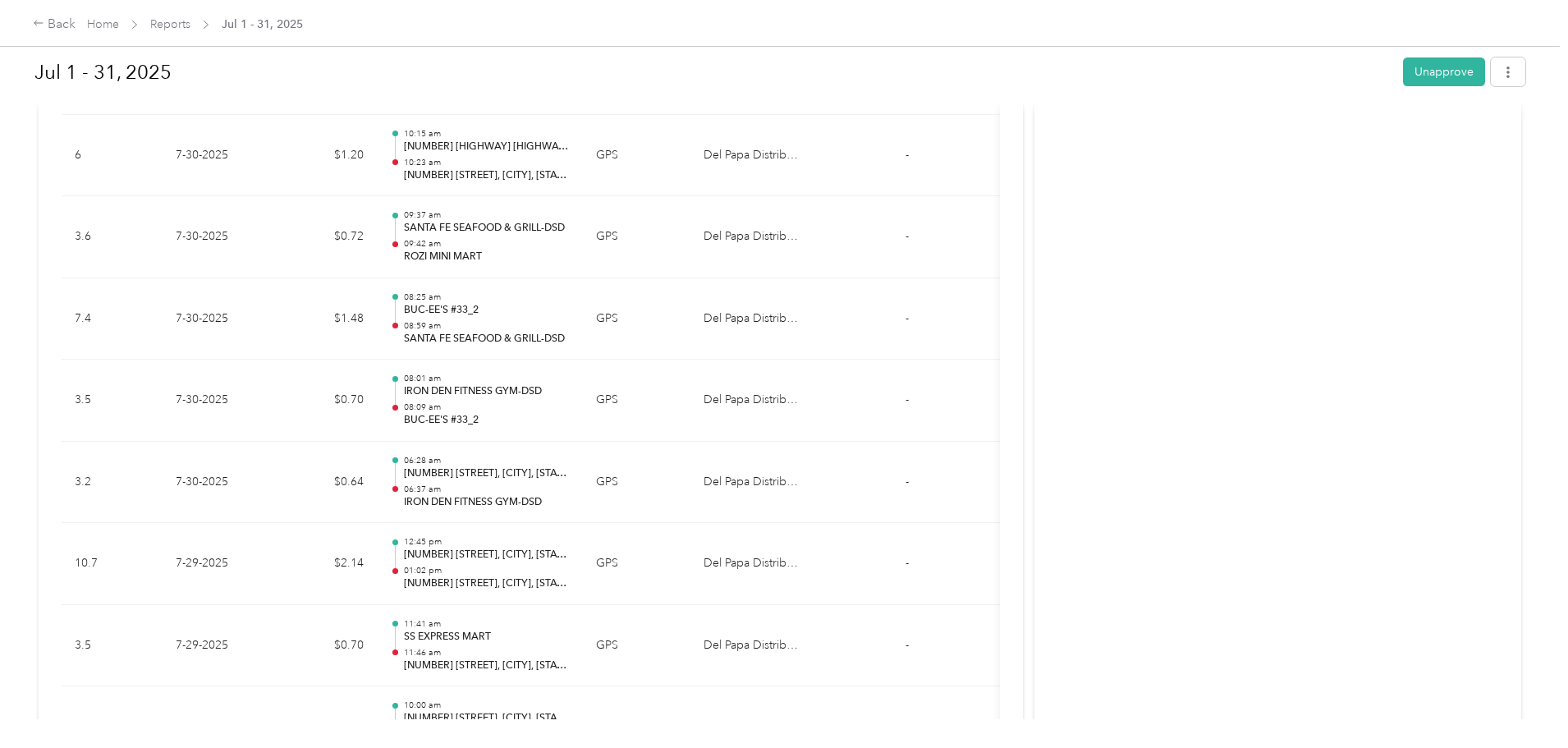 scroll, scrollTop: 929, scrollLeft: 0, axis: vertical 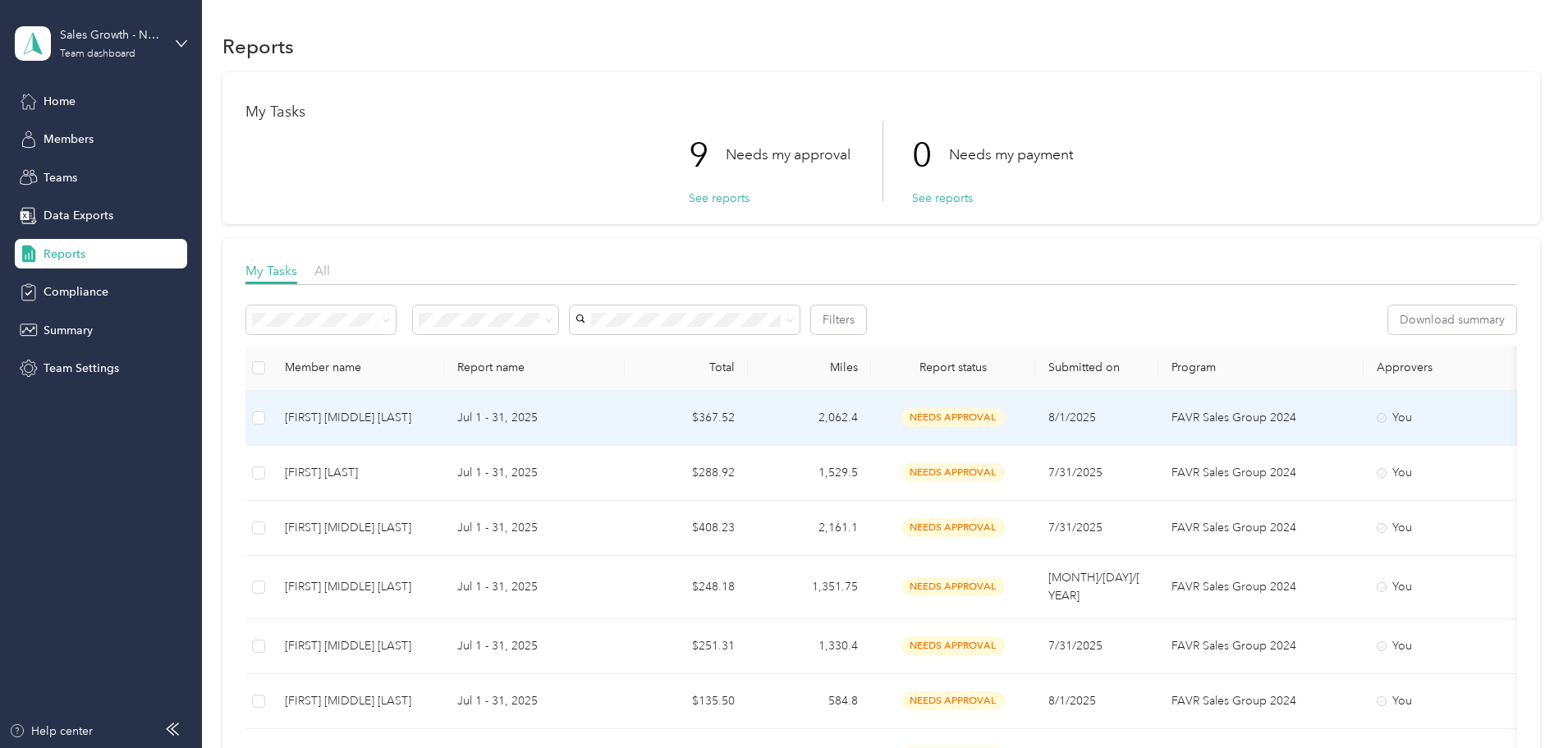 click on "Jul 1 - 31, 2025" at bounding box center (534, 418) 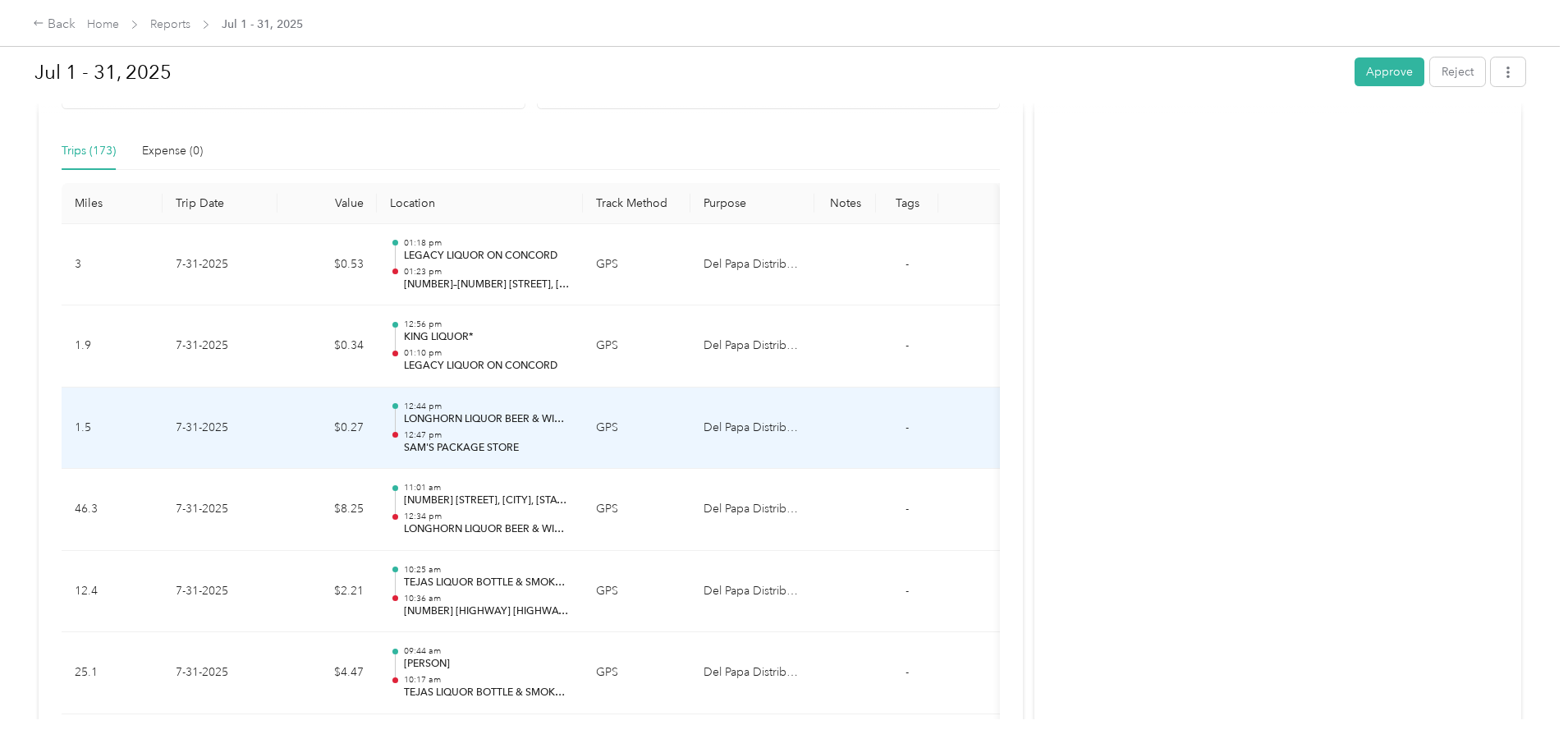 scroll, scrollTop: 0, scrollLeft: 0, axis: both 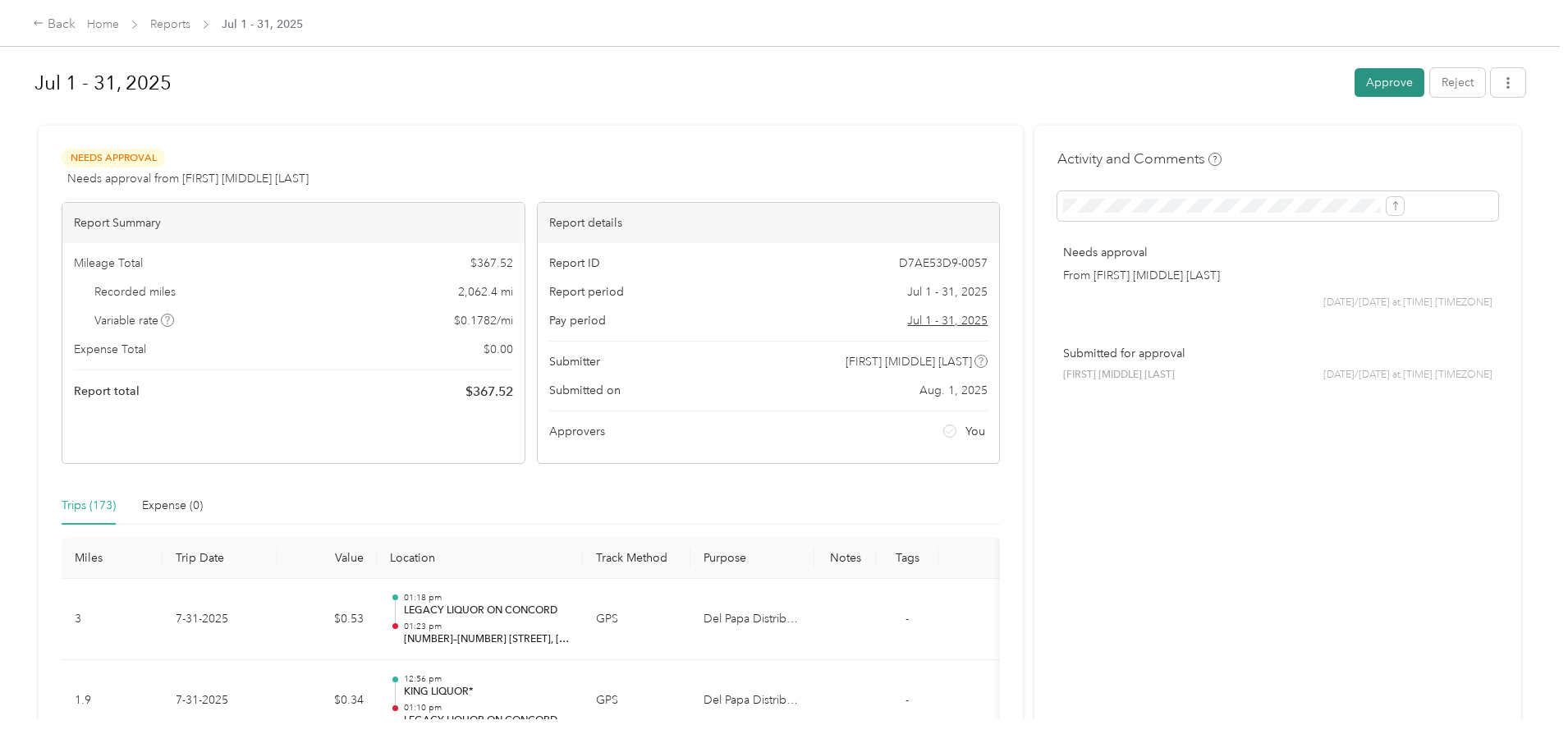 click on "Approve" at bounding box center (1389, 82) 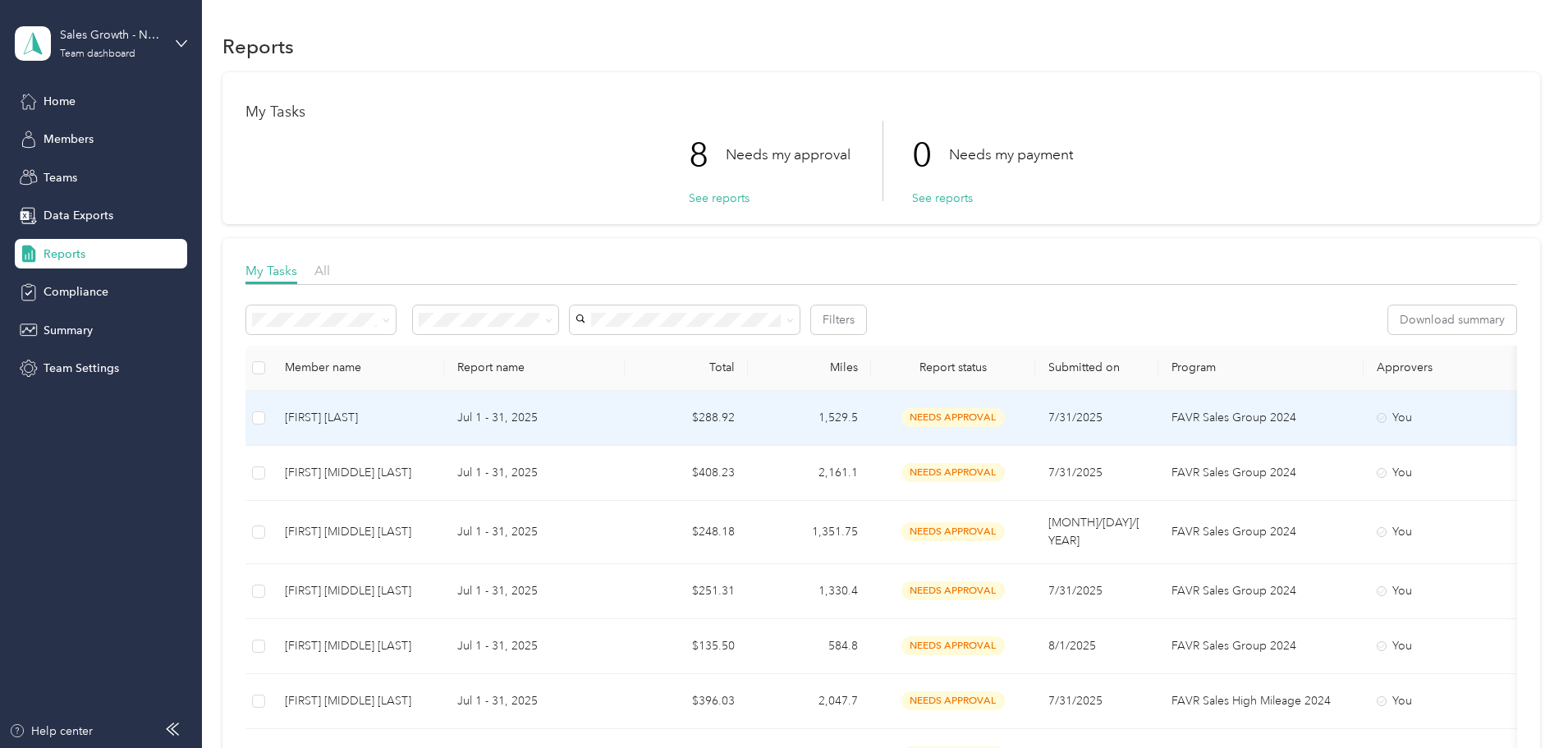 click on "Jul 1 - 31, 2025" at bounding box center [534, 418] 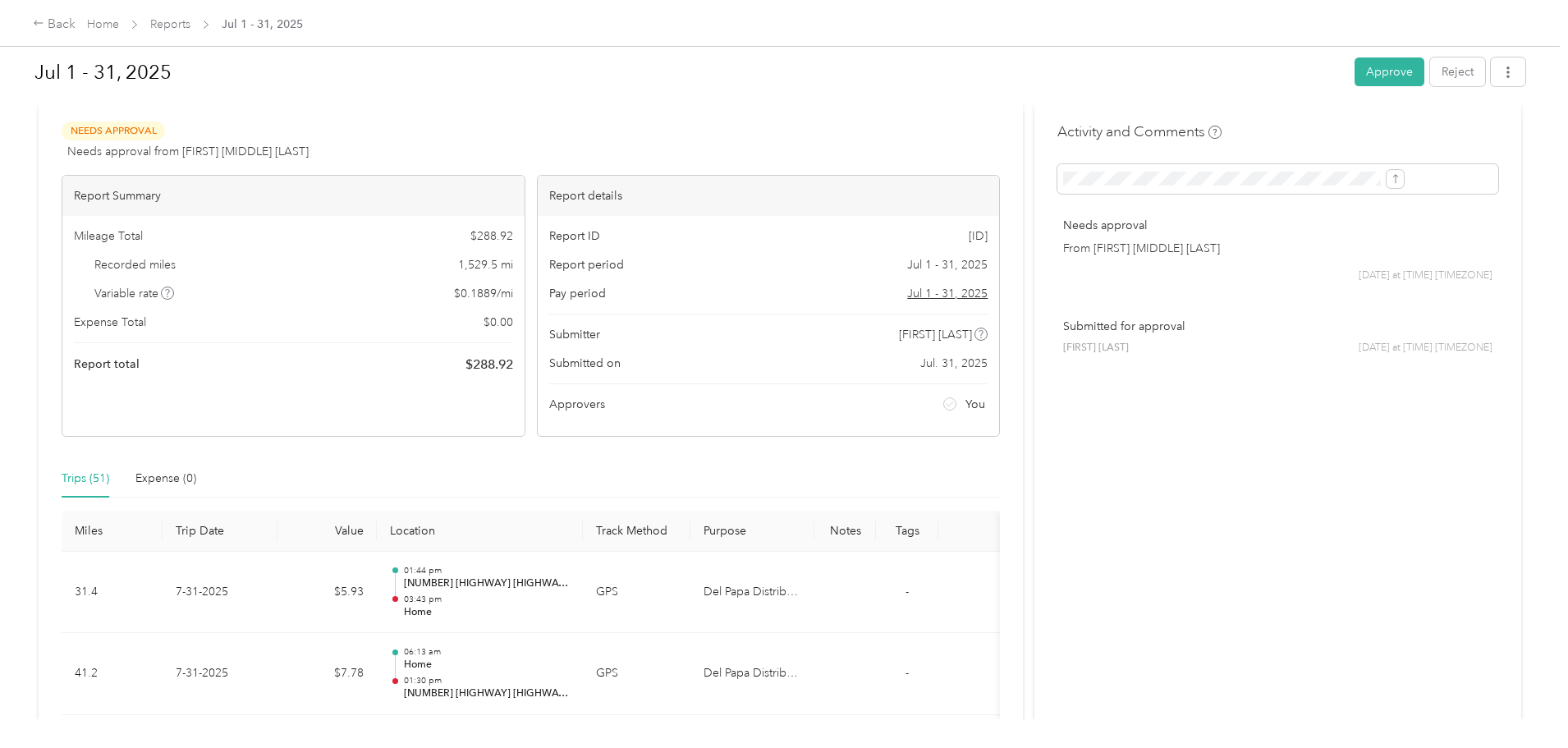 scroll, scrollTop: 0, scrollLeft: 0, axis: both 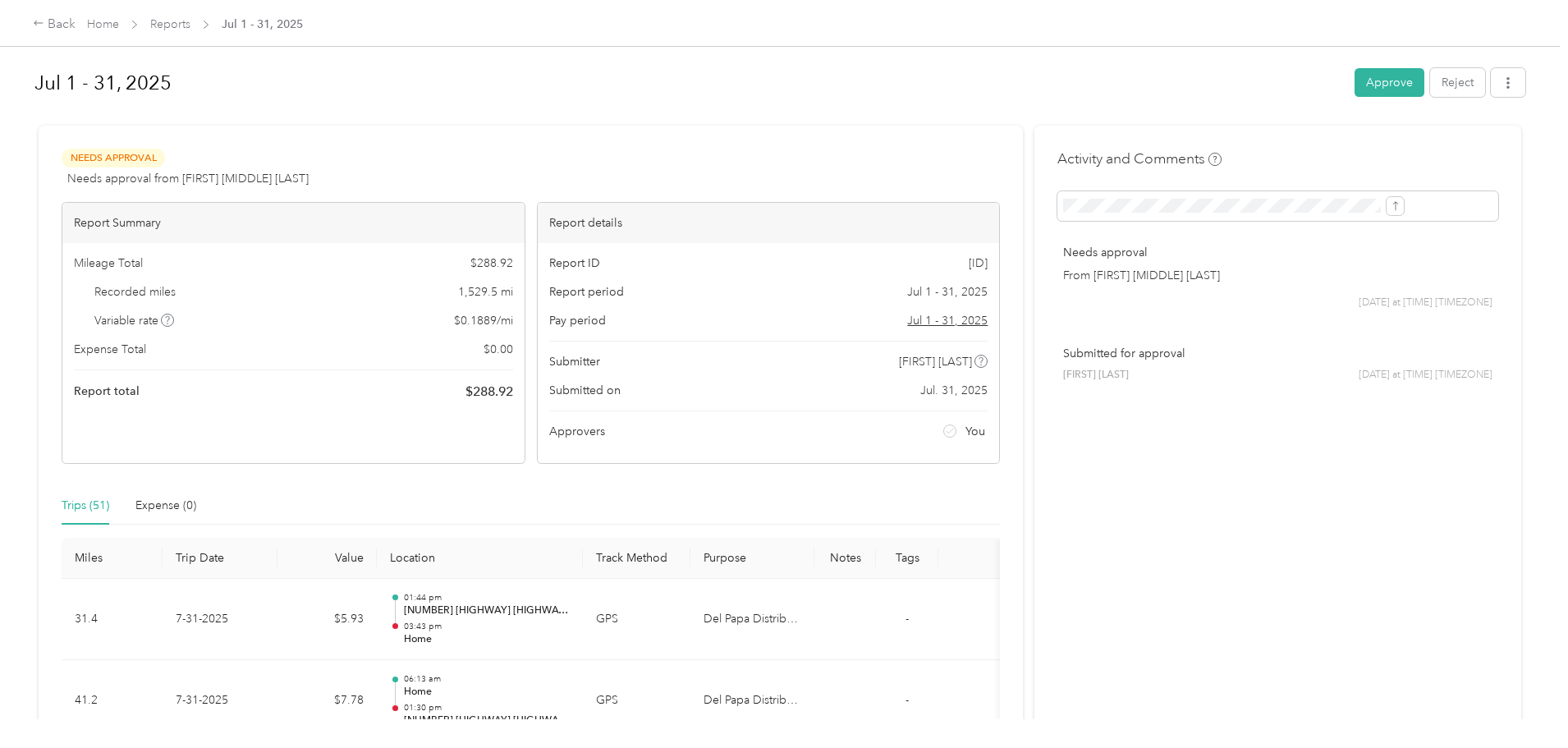 click on "Back Home Reports [DATE] - [DATE] [DATE] - [DATE] Approve Reject Needs Approval Needs approval from [FIRST] [LAST] View activity & comments Report Summary Mileage Total $ 288.92 Recorded miles 1,529.5 mi Variable rate $ 0.1889 / mi Expense Total $ 0.00 Report total $ 288.92 Report details Report ID [REPORT_ID] Report period [DATE] - [DATE] Pay period [DATE] - [DATE] Submitter [FIRST] Ordou Submitted on [DATE] Approvers You Trips (51) Expense (0) Miles Trip Date Value Location Track Method Purpose Notes Tags 31.4 [DATE] $5.93 01:44 pm 17160 I-10, [CITY], [STATE] [POSTAL_CODE], USA 03:43 pm Home GPS Del Papa Distributing - 41.2 [DATE] $7.78 06:13 am Home 01:30 pm 17160 I-10, [CITY], [STATE] [POSTAL_CODE], USA GPS Del Papa Distributing - 17.6 [DATE] $3.32 03:17 pm CARNICERIA LA VAQUITA_3-DSD 05:02 pm Home GPS Del Papa Distributing - 35.2 [DATE] $6.65 10:50 am 410 I-10 Frontage Rd, [CITY], [STATE] [POSTAL_CODE], USA 02:28 pm CARNICERIA LA VAQUITA_3-DSD GPS Del Papa Distributing - 22.8" at bounding box center [780, 374] 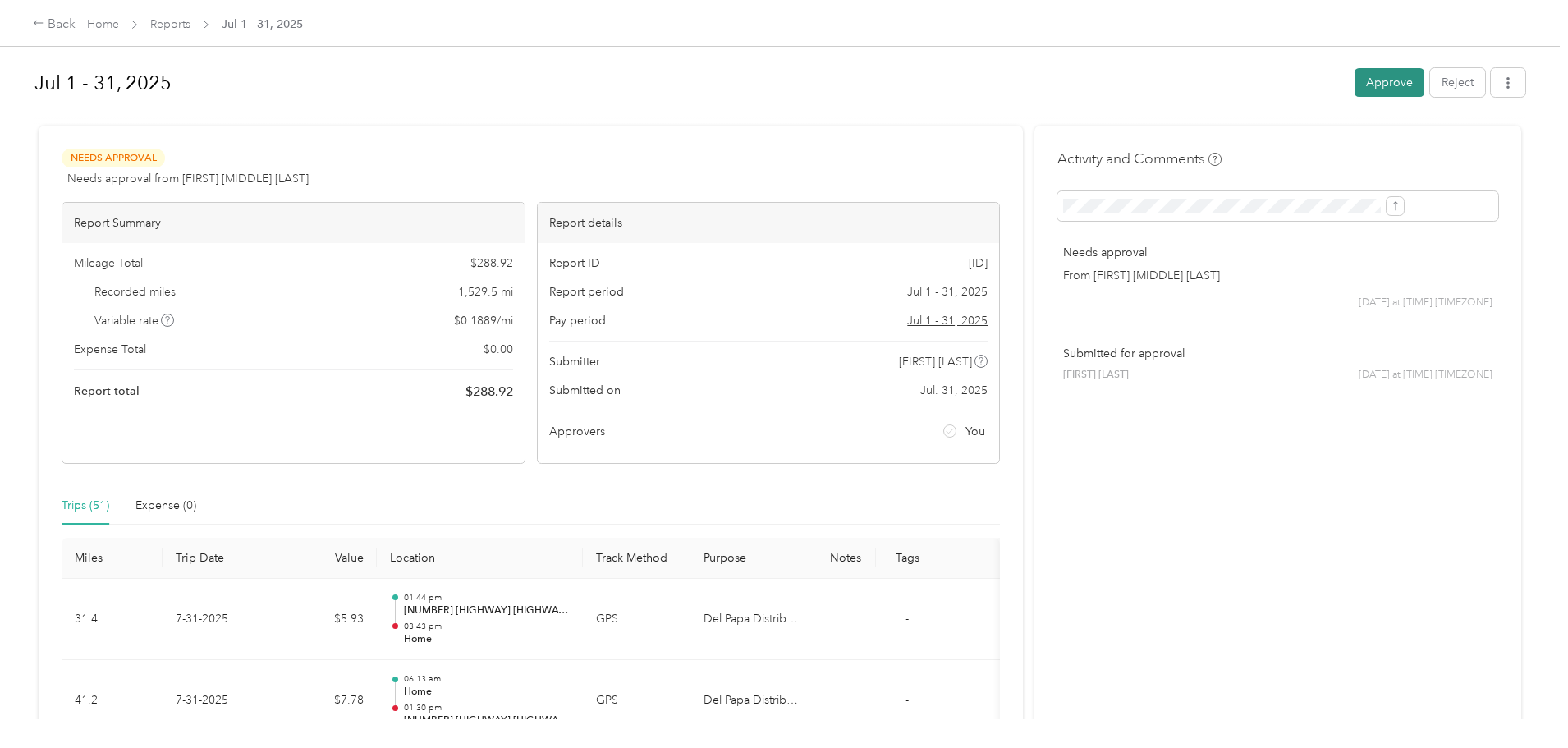 click on "Approve" at bounding box center (1389, 82) 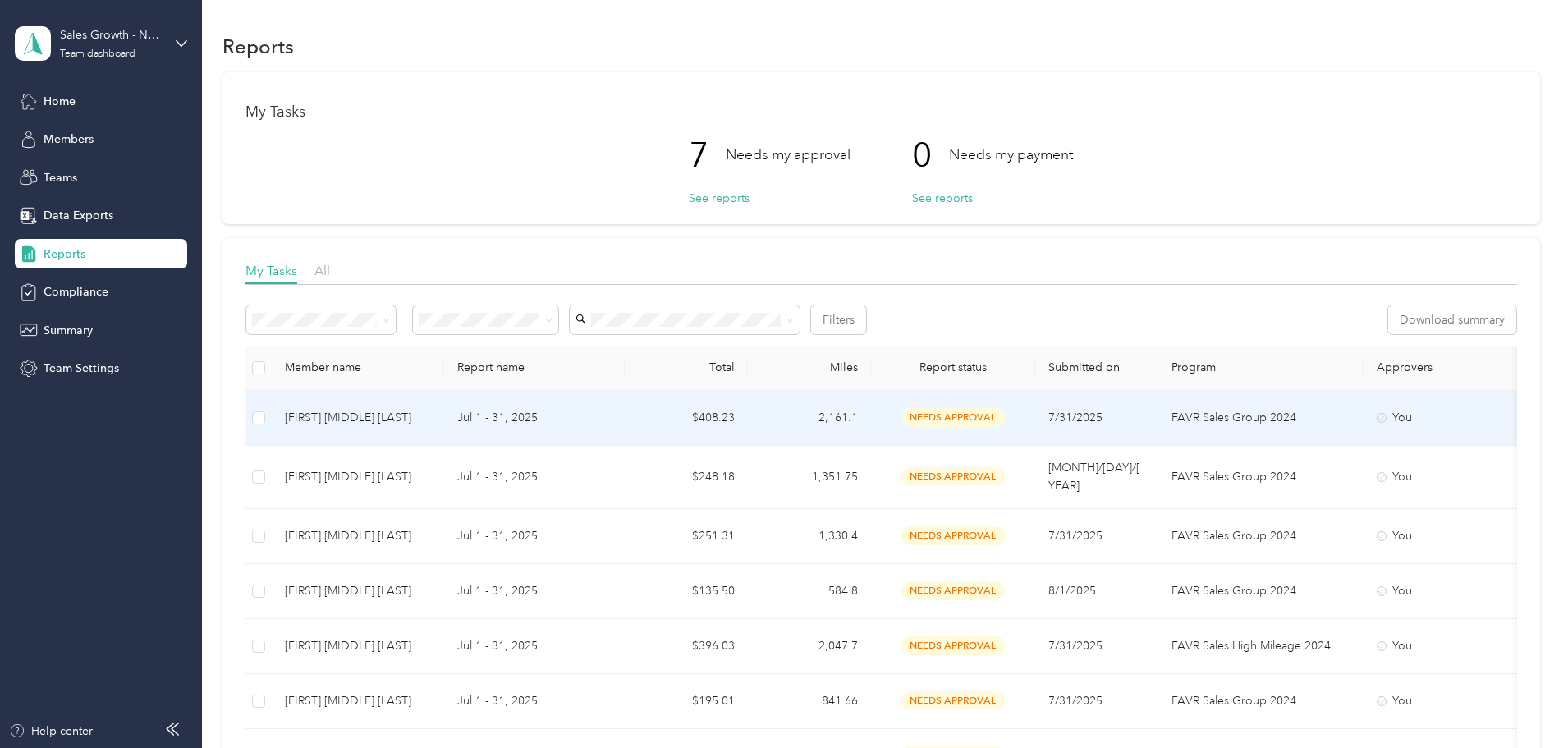 click on "Jul 1 - 31, 2025" at bounding box center (534, 418) 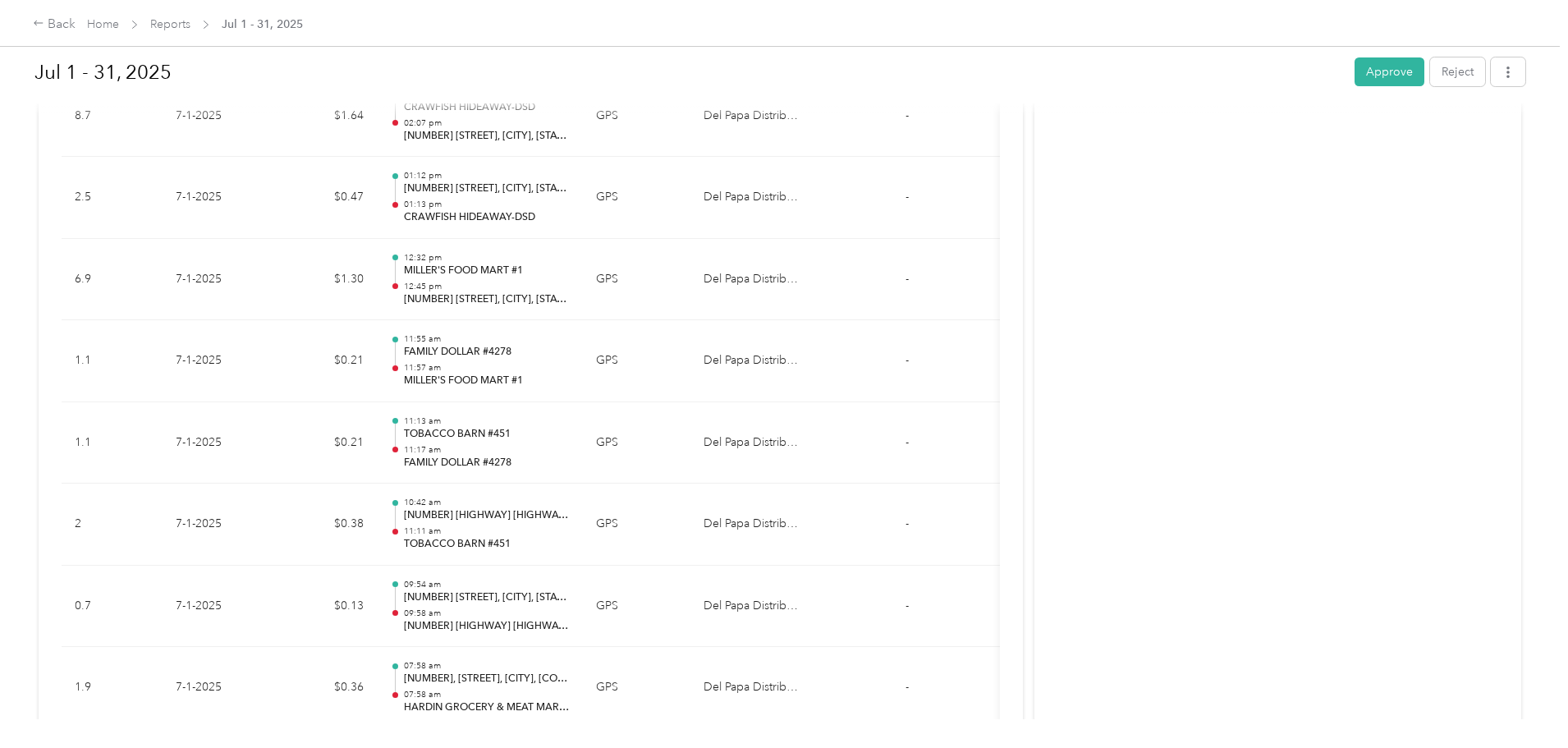 scroll, scrollTop: 12984, scrollLeft: 0, axis: vertical 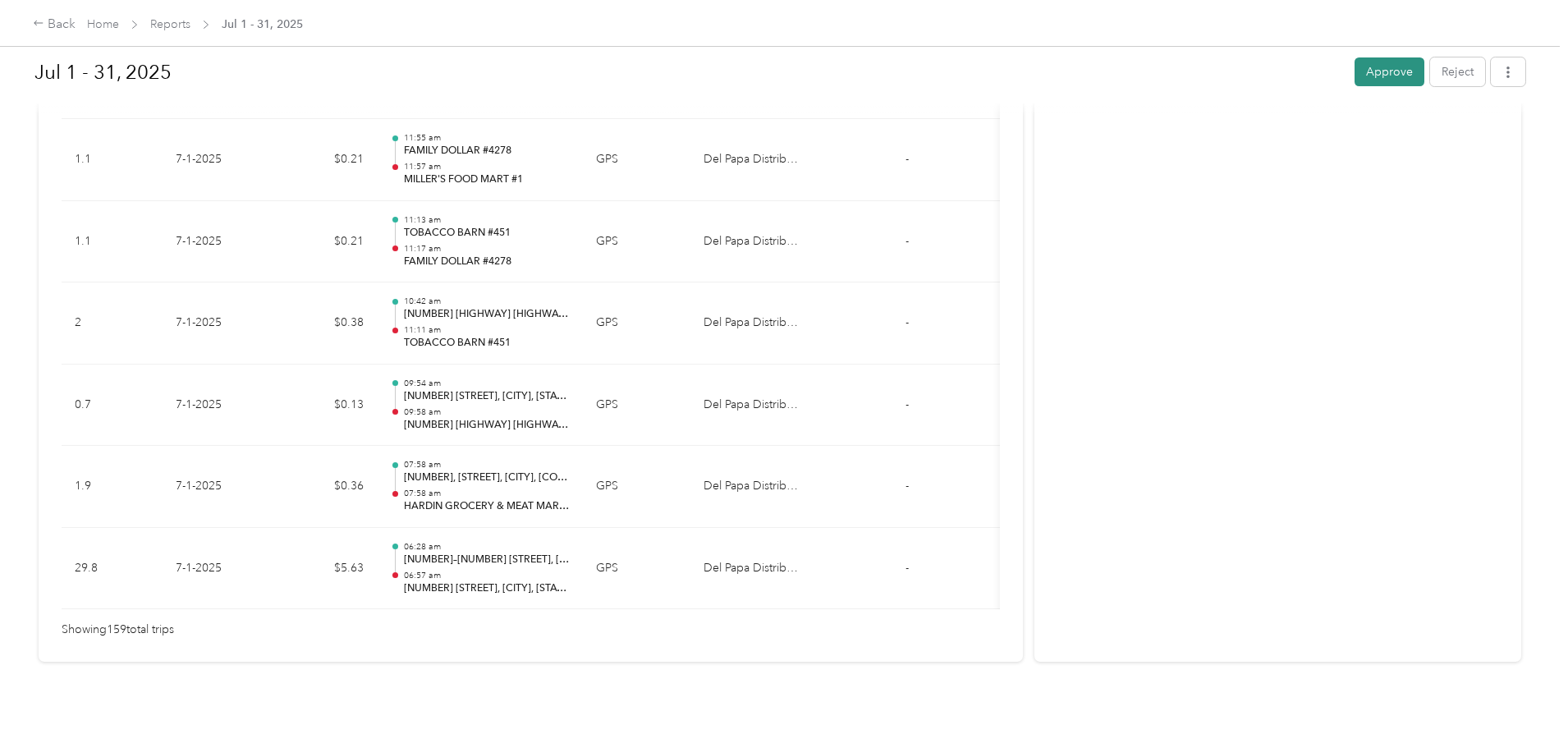 click on "Approve" at bounding box center (1389, 71) 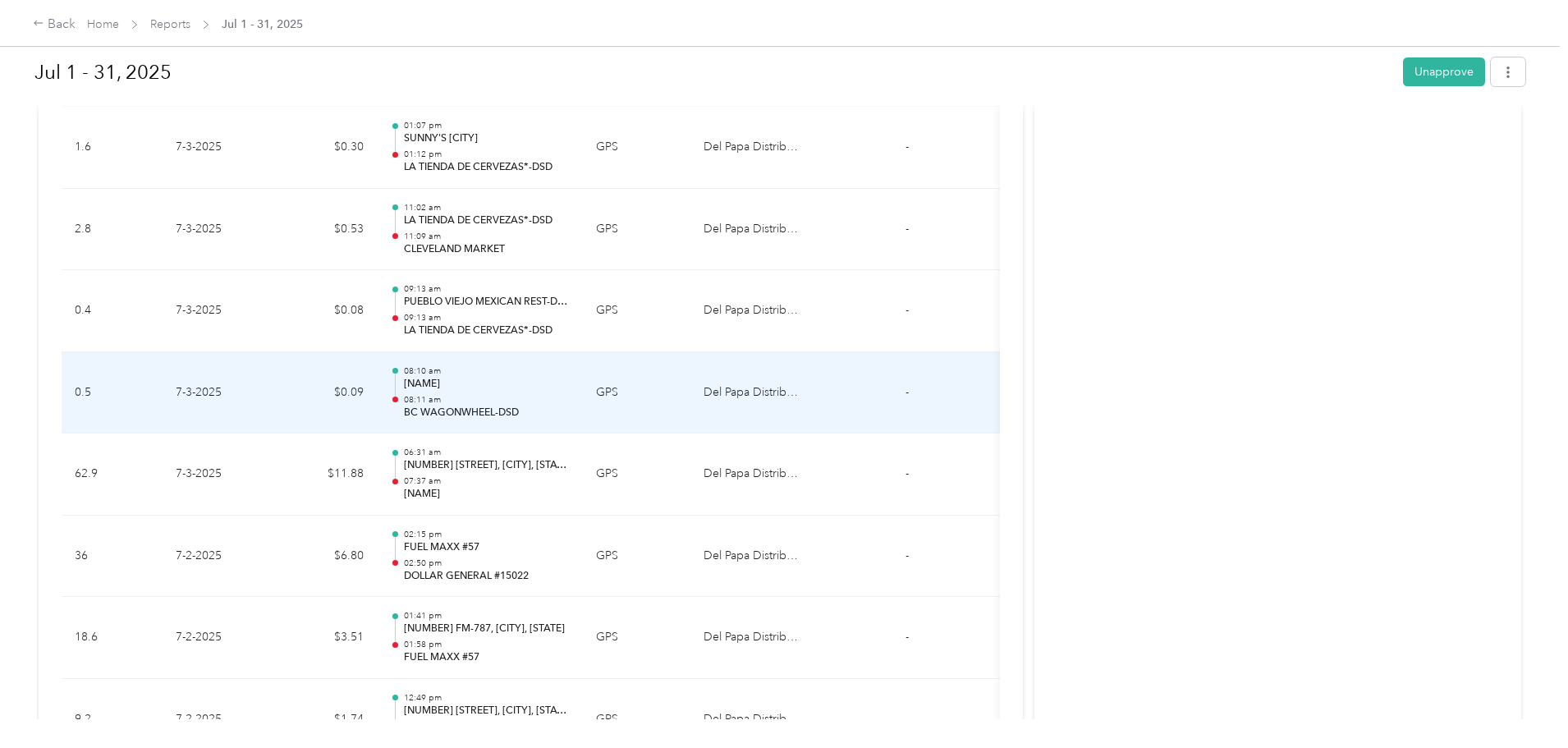 scroll, scrollTop: 11177, scrollLeft: 0, axis: vertical 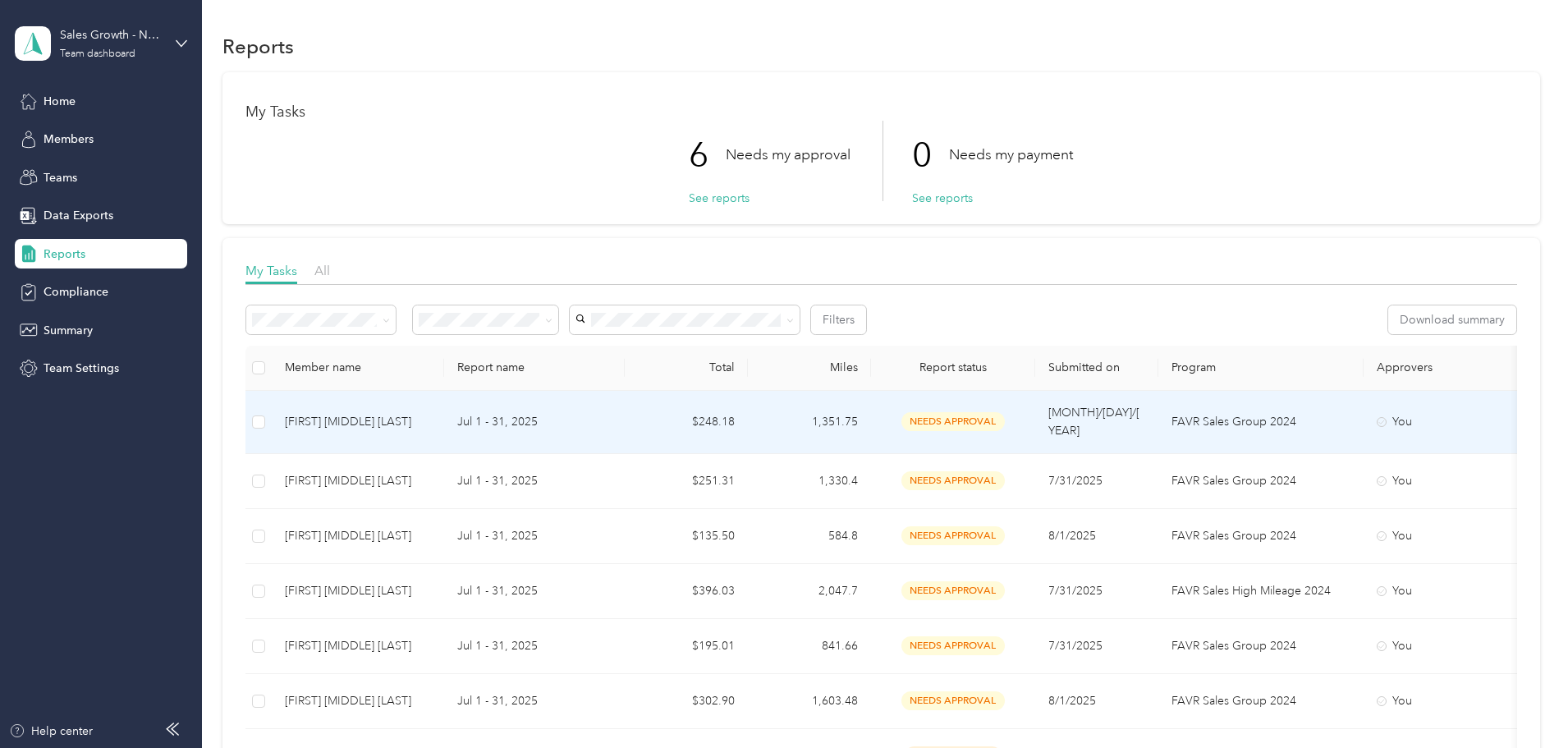 click on "$248.18" at bounding box center [686, 422] 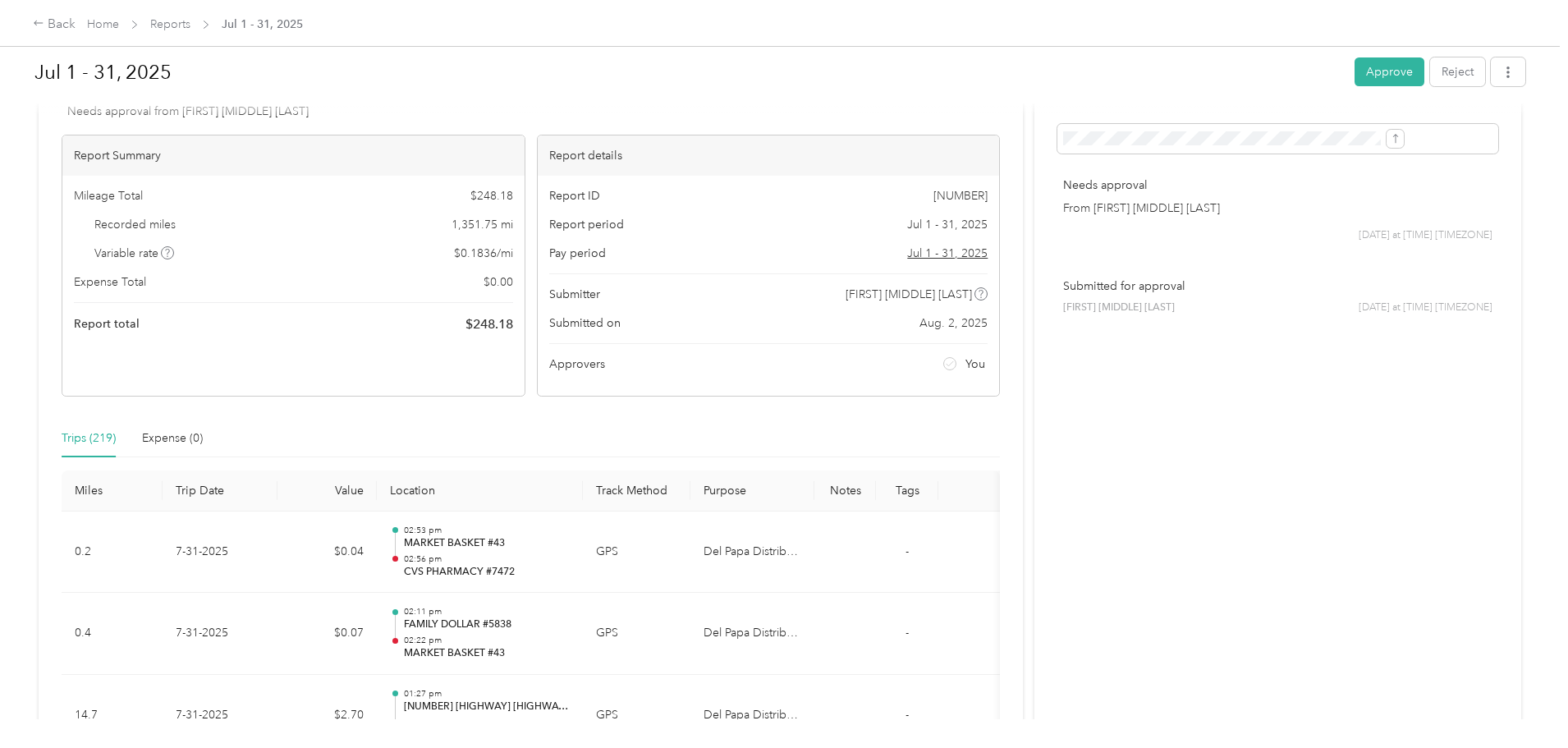 scroll, scrollTop: 0, scrollLeft: 0, axis: both 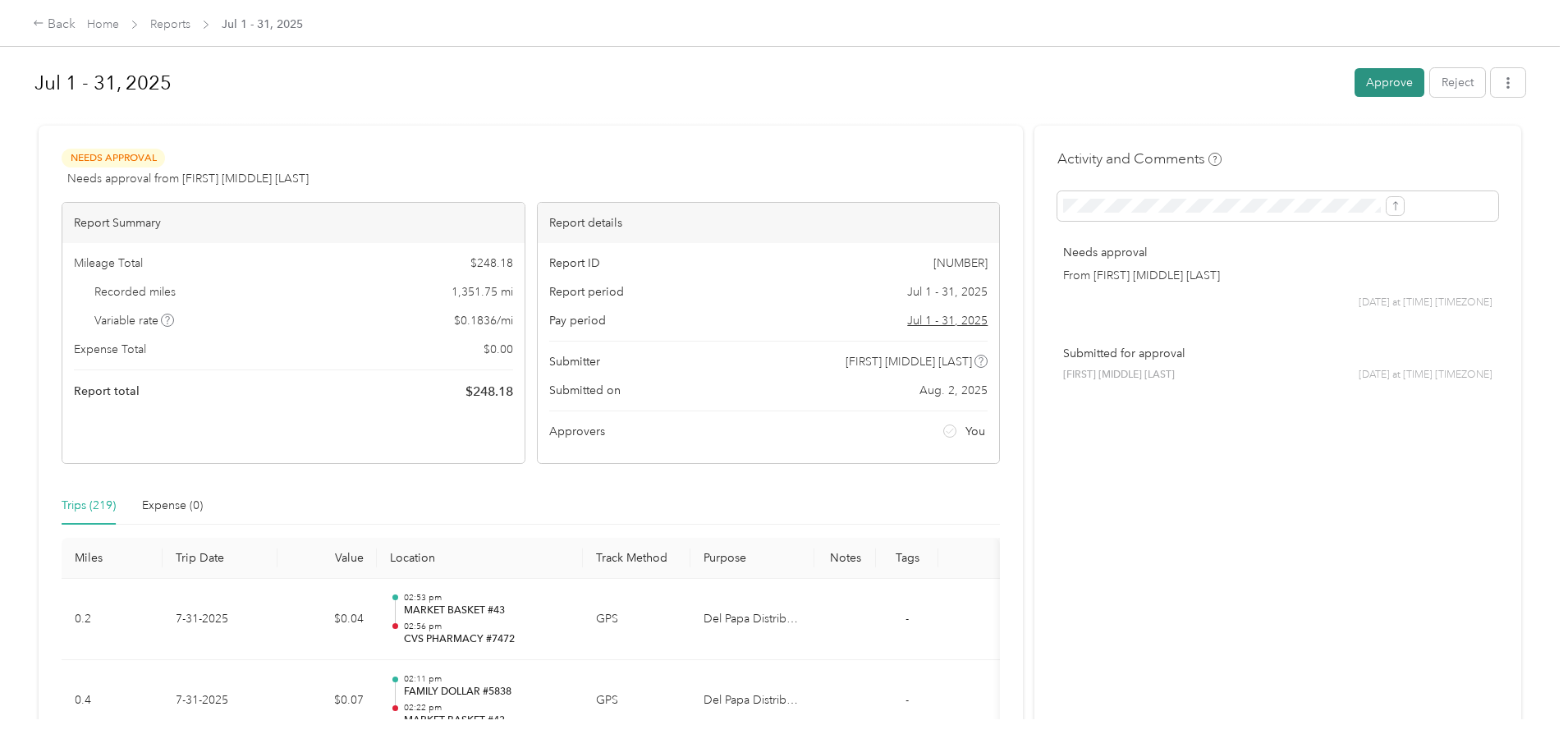 click on "Approve" at bounding box center [1389, 82] 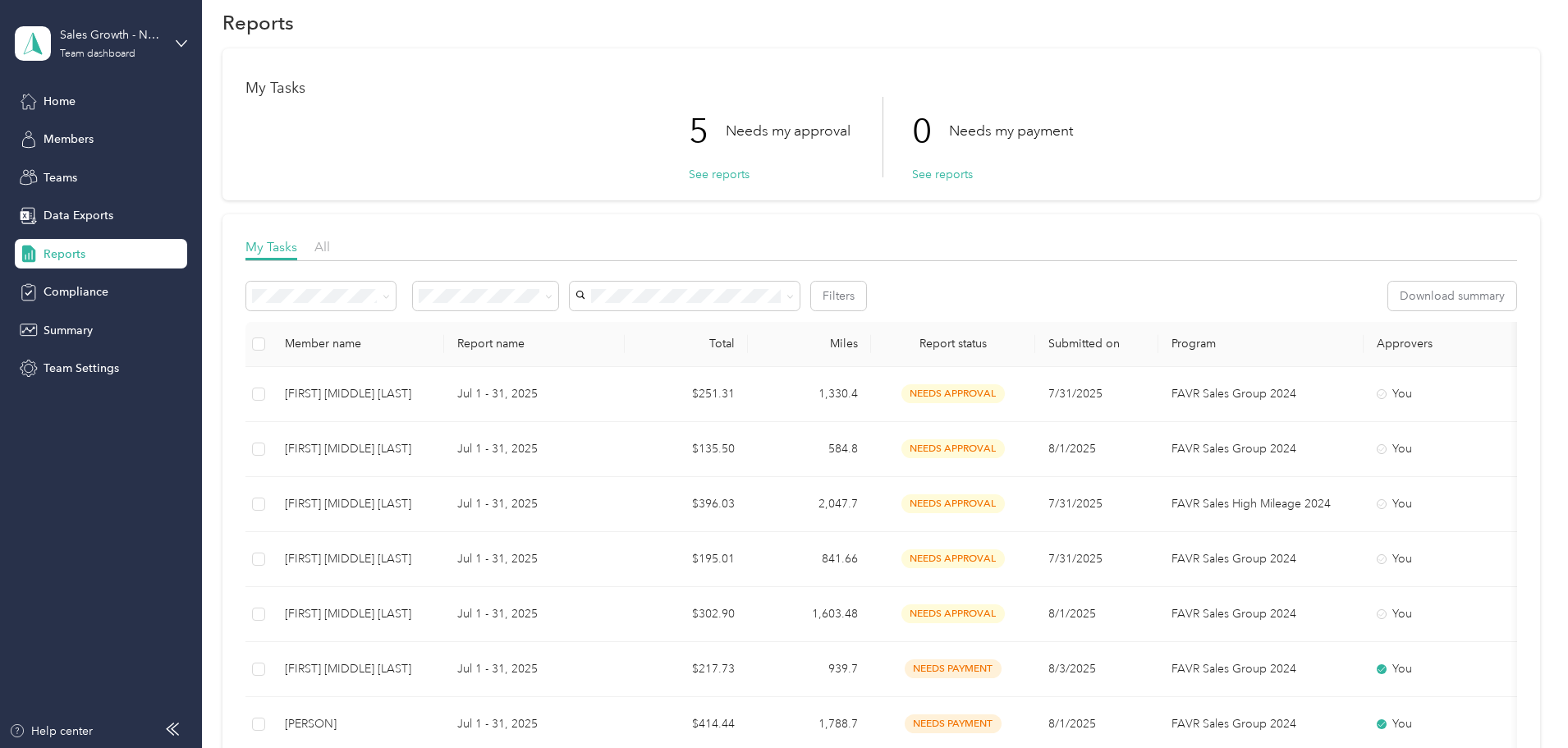 scroll, scrollTop: 0, scrollLeft: 0, axis: both 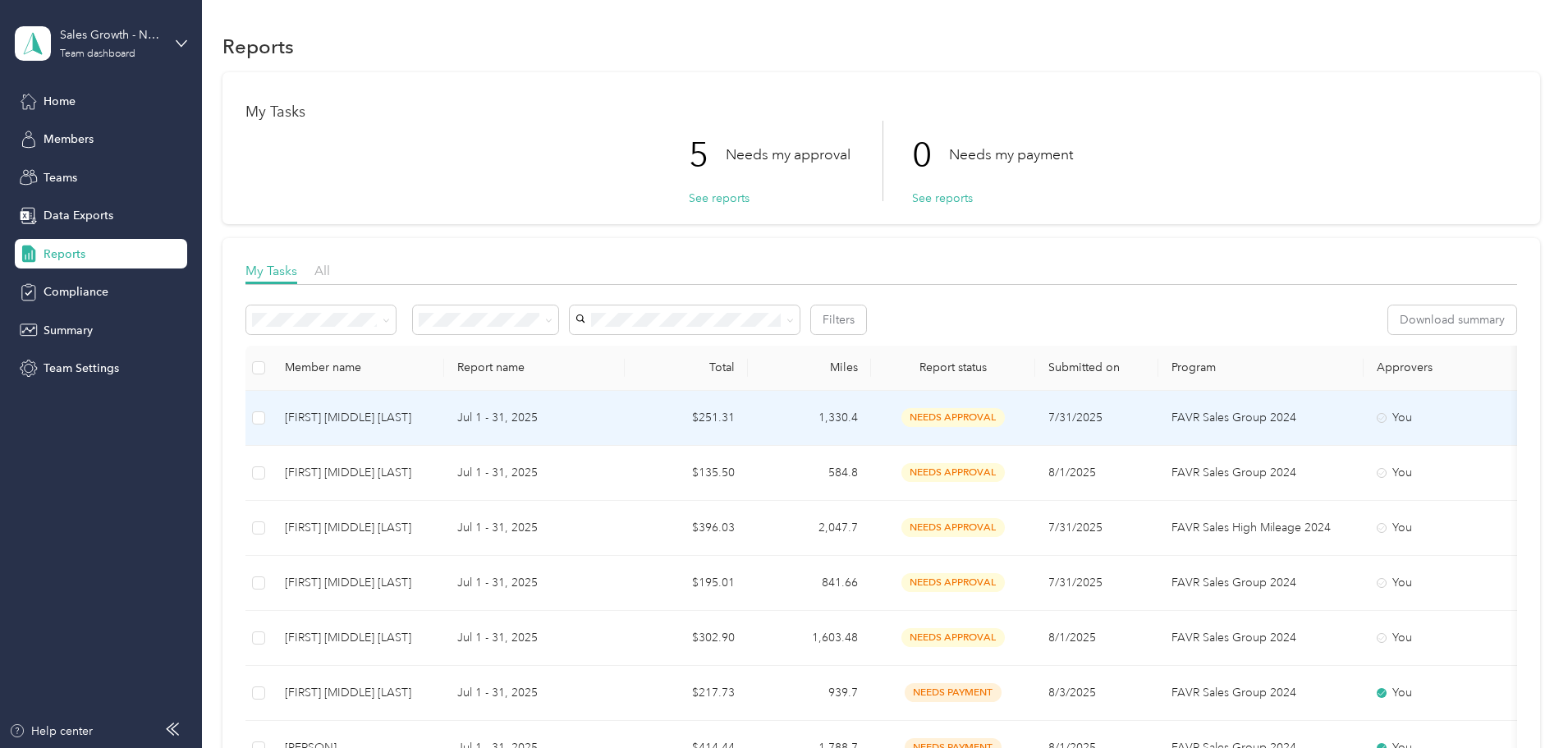 click on "Jul 1 - 31, 2025" at bounding box center (534, 418) 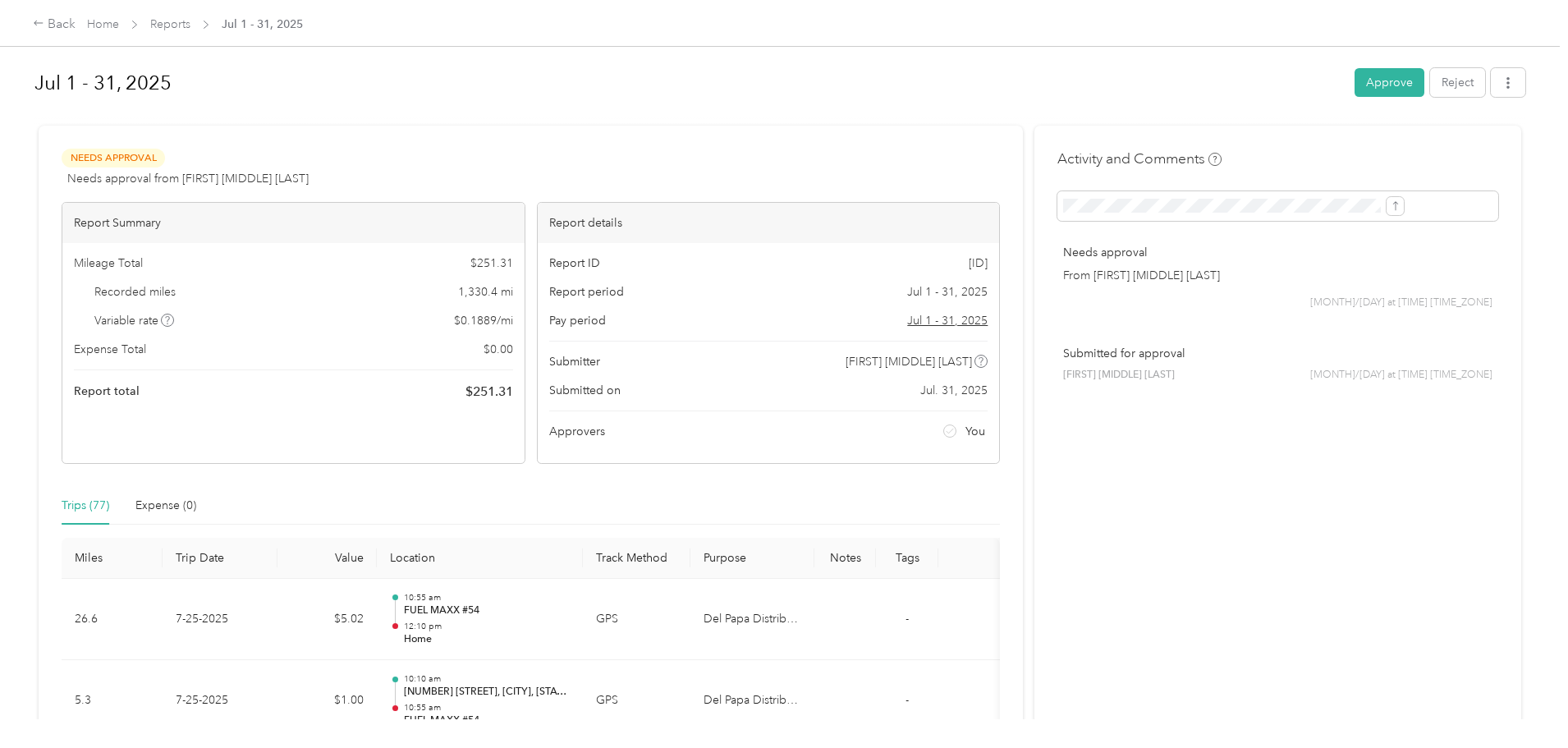 click on "Back Home Reports [DATE] - [DATE] [DATE] - [DATE] Approve Reject Needs Approval Needs approval from [FIRST] [MIDDLE] [LAST] View  activity & comments Report Summary Mileage Total $ [AMOUNT] Recorded miles [MILEAGE] mi Variable rate $ [RATE] / mi Expense Total $ [AMOUNT] Report total $ [AMOUNT] Report details Report ID [ID] Report period [DATE] - [DATE] Pay period [DATE] - [DATE] Submitter [FIRST] [MIDDLE] [LAST] Submitted on [DATE]. [MONTH] [DAY] Approvers You Trips ([NUMBER]) Expense ([NUMBER]) Miles Trip Date Value Location Track Method Purpose Notes Tags   [MILEAGE] [DATE] $[AMOUNT] [TIME] [LOCATION] [TIME] Home GPS [COMPANY] - [MILEAGE] [DATE] $[AMOUNT] [TIME] [NUMBER] [STREET], [CITY], [STATE] [TIME] [LOCATION] GPS [COMPANY] - [MILEAGE] [DATE] $[AMOUNT] [TIME] [NUMBER] [STREET], [CITY], [STATE] [TIME] [NUMBER] [STREET], [CITY], [STATE] GPS [COMPANY] - [MILEAGE] [DATE] $[AMOUNT] [TIME] Home [TIME] [NUMBER] [STREET], [CITY], [STATE] GPS [COMPANY] - [MILEAGE] [DATE] $[AMOUNT] [TIME] [TIME] Home GPS - [MILEAGE]" at bounding box center (780, 374) 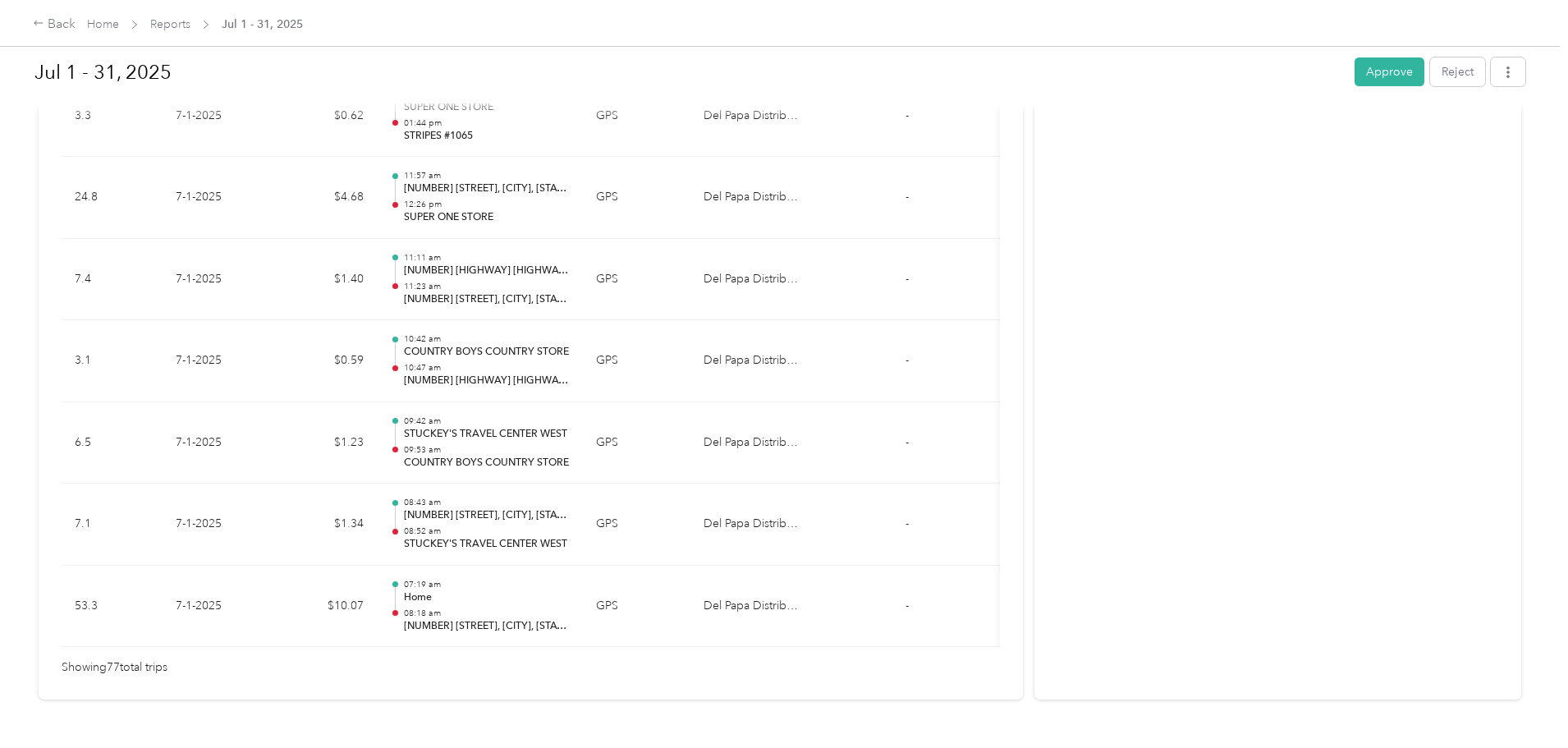 scroll, scrollTop: 6285, scrollLeft: 0, axis: vertical 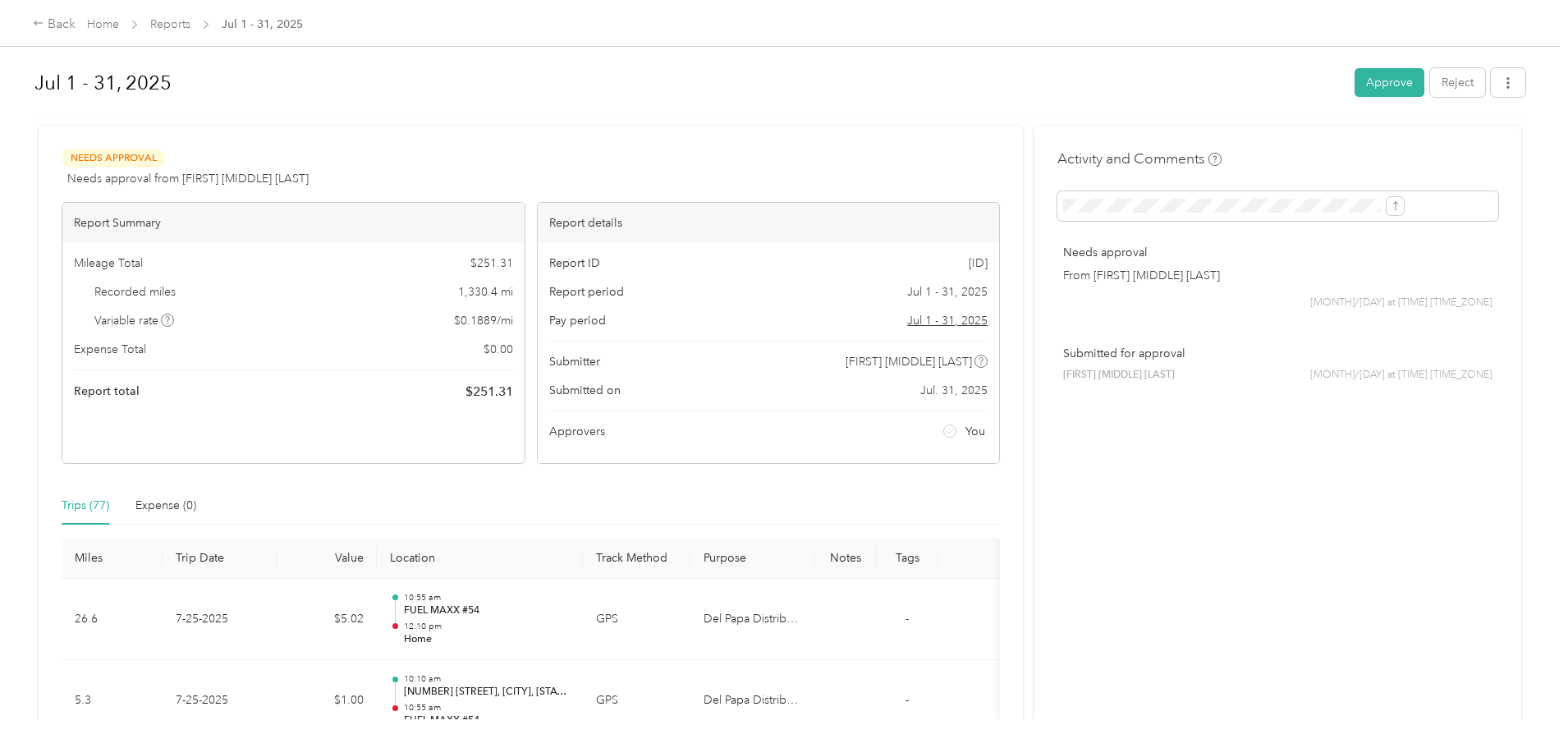 drag, startPoint x: 138, startPoint y: 451, endPoint x: 126, endPoint y: 184, distance: 267.2695 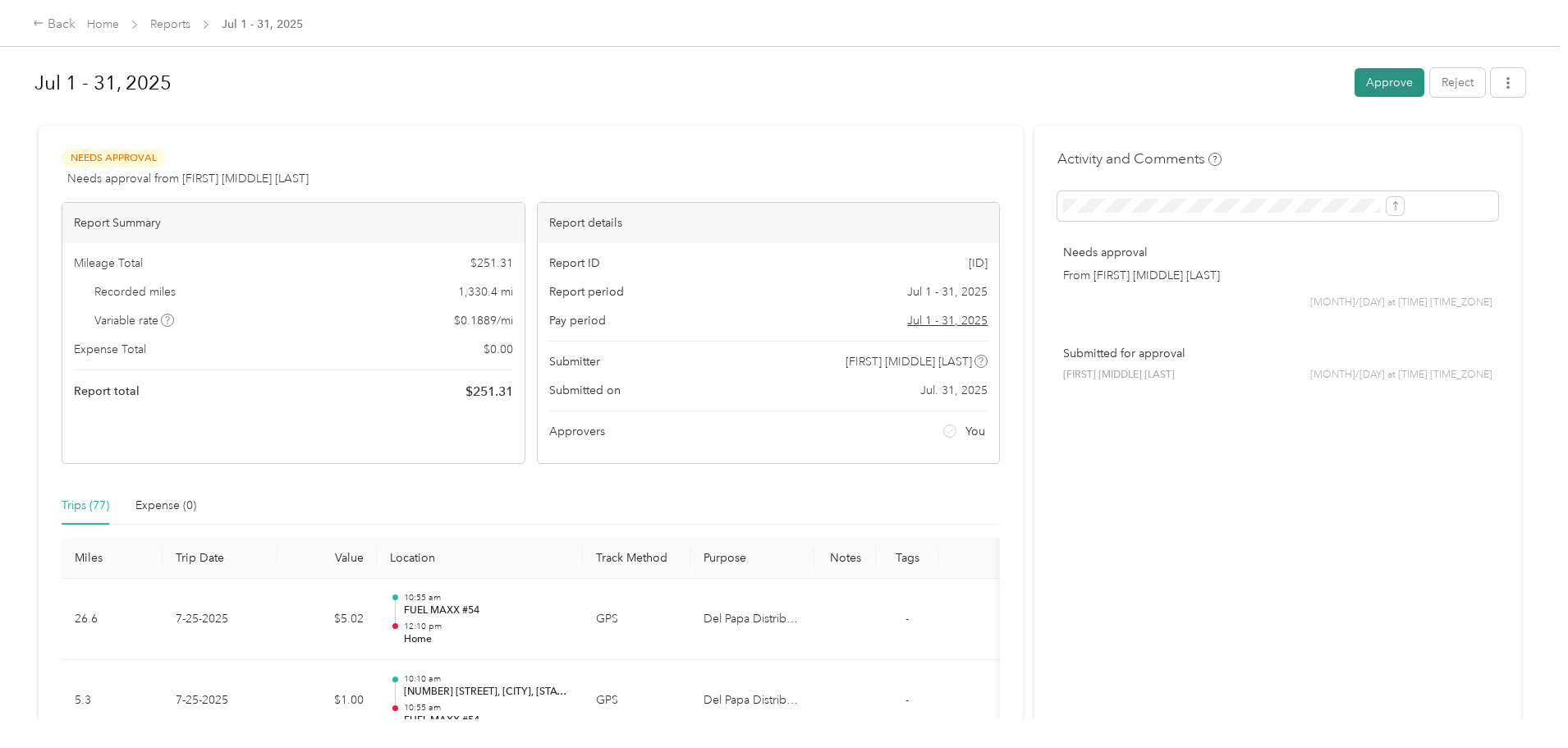 click on "Approve" at bounding box center [1389, 82] 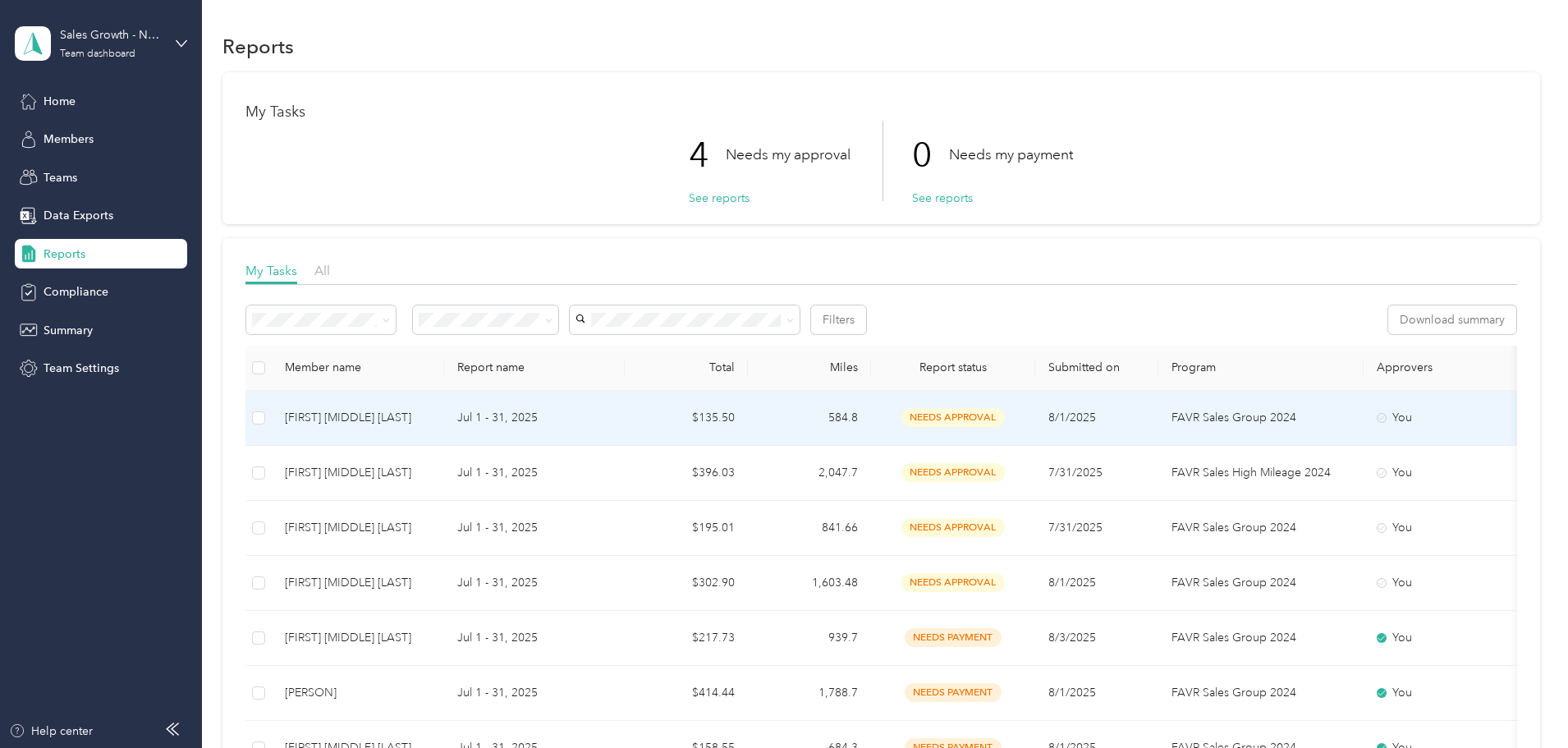 click on "$135.50" at bounding box center (686, 418) 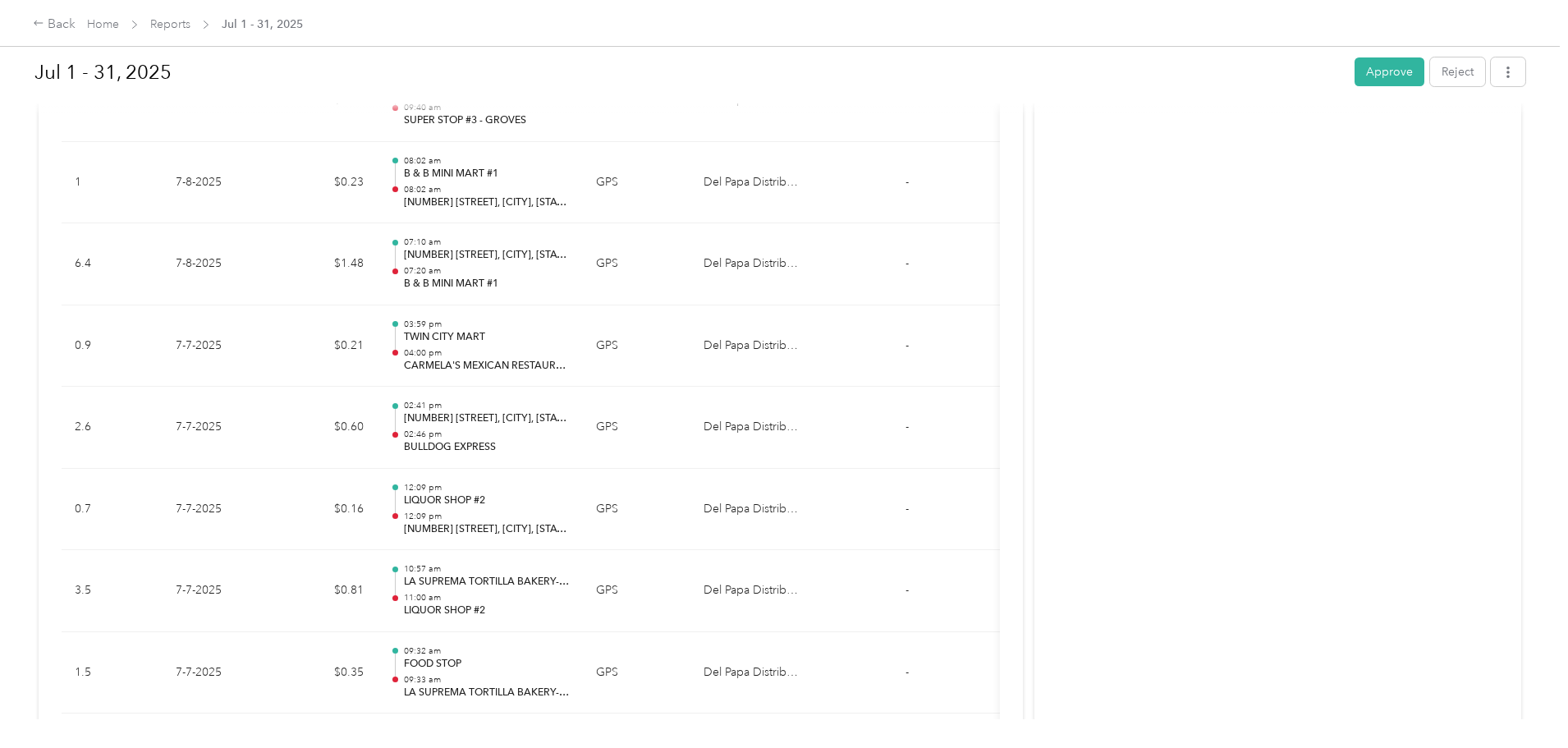 scroll, scrollTop: 7964, scrollLeft: 0, axis: vertical 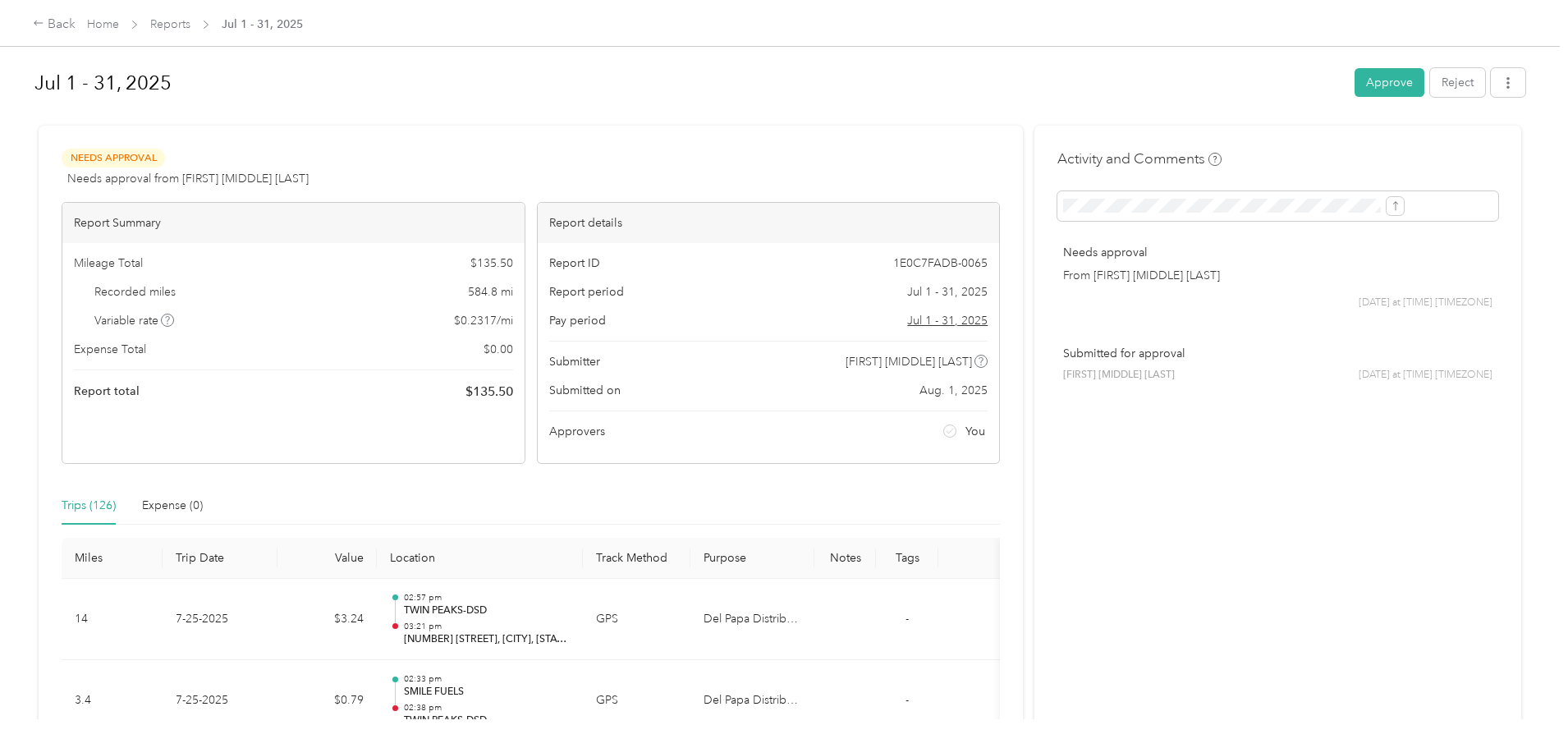 drag, startPoint x: 977, startPoint y: 522, endPoint x: 980, endPoint y: 356, distance: 166.0271 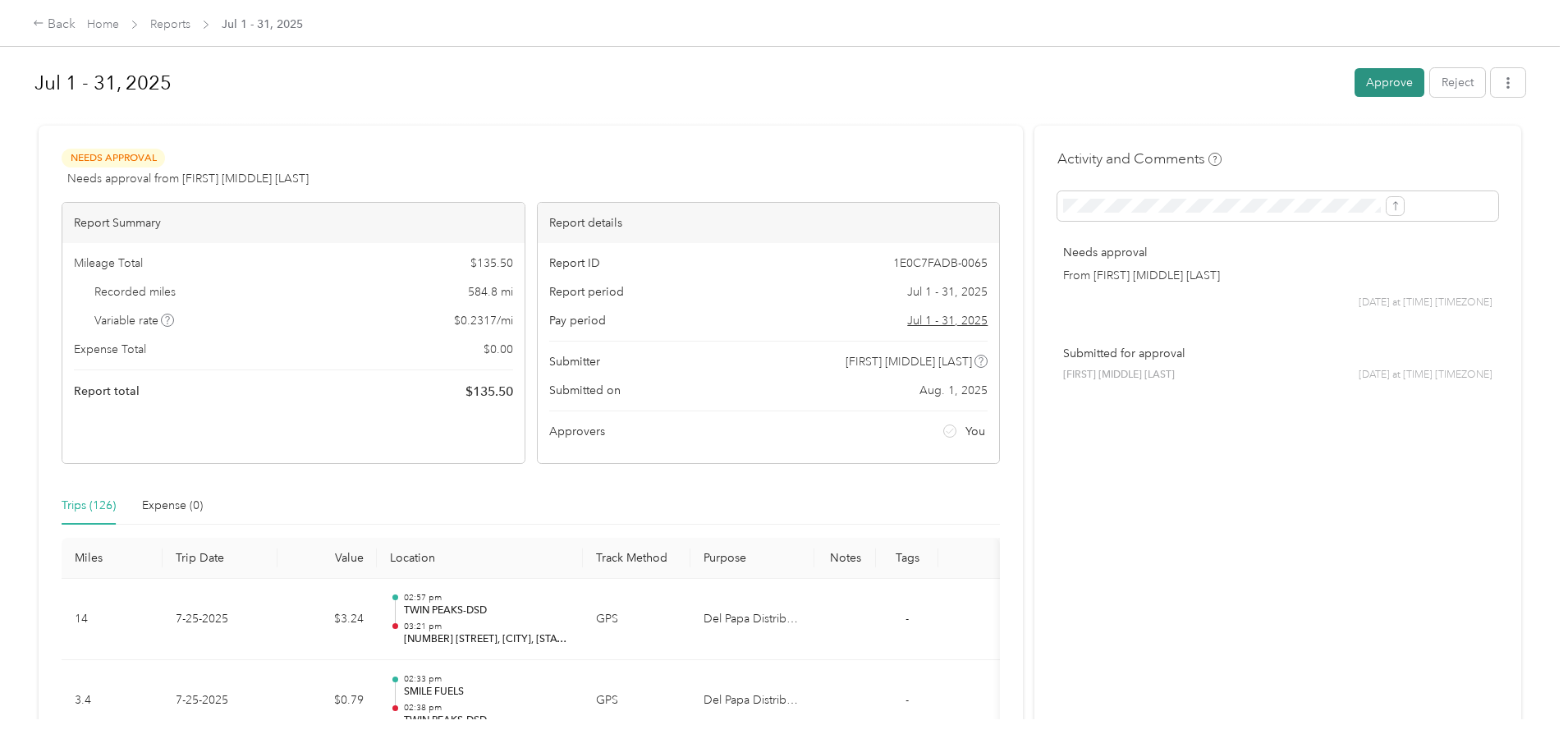 click on "Approve" at bounding box center [1389, 82] 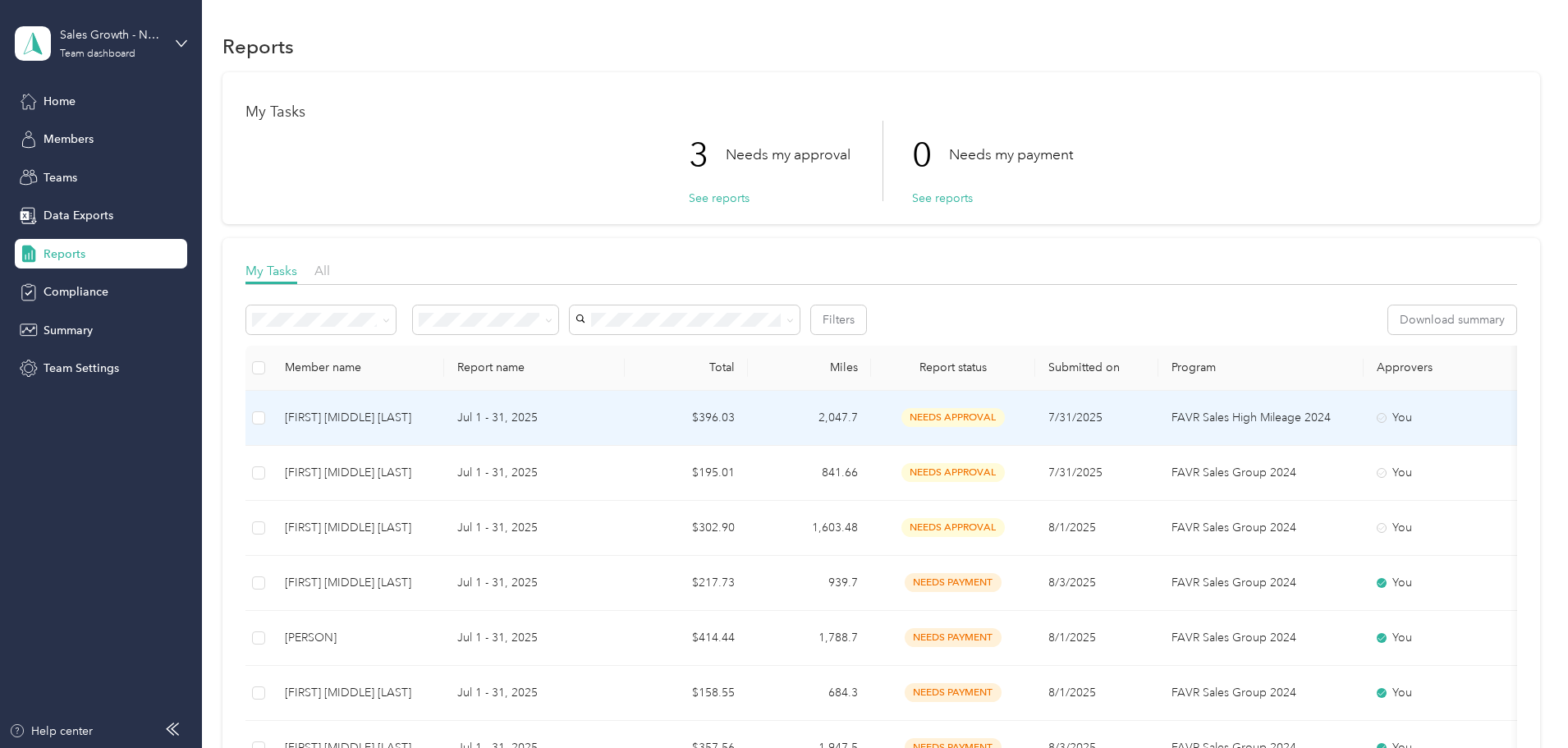 click on "Jul 1 - 31, 2025" at bounding box center [534, 418] 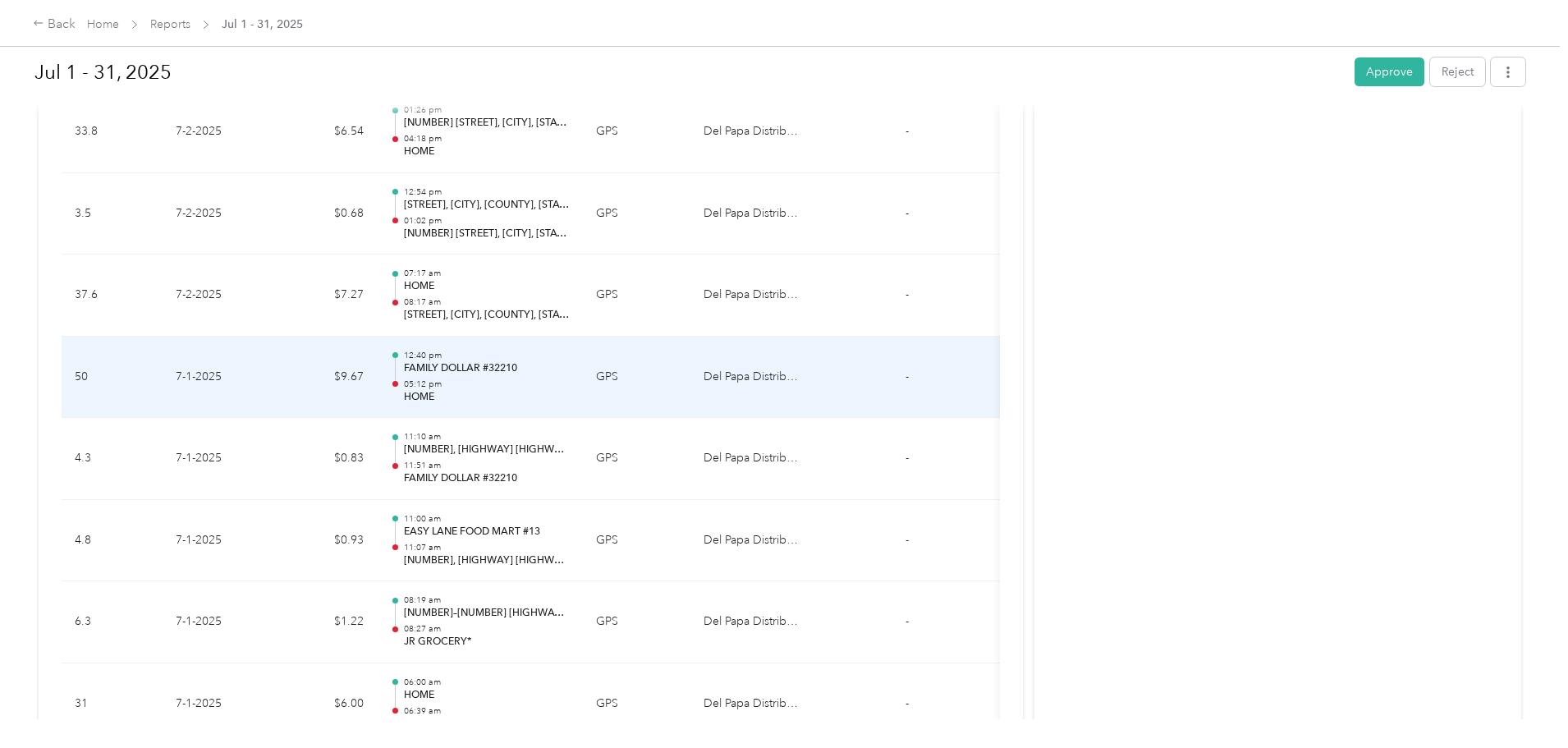 scroll, scrollTop: 8082, scrollLeft: 0, axis: vertical 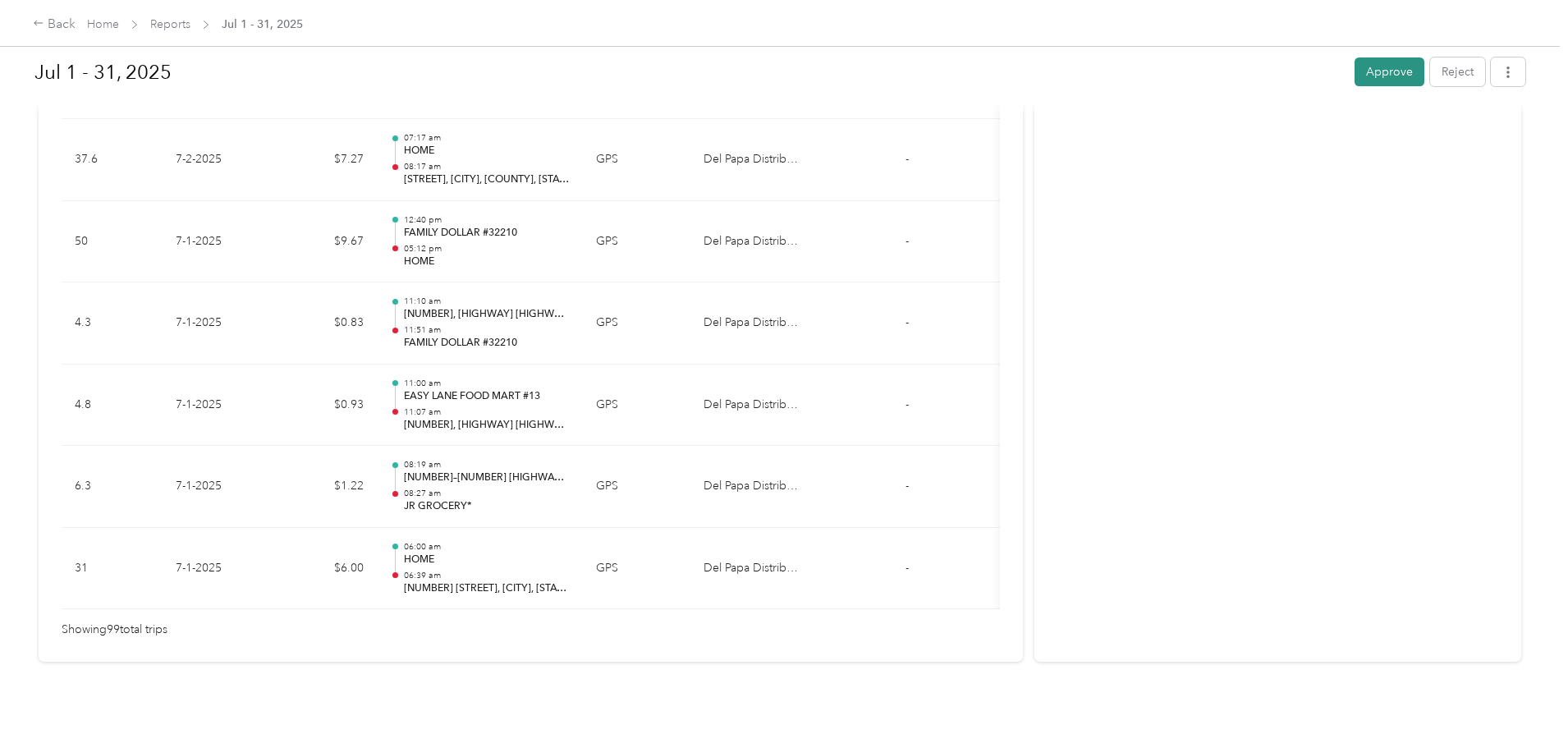 click on "Approve" at bounding box center (1389, 71) 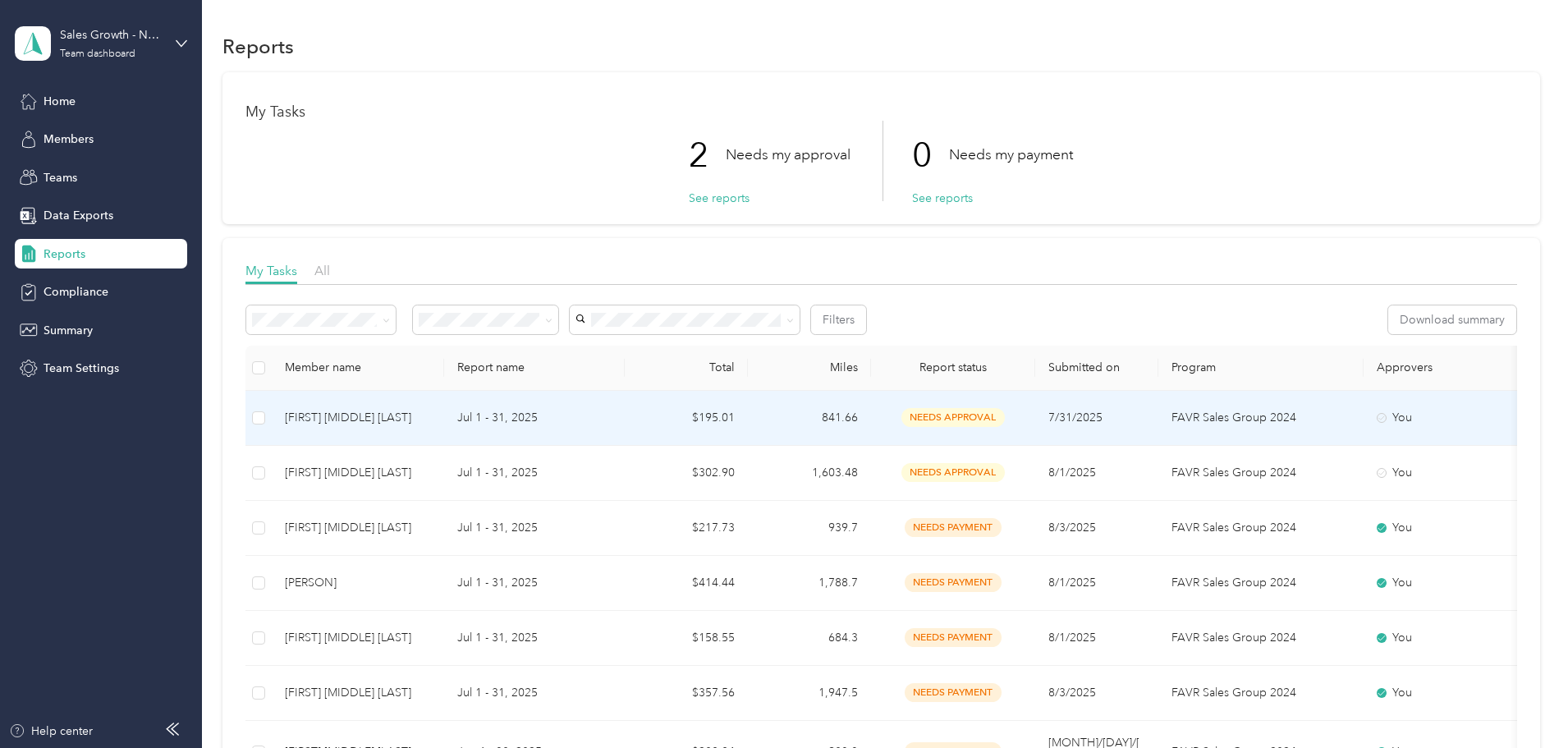 click on "Jul 1 - 31, 2025" at bounding box center (534, 418) 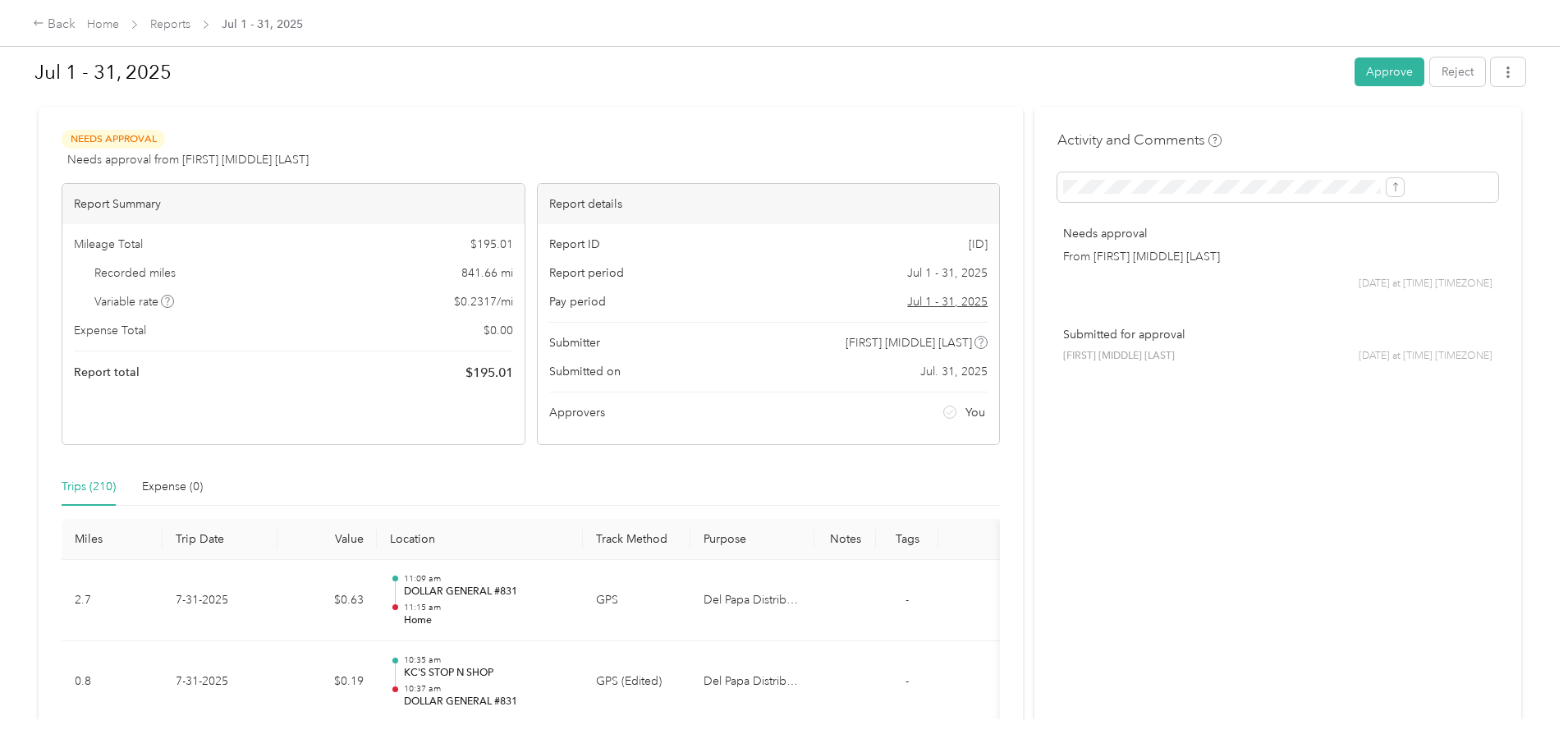 scroll, scrollTop: 0, scrollLeft: 0, axis: both 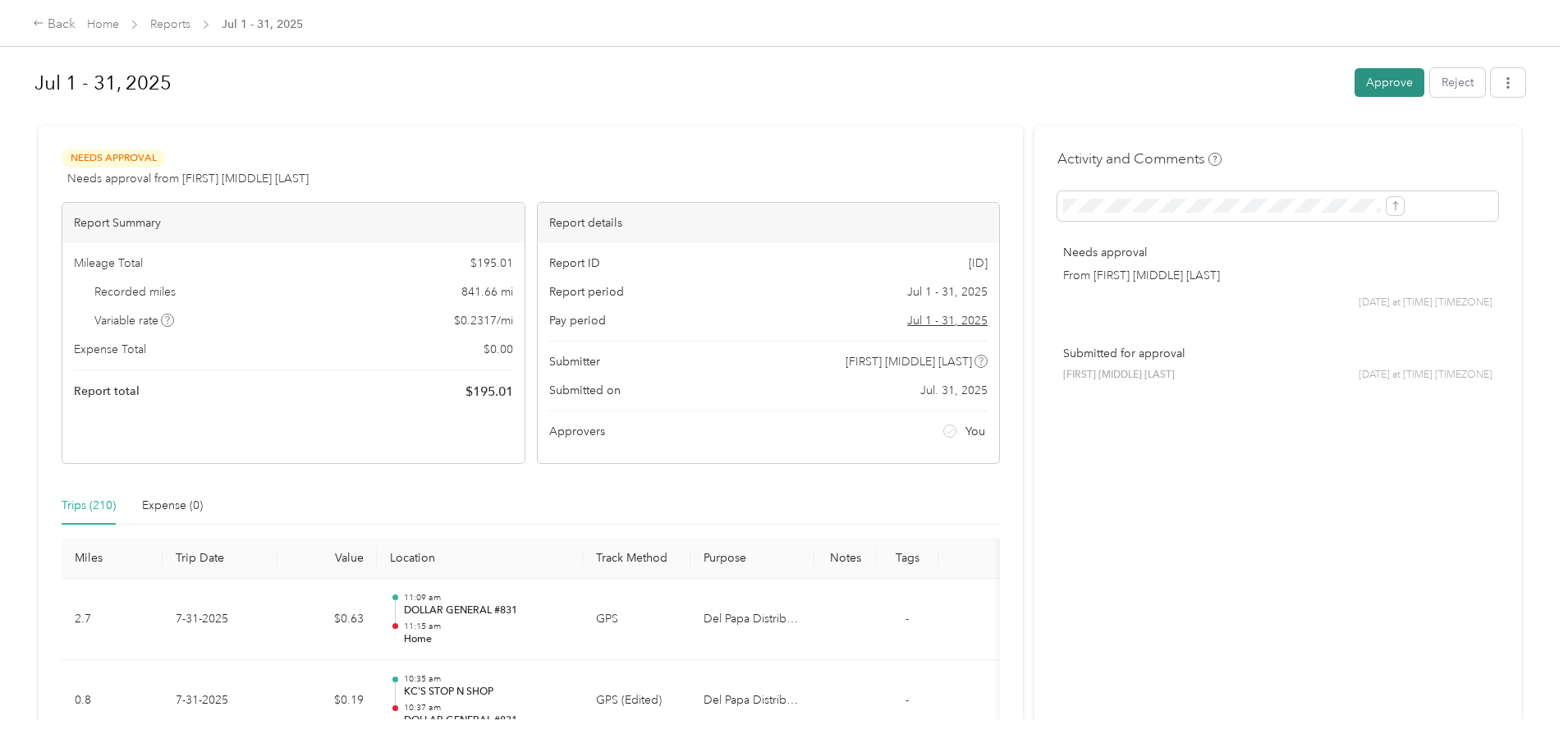 click on "Approve" at bounding box center (1389, 82) 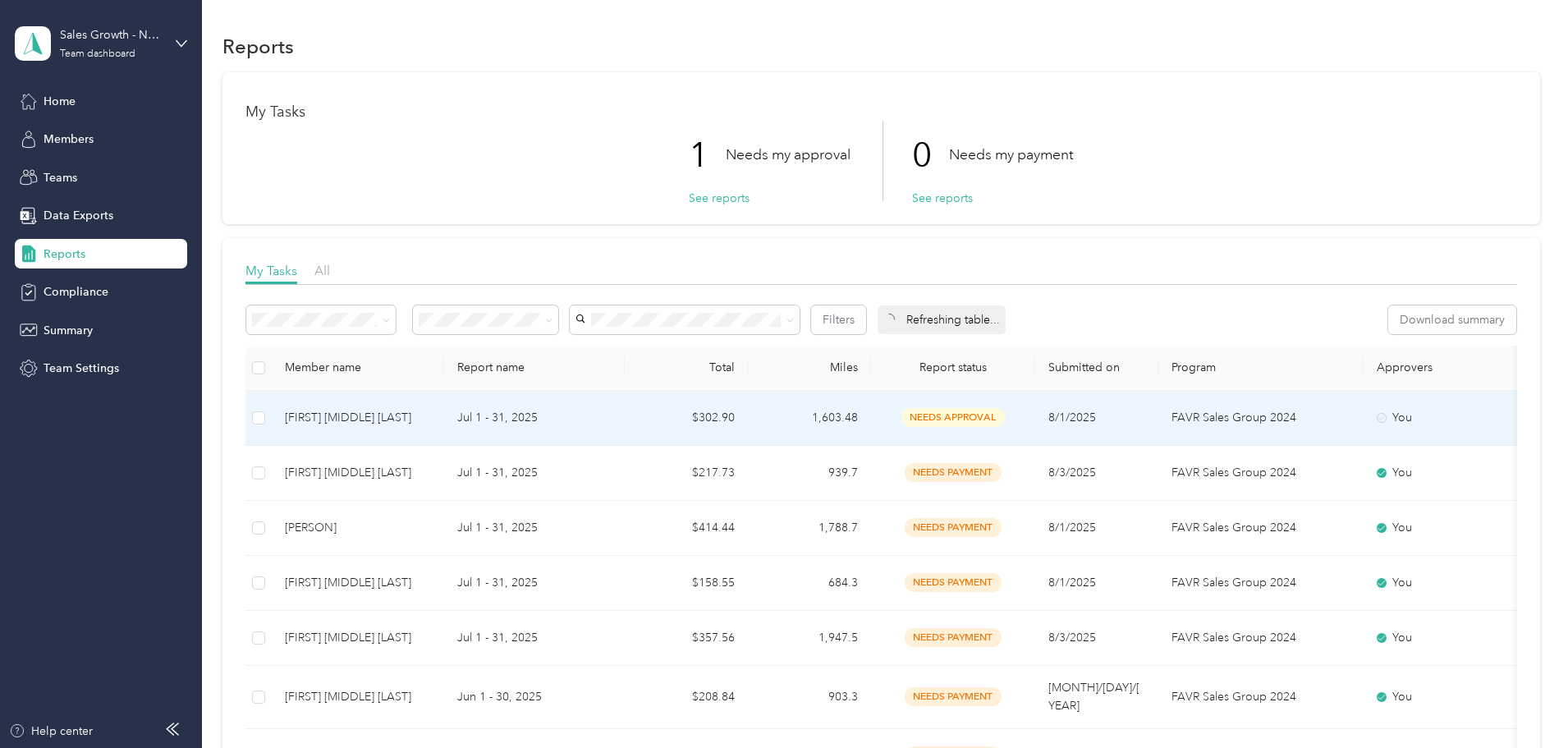 click on "[FIRST] [MIDDLE] [LAST]" at bounding box center (358, 418) 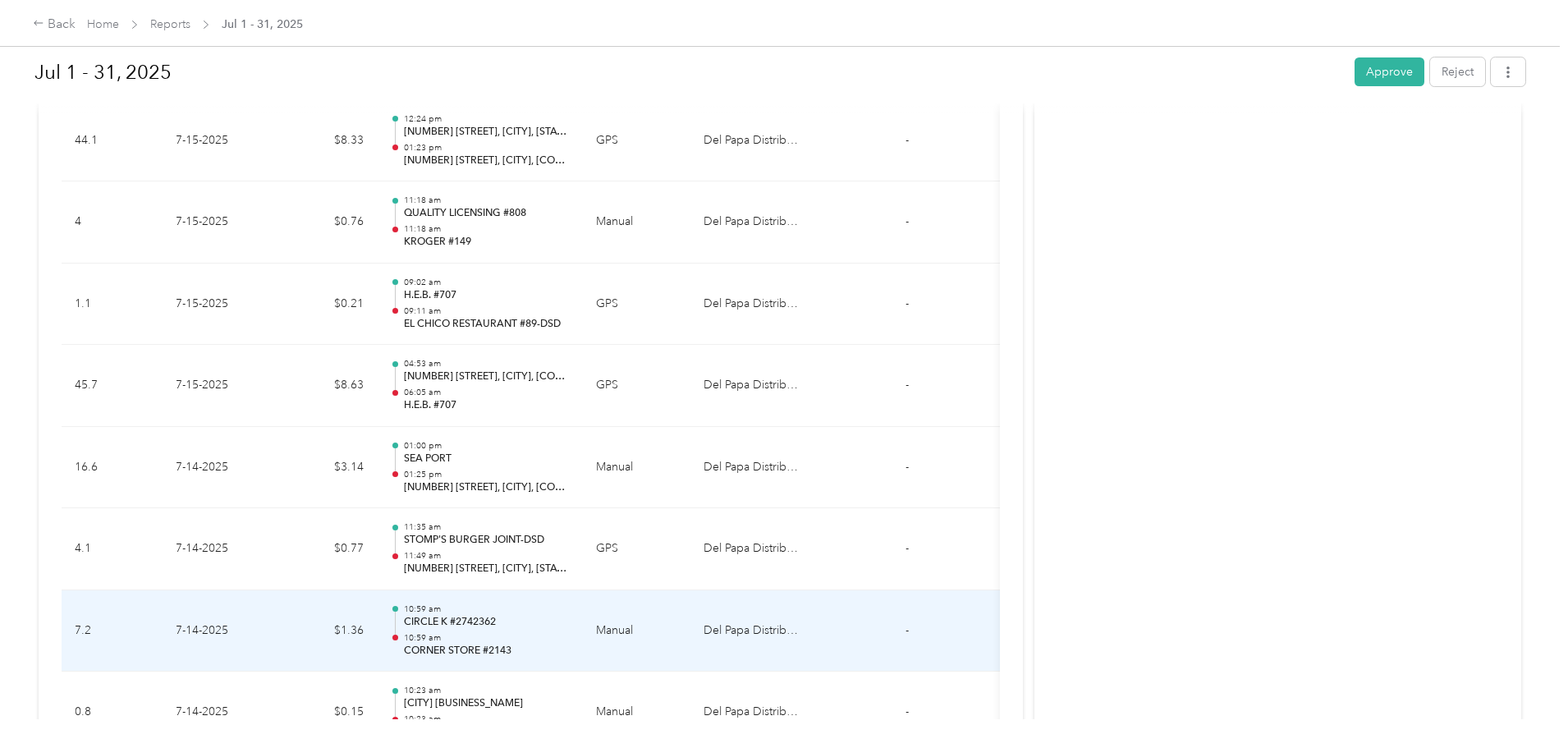scroll, scrollTop: 7308, scrollLeft: 0, axis: vertical 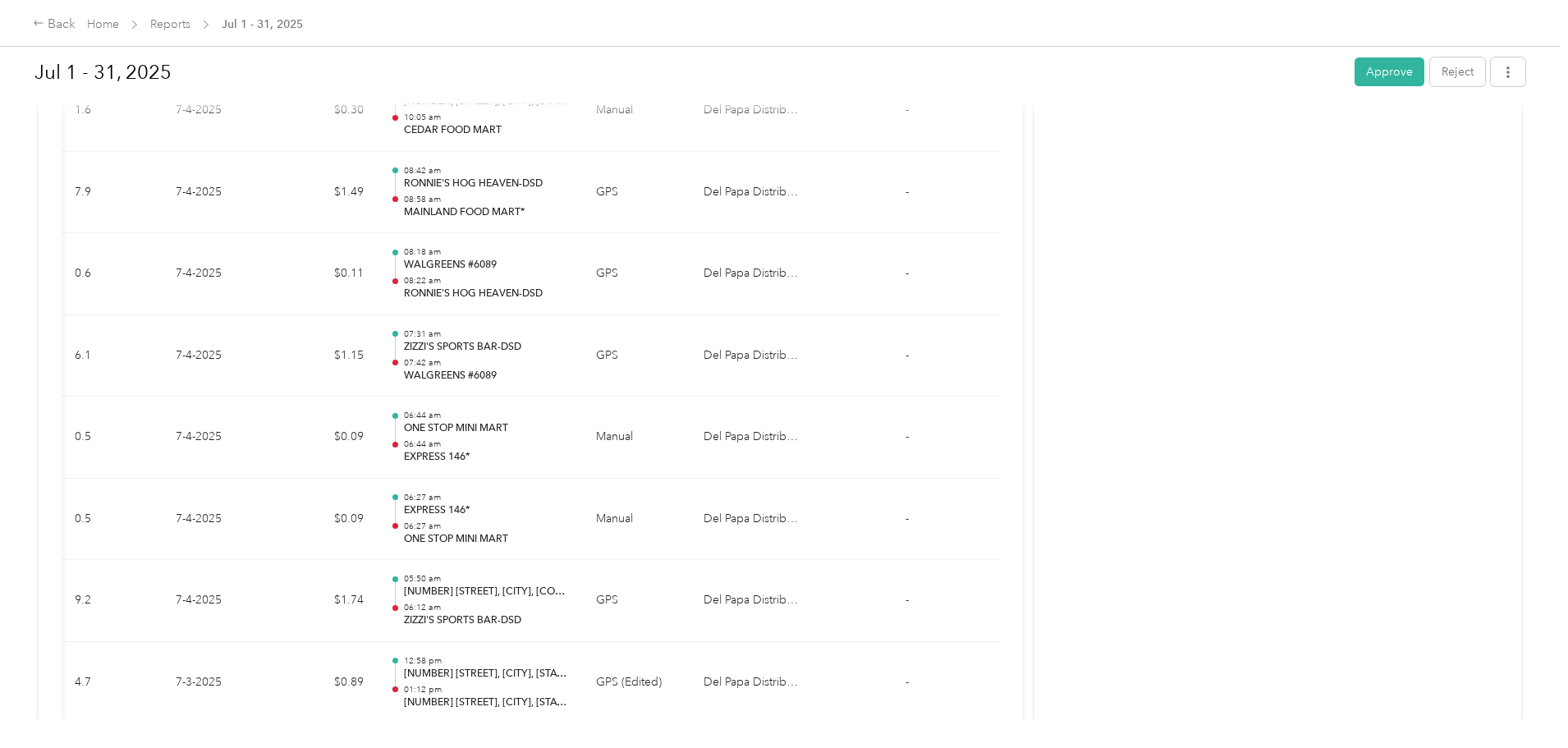 drag, startPoint x: 296, startPoint y: 329, endPoint x: 432, endPoint y: -99, distance: 449.08796 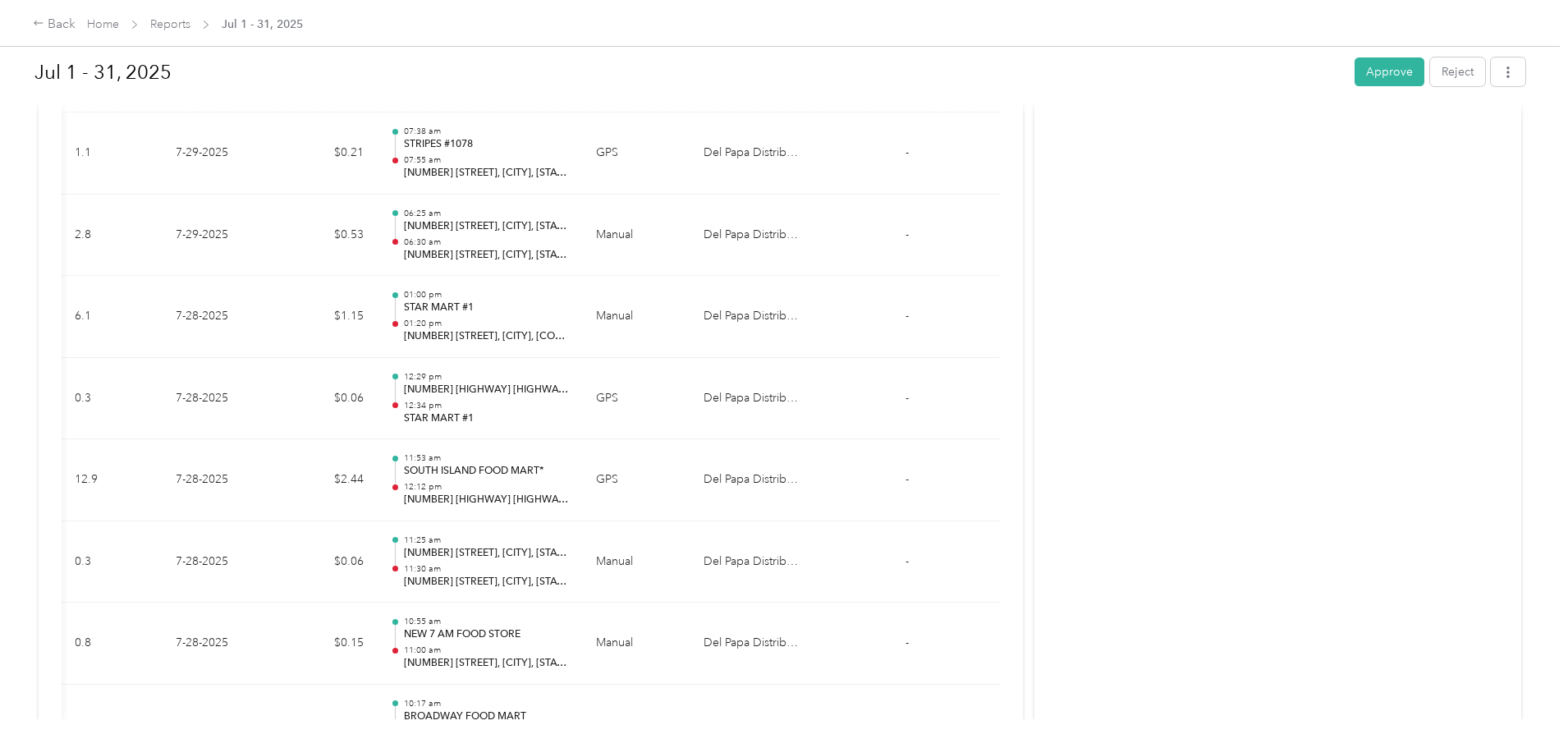 scroll, scrollTop: 0, scrollLeft: 0, axis: both 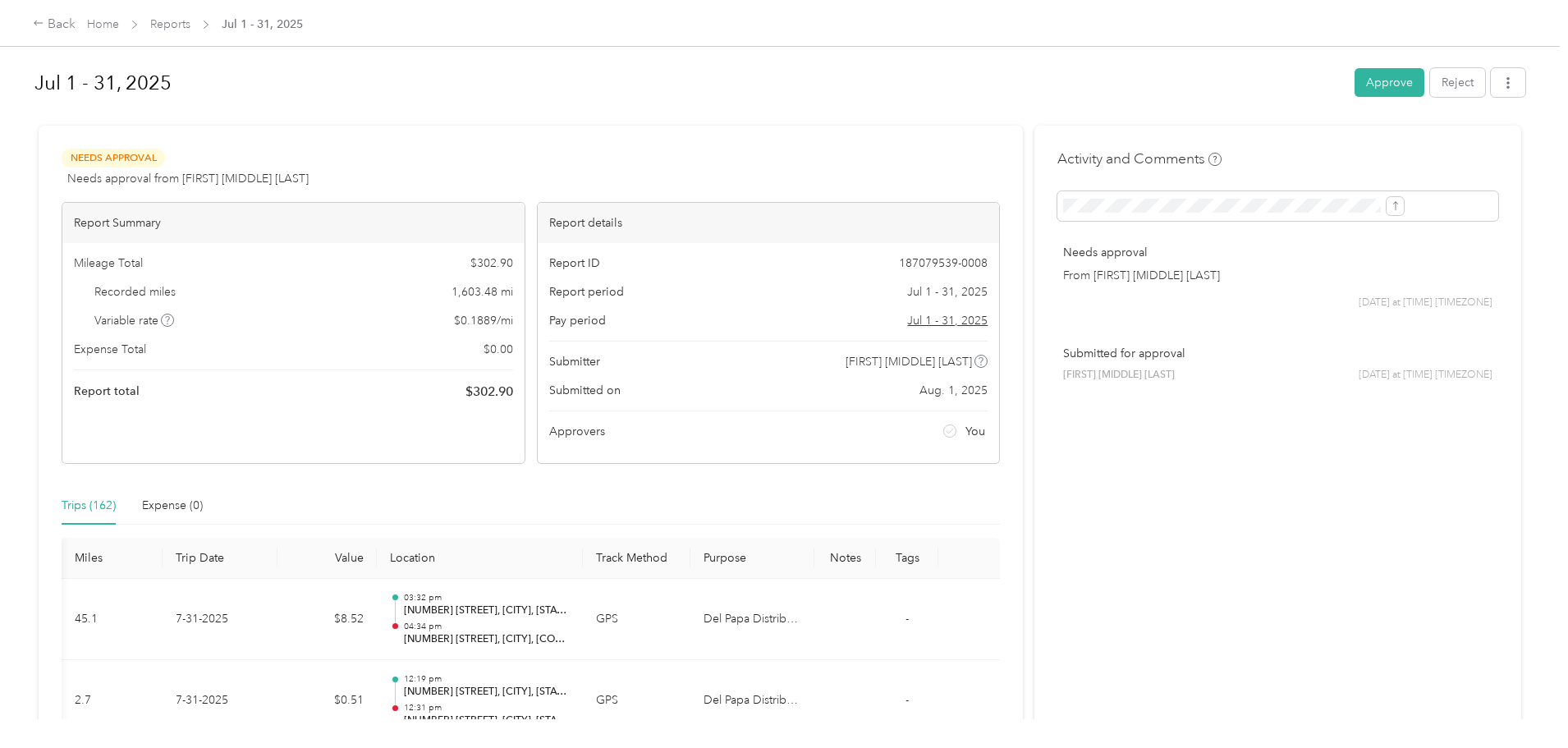 drag, startPoint x: 440, startPoint y: 295, endPoint x: 416, endPoint y: -7, distance: 302.95214 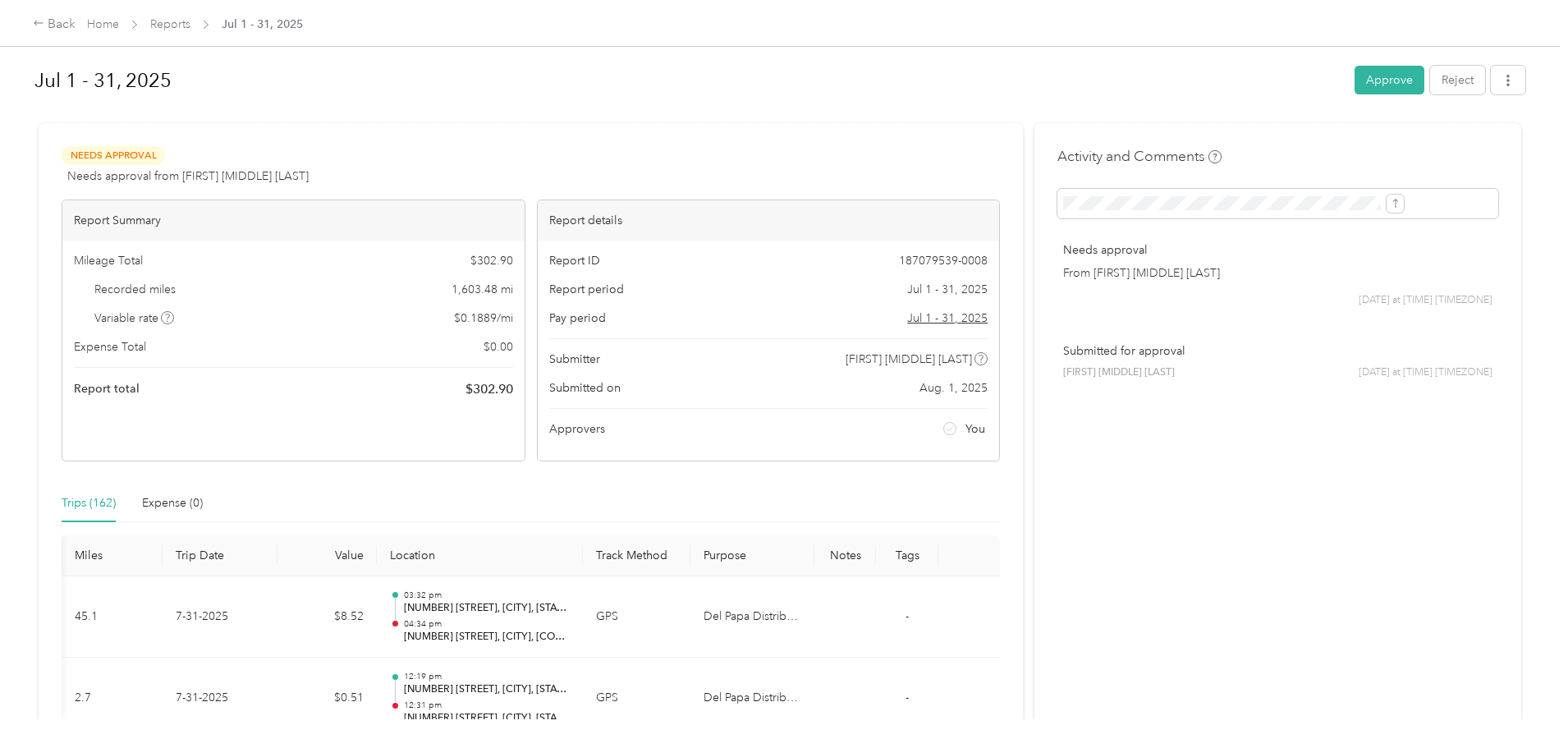 drag, startPoint x: 665, startPoint y: 548, endPoint x: 479, endPoint y: 549, distance: 186.00269 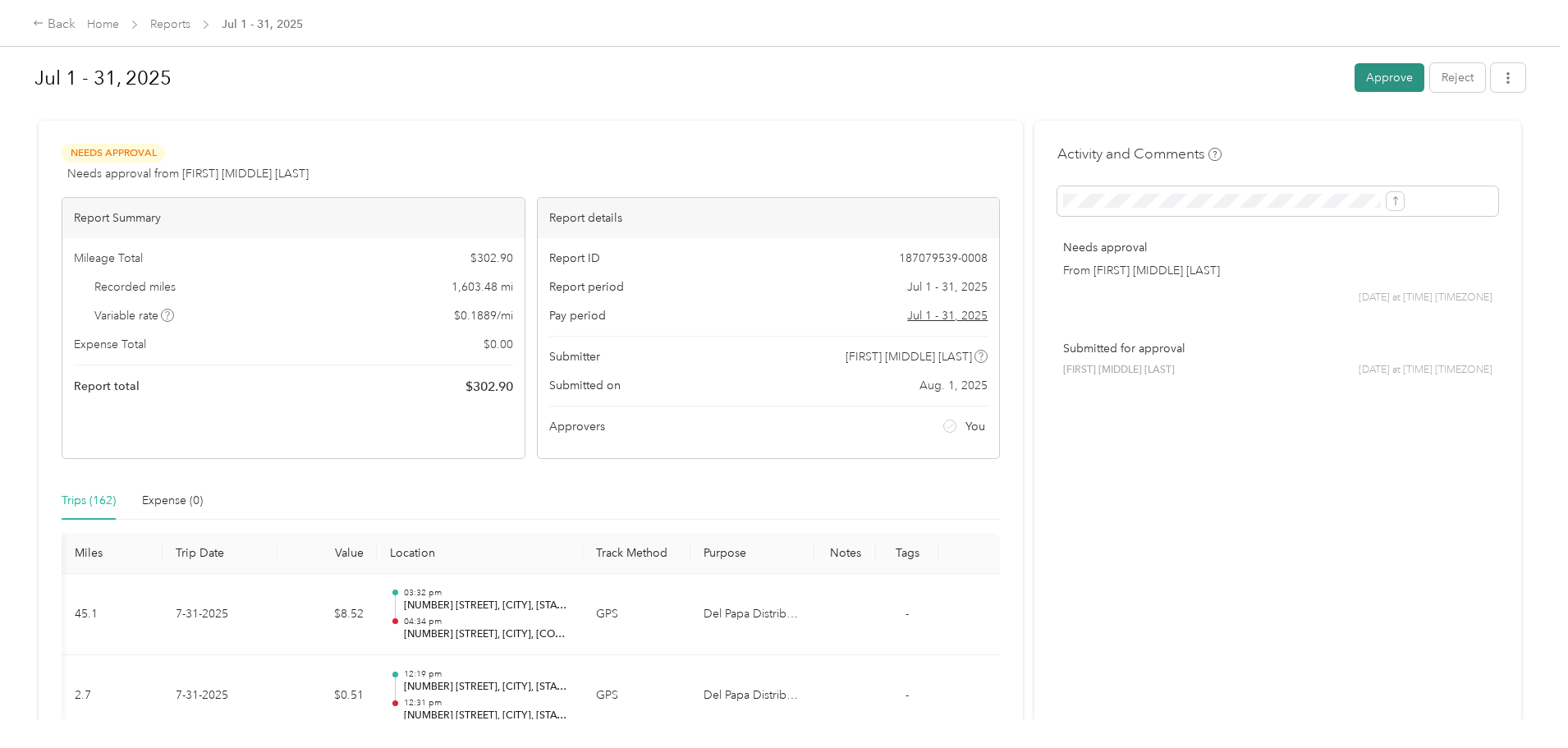 click on "Approve" at bounding box center (1389, 77) 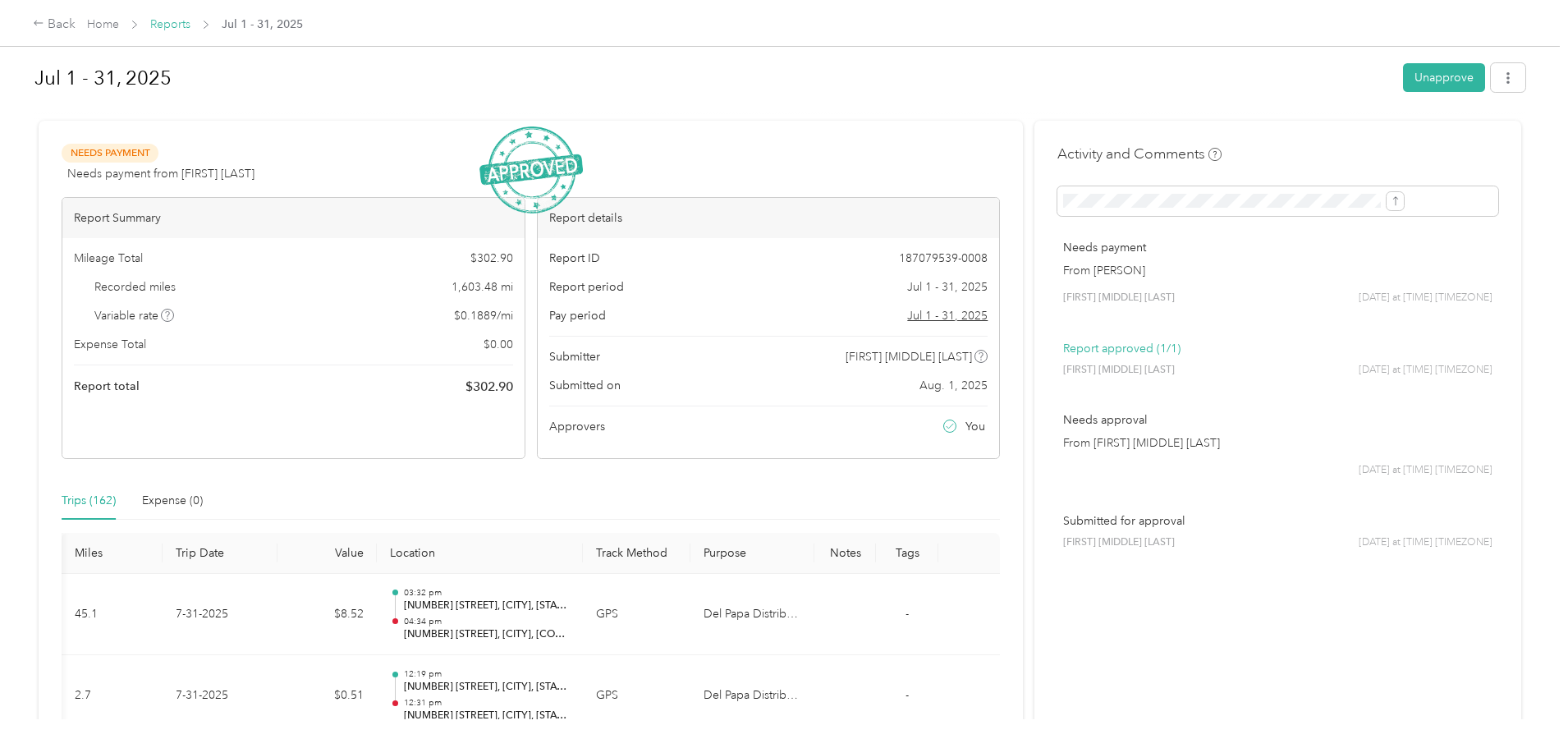 click on "Reports" at bounding box center (170, 24) 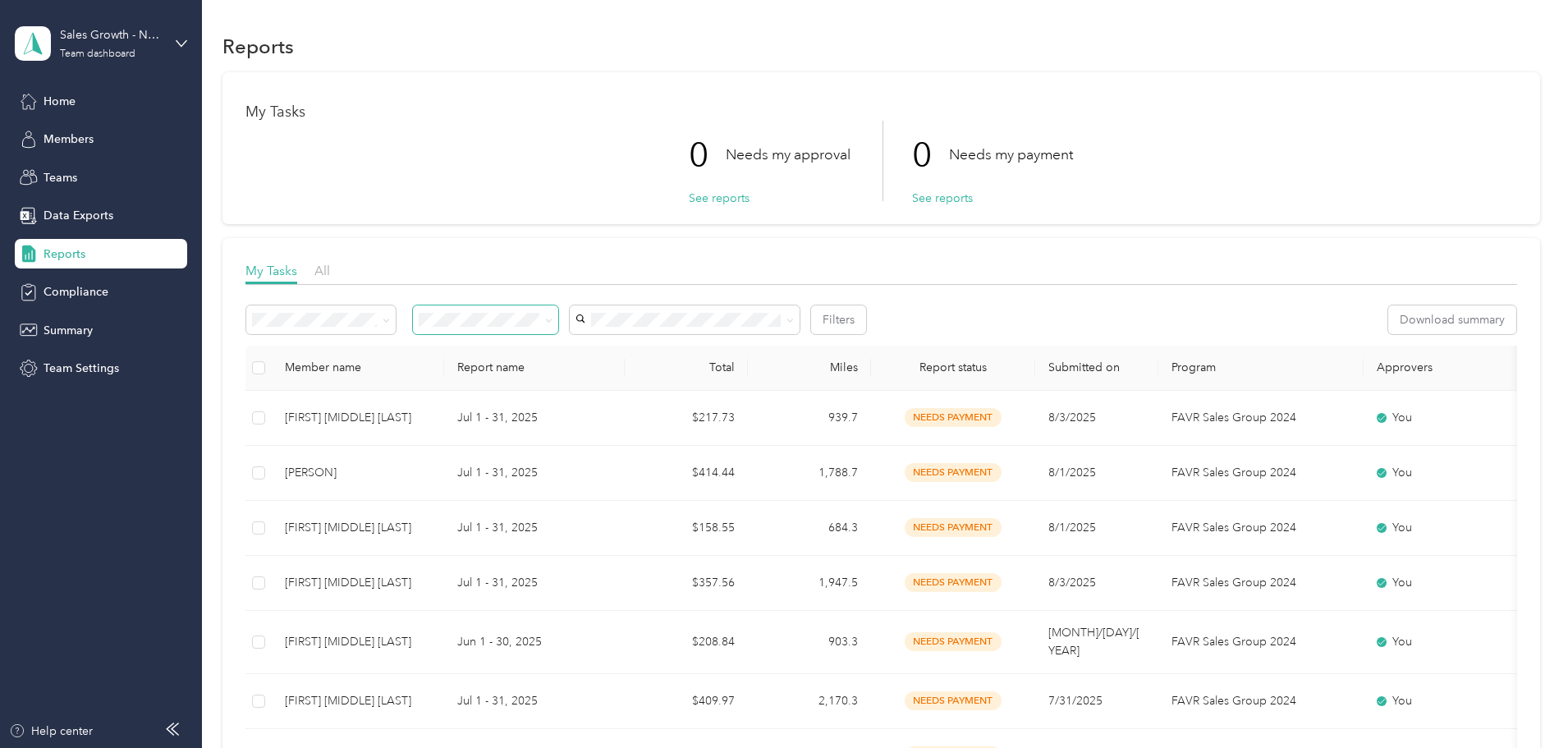 click at bounding box center (485, 319) 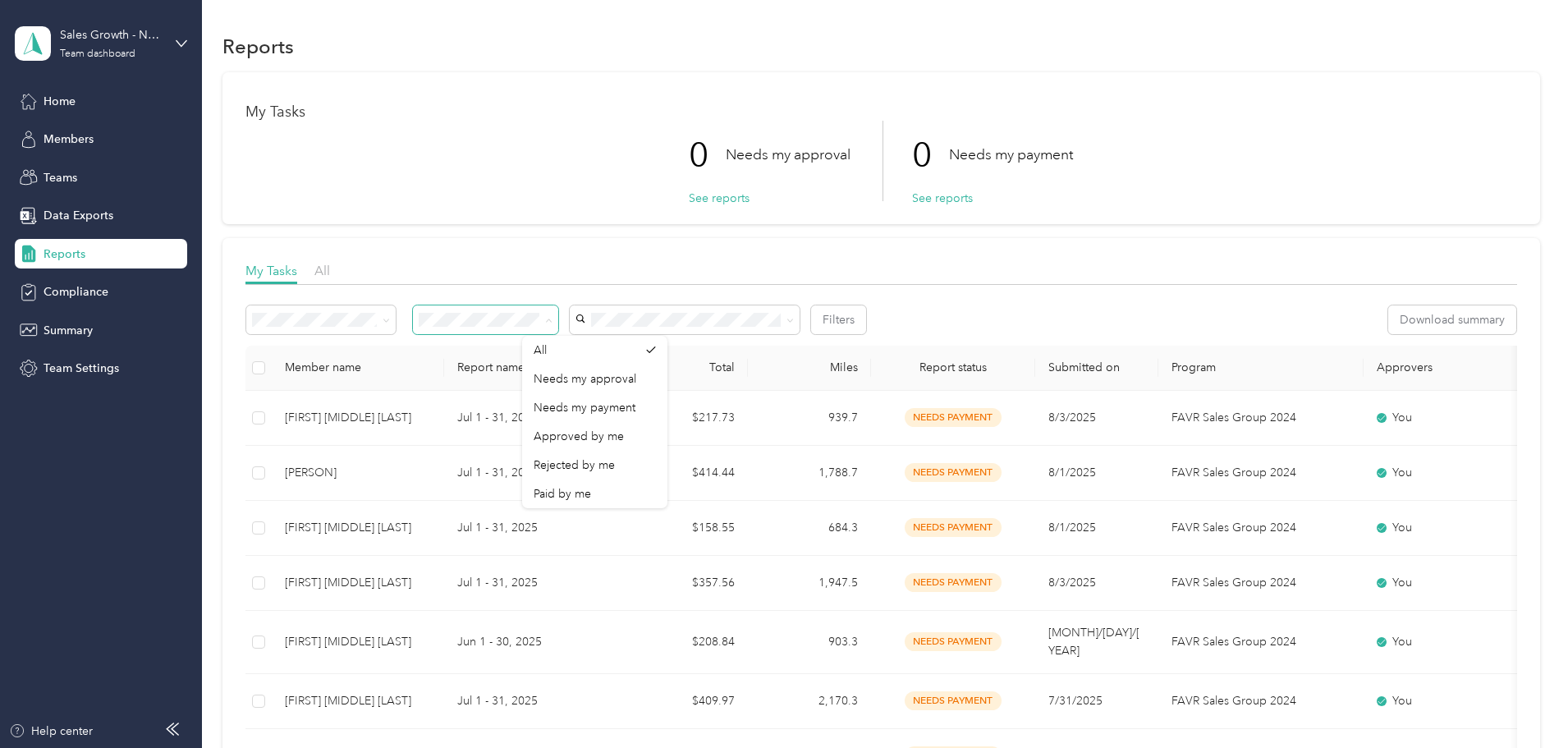 click 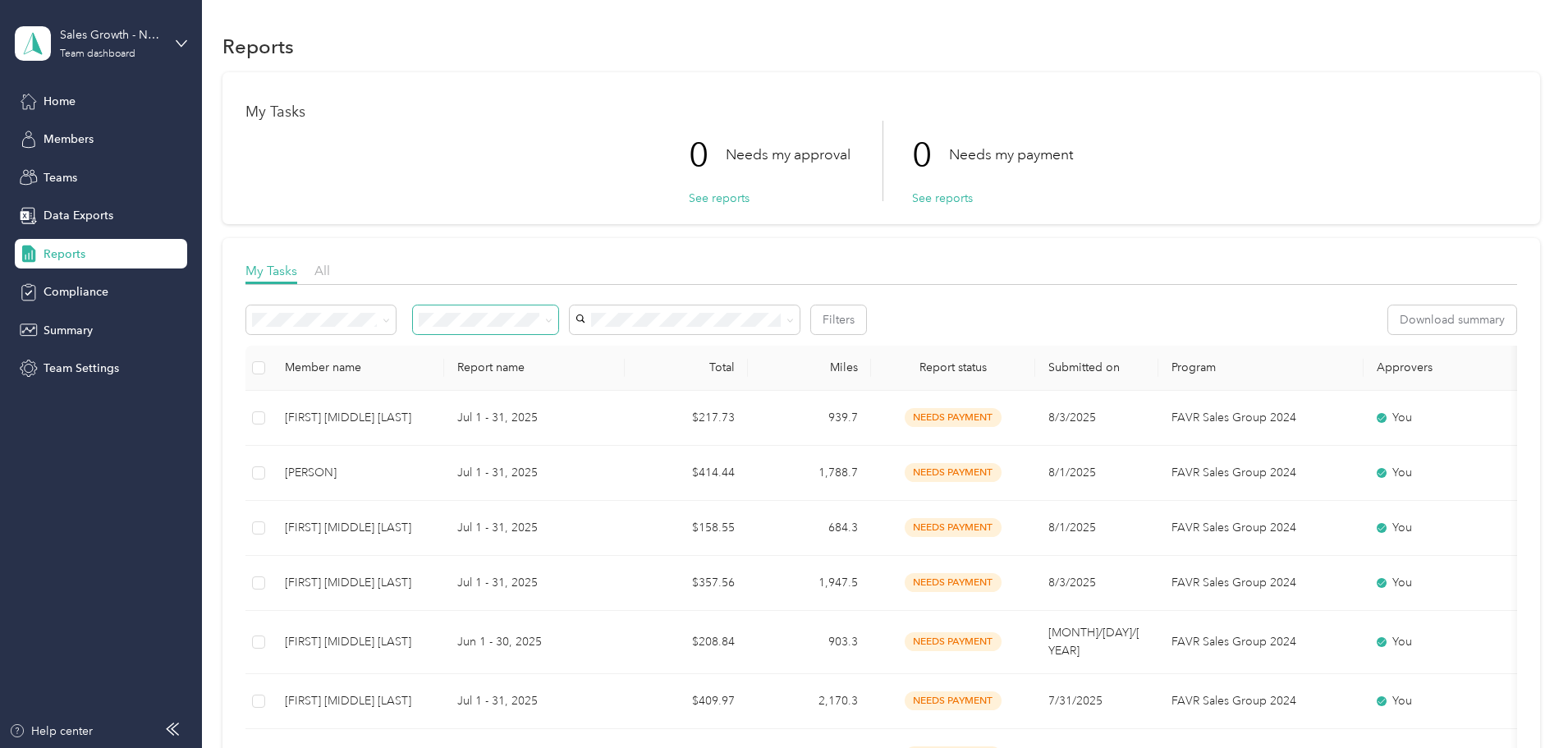 click at bounding box center [485, 319] 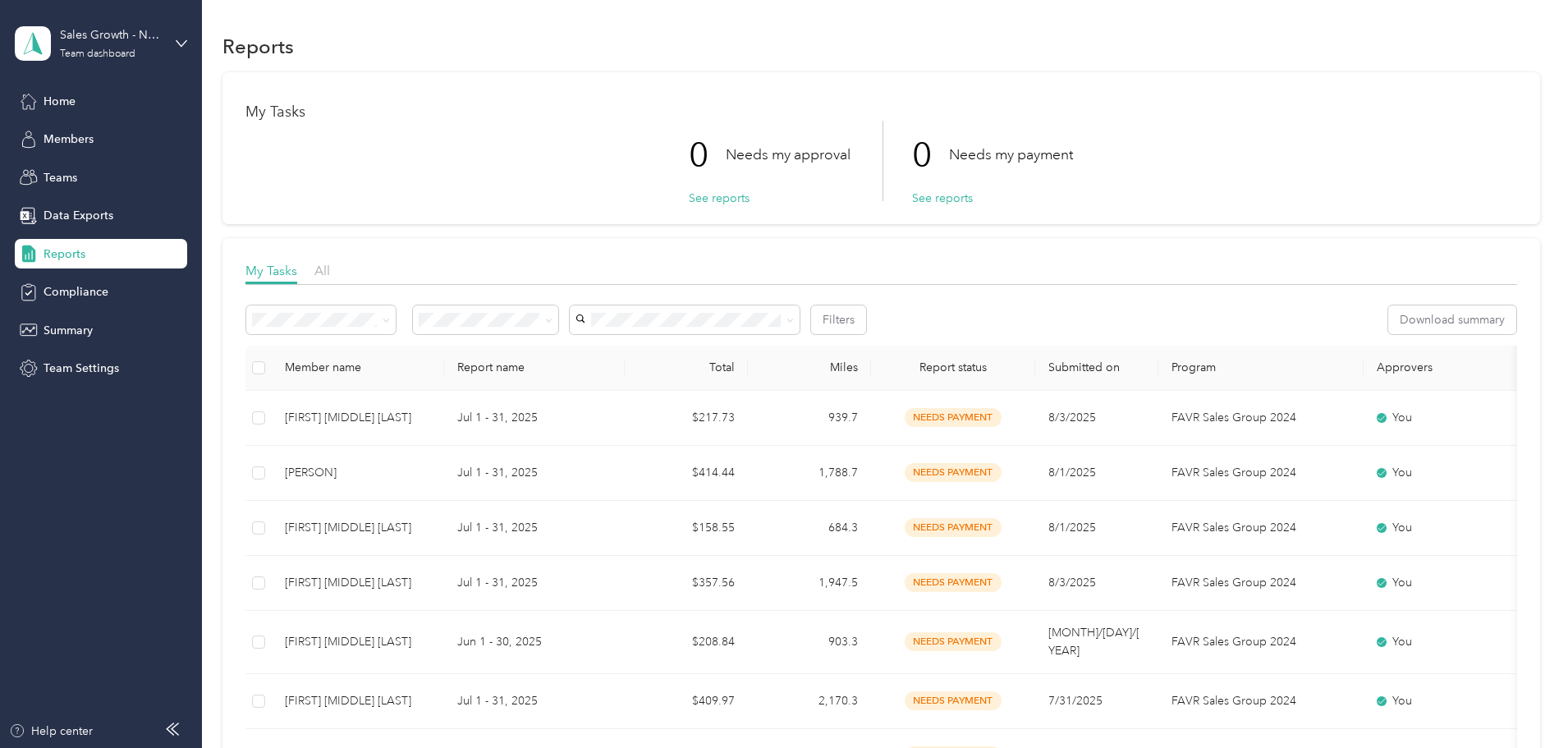 click at bounding box center [546, 319] 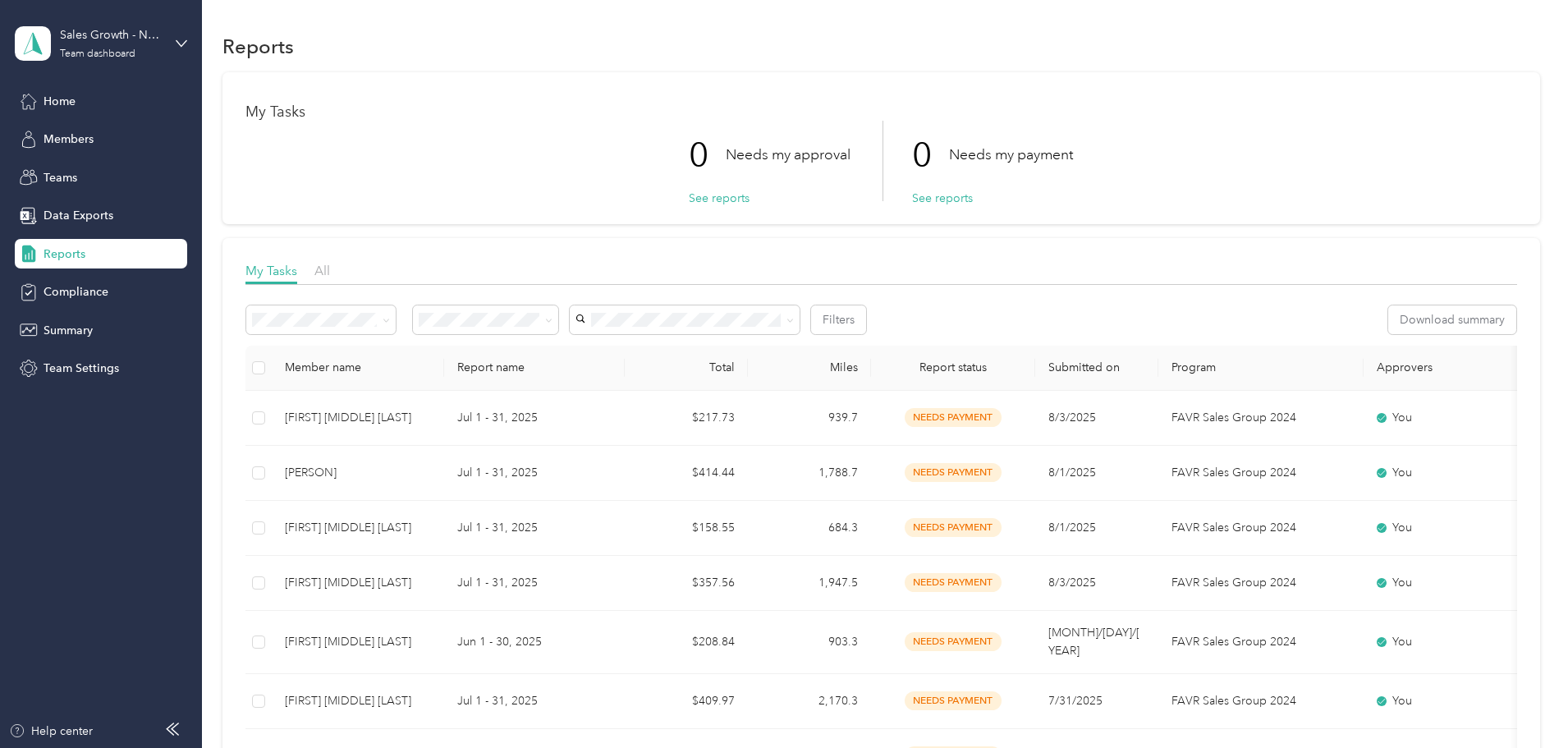 click on "Approved  by me" at bounding box center [594, 433] 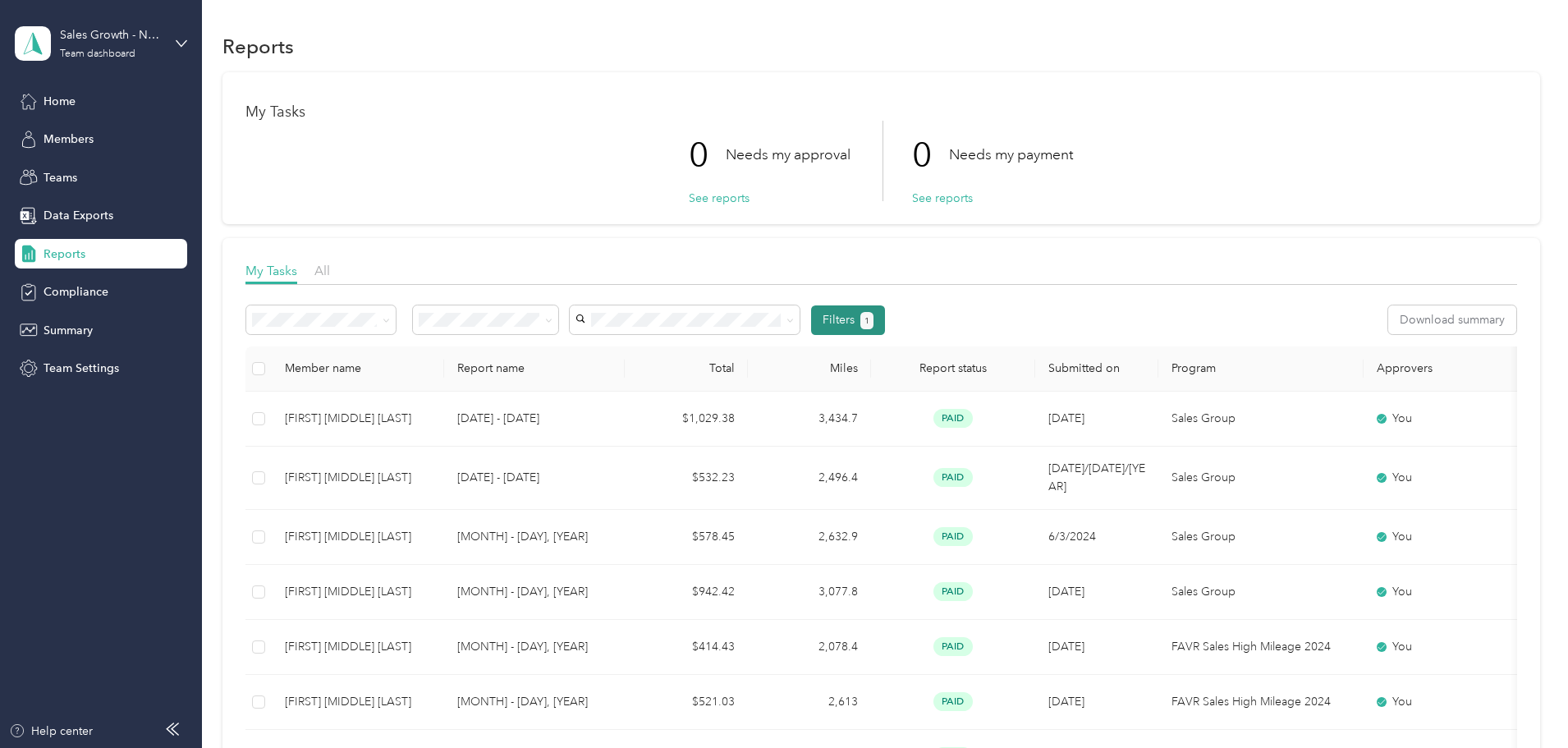 click on "Filters 1" at bounding box center [848, 320] 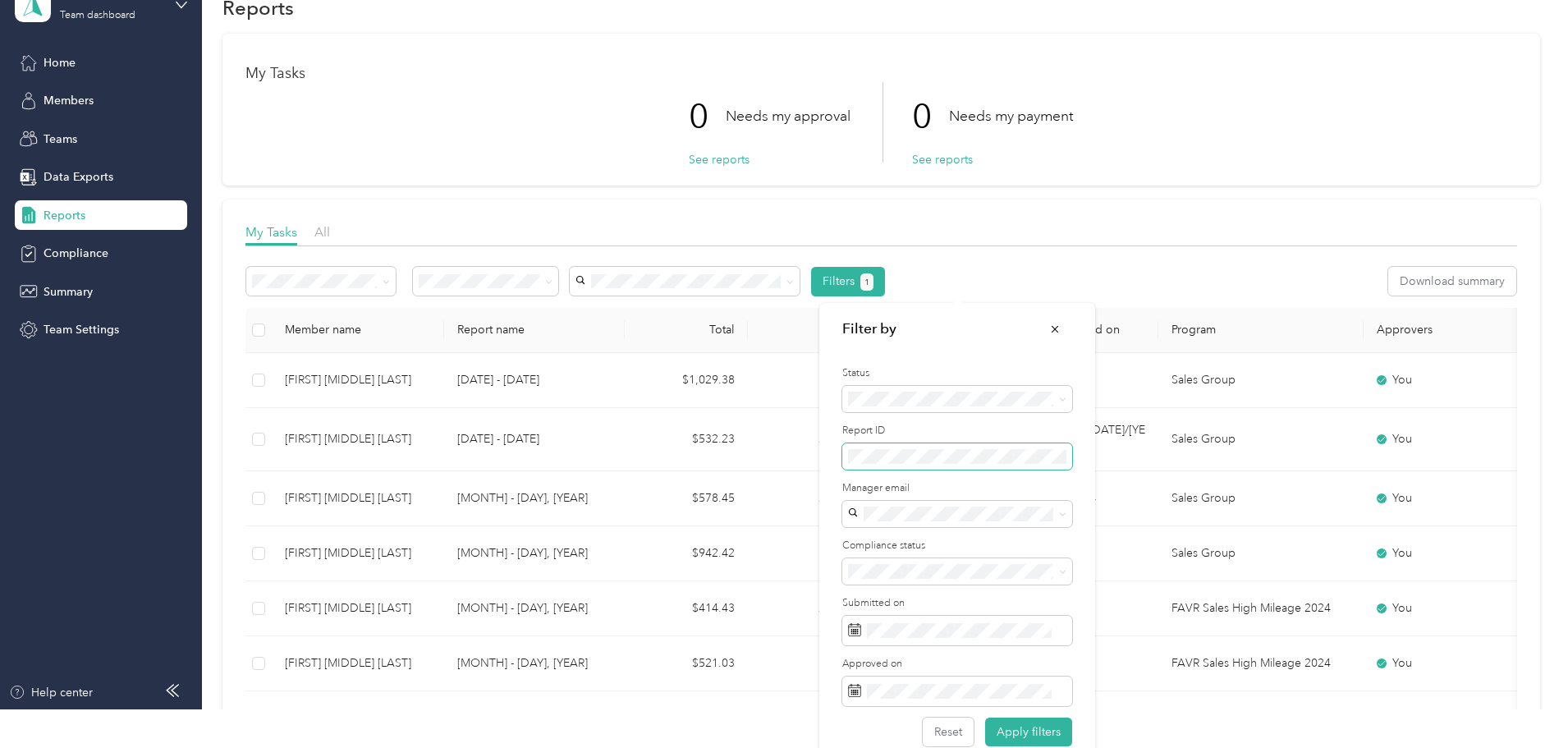 scroll, scrollTop: 60, scrollLeft: 0, axis: vertical 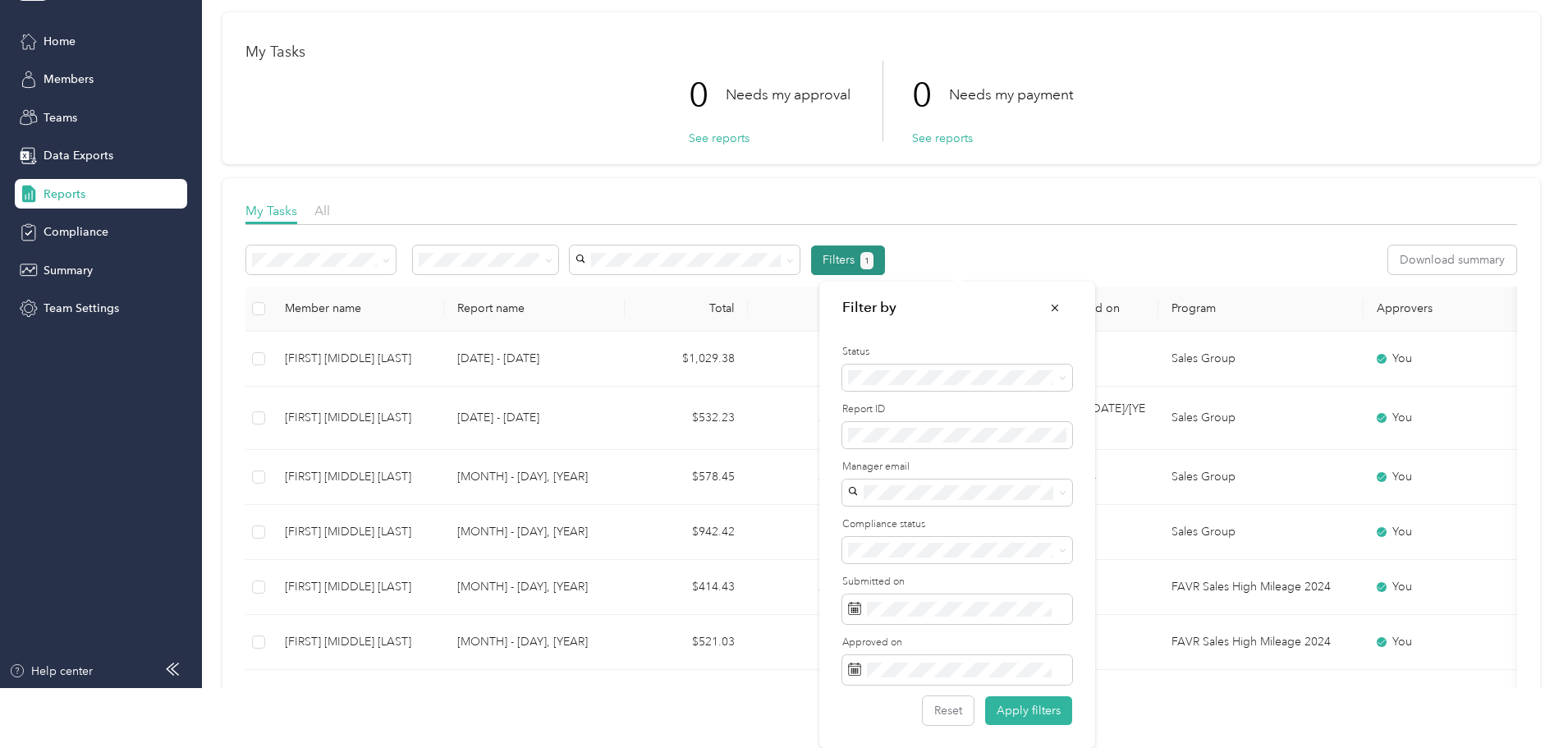 click on "Filters 1" at bounding box center [848, 260] 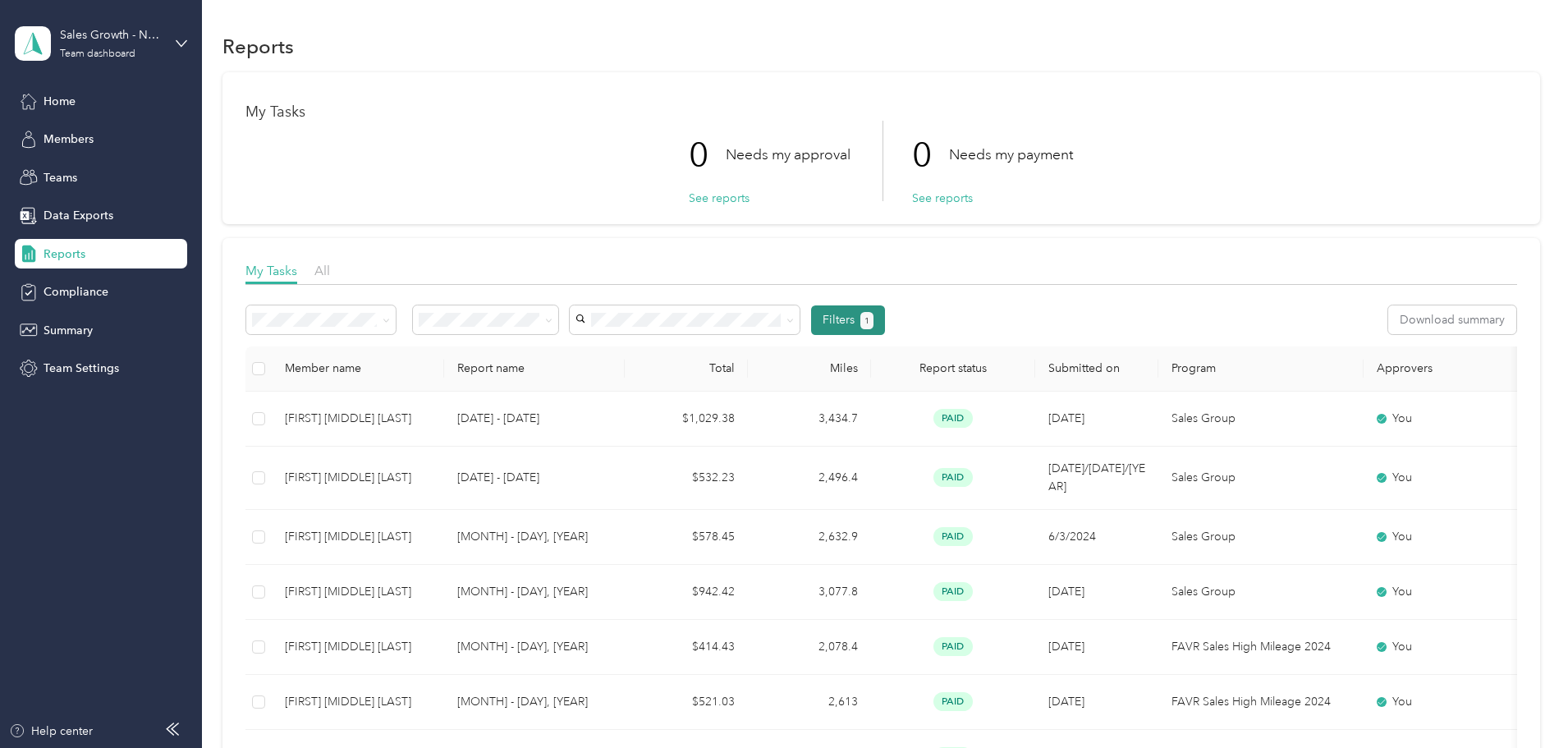 scroll, scrollTop: 0, scrollLeft: 0, axis: both 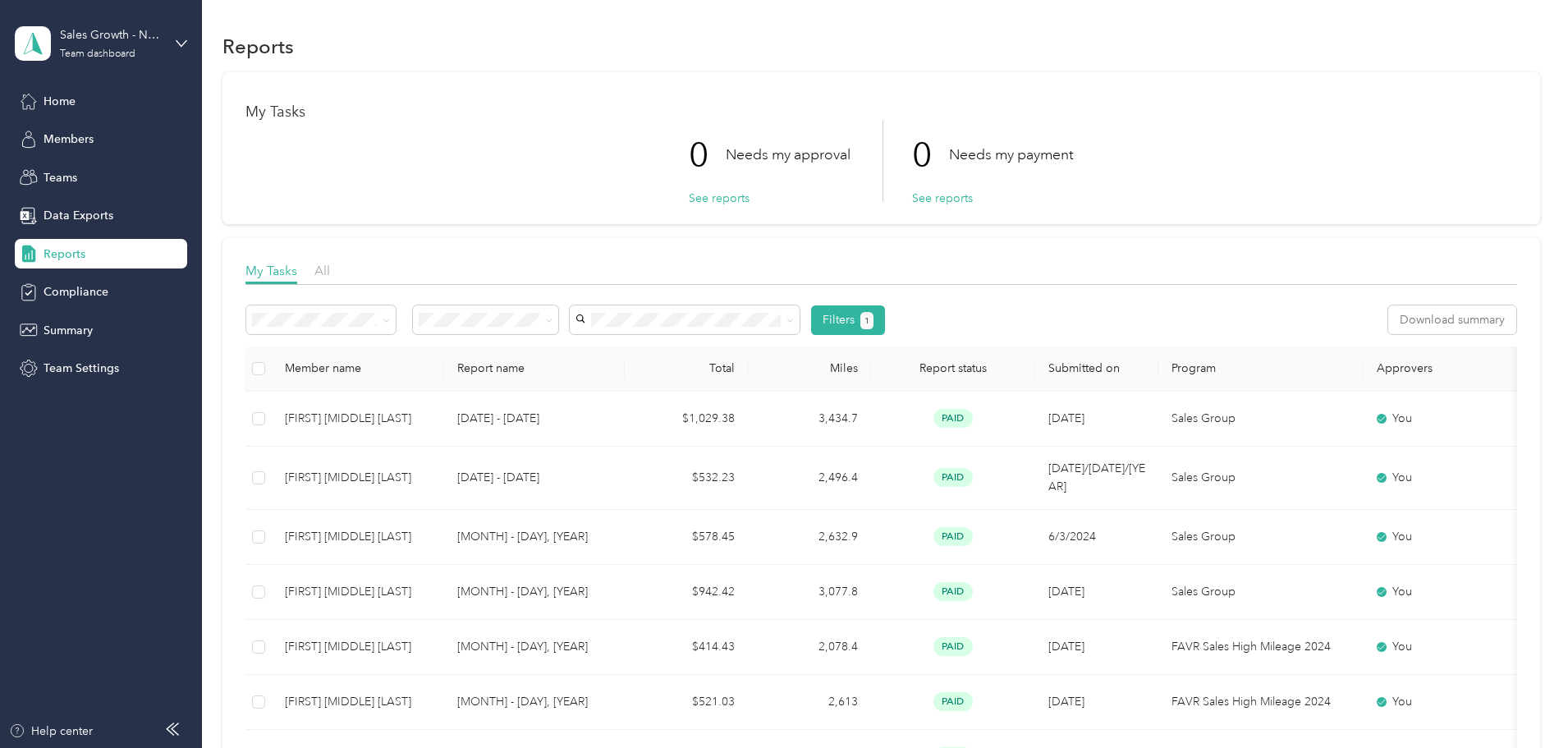 click on "Submitted on" at bounding box center [1097, 369] 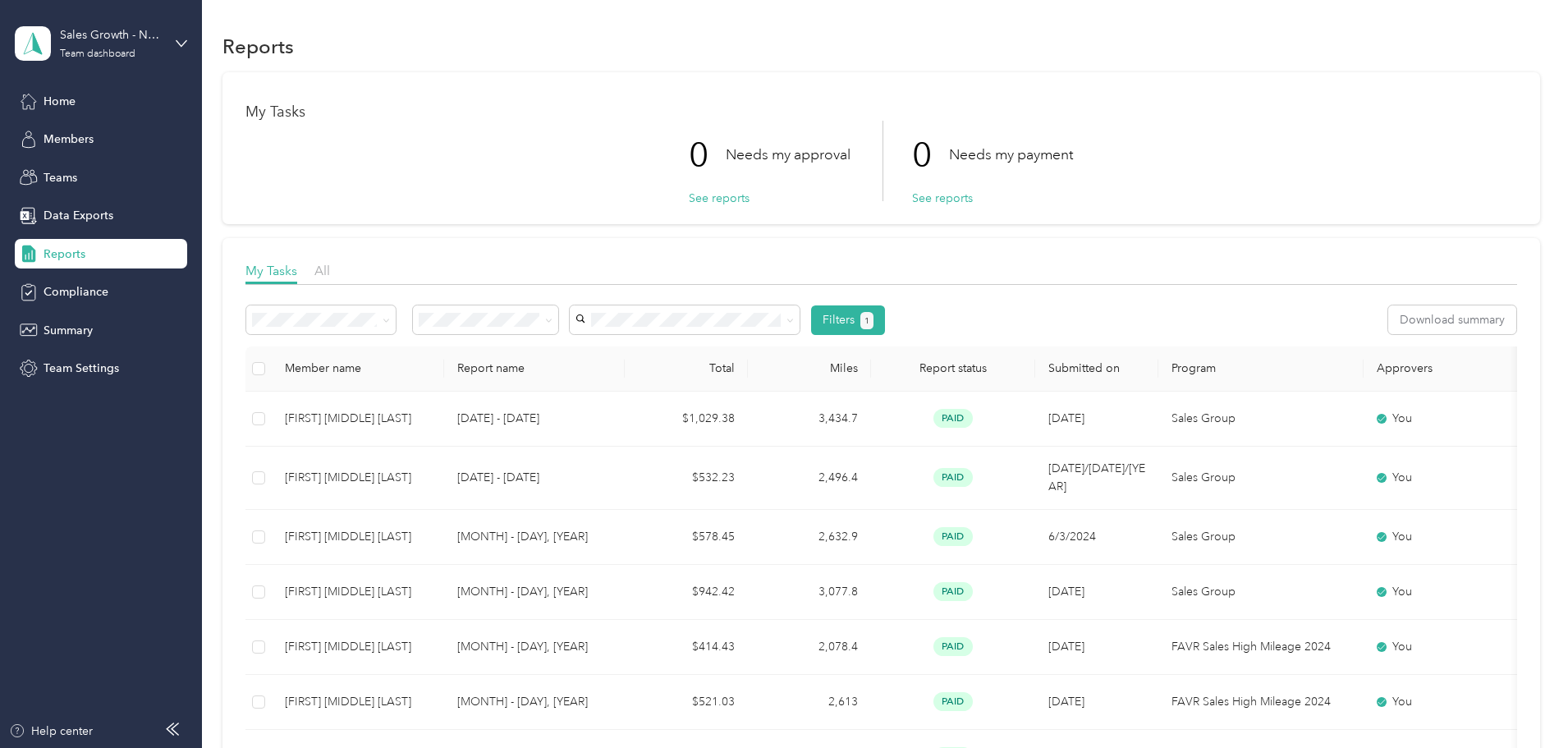 click on "Submitted on" at bounding box center [1097, 369] 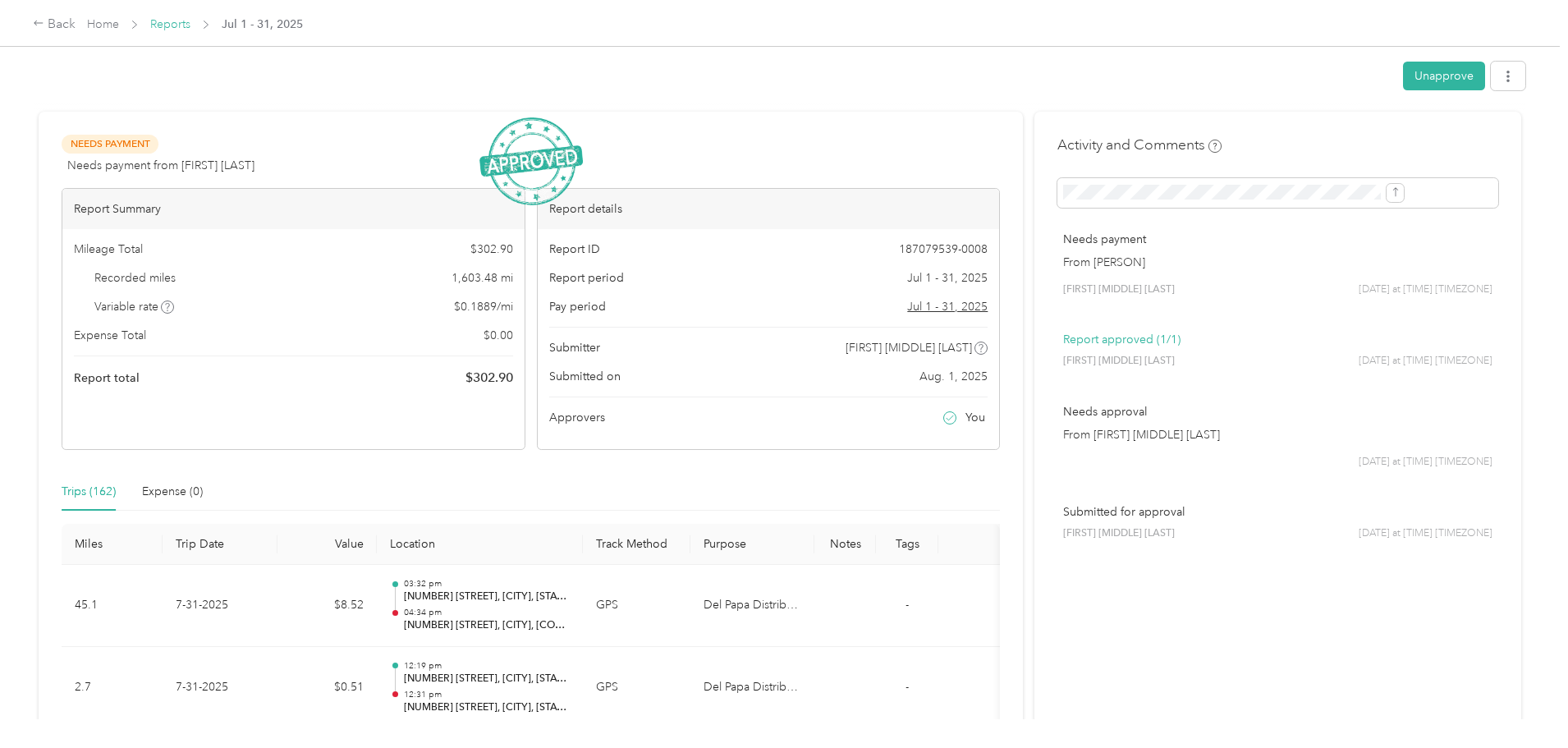 click on "Reports" at bounding box center [170, 24] 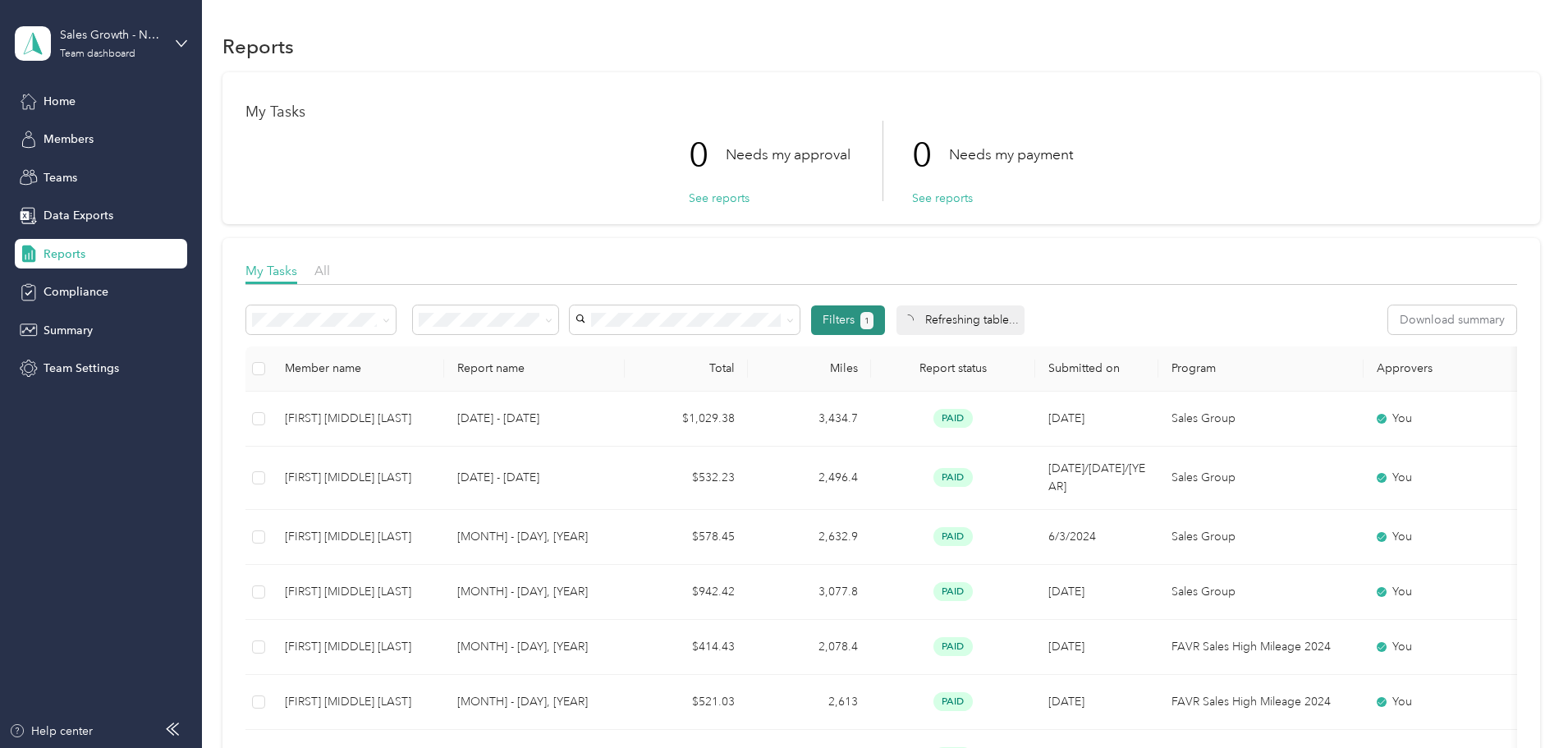 click on "1" at bounding box center [867, 320] 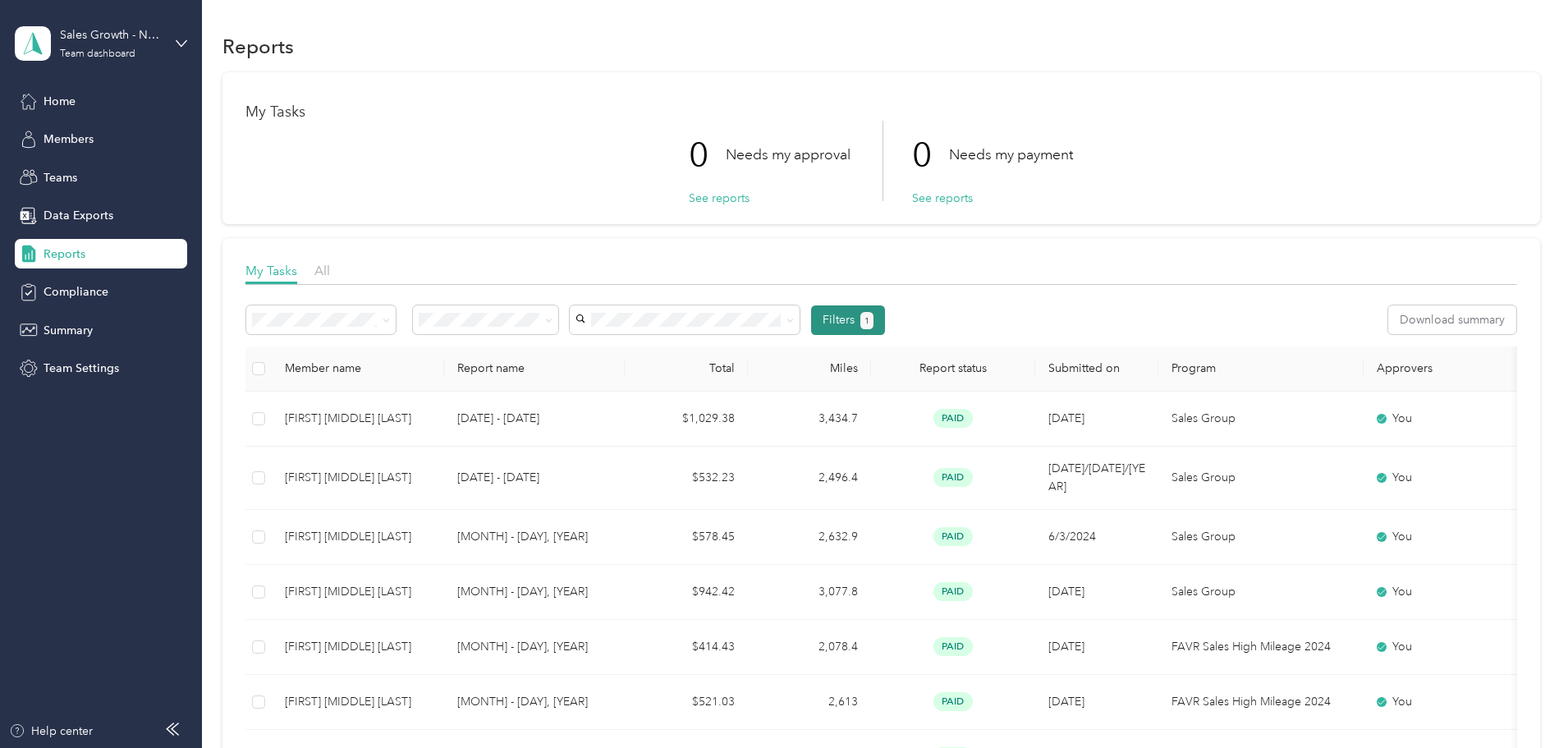 click on "Filters 1" at bounding box center [848, 320] 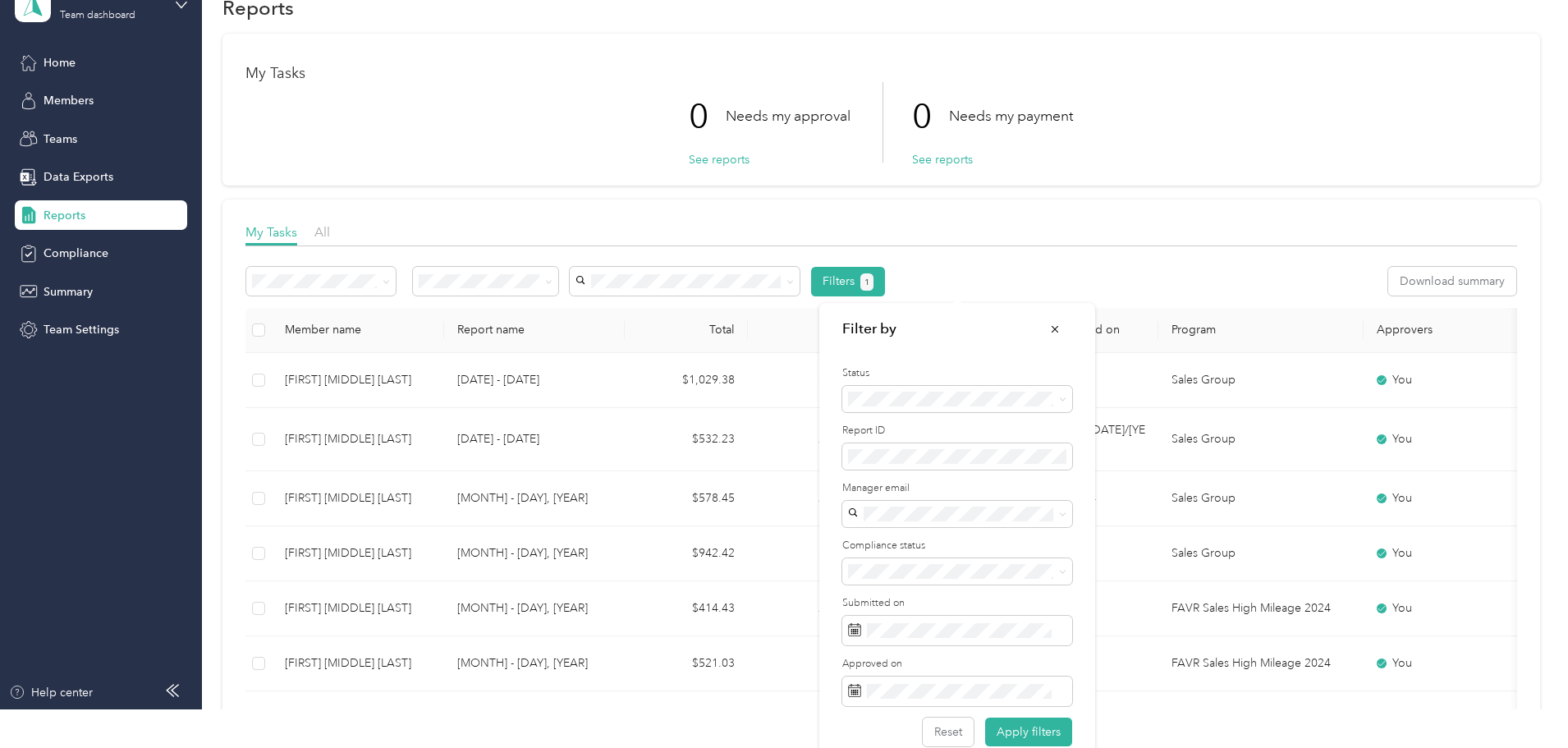 scroll, scrollTop: 60, scrollLeft: 0, axis: vertical 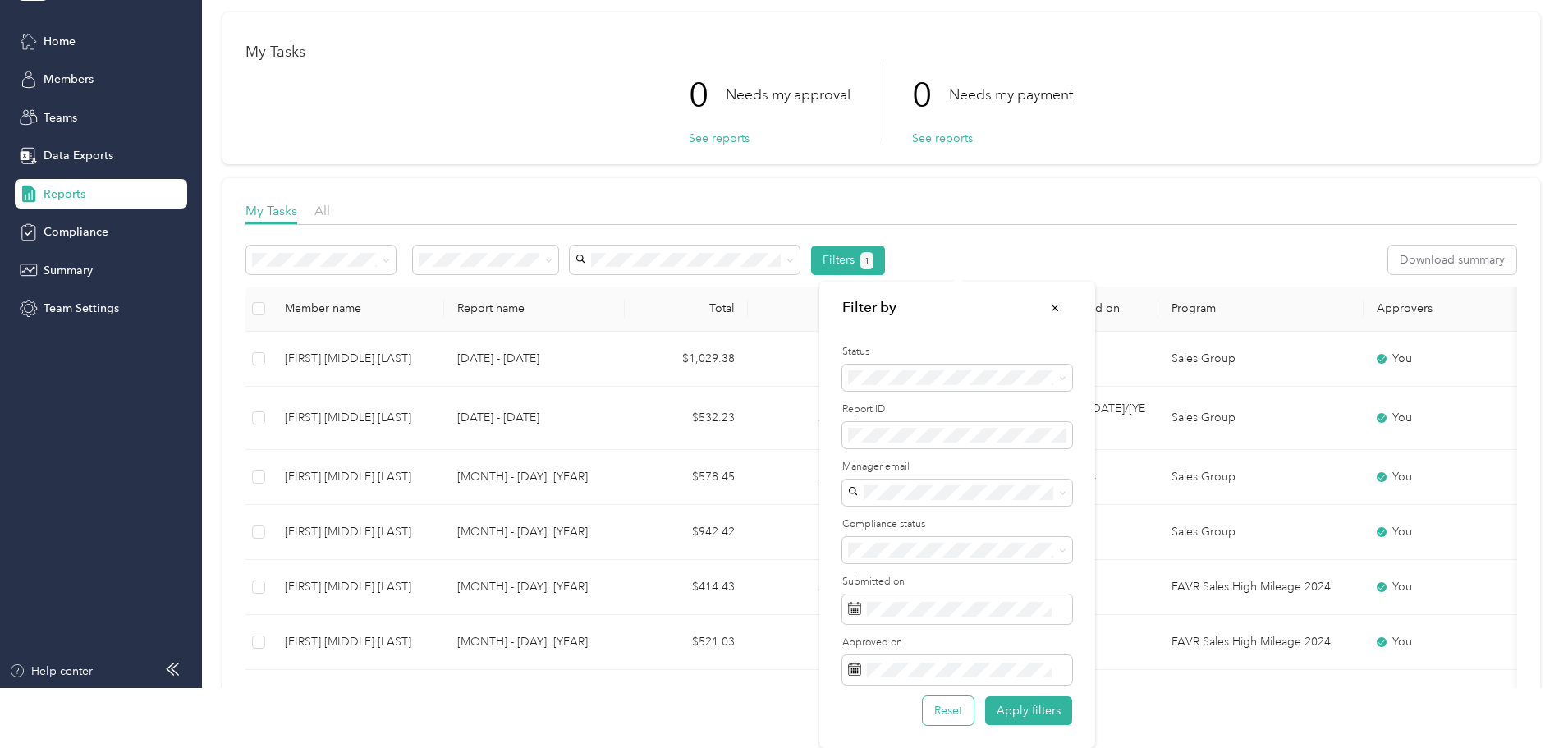 click on "Reset" at bounding box center [948, 710] 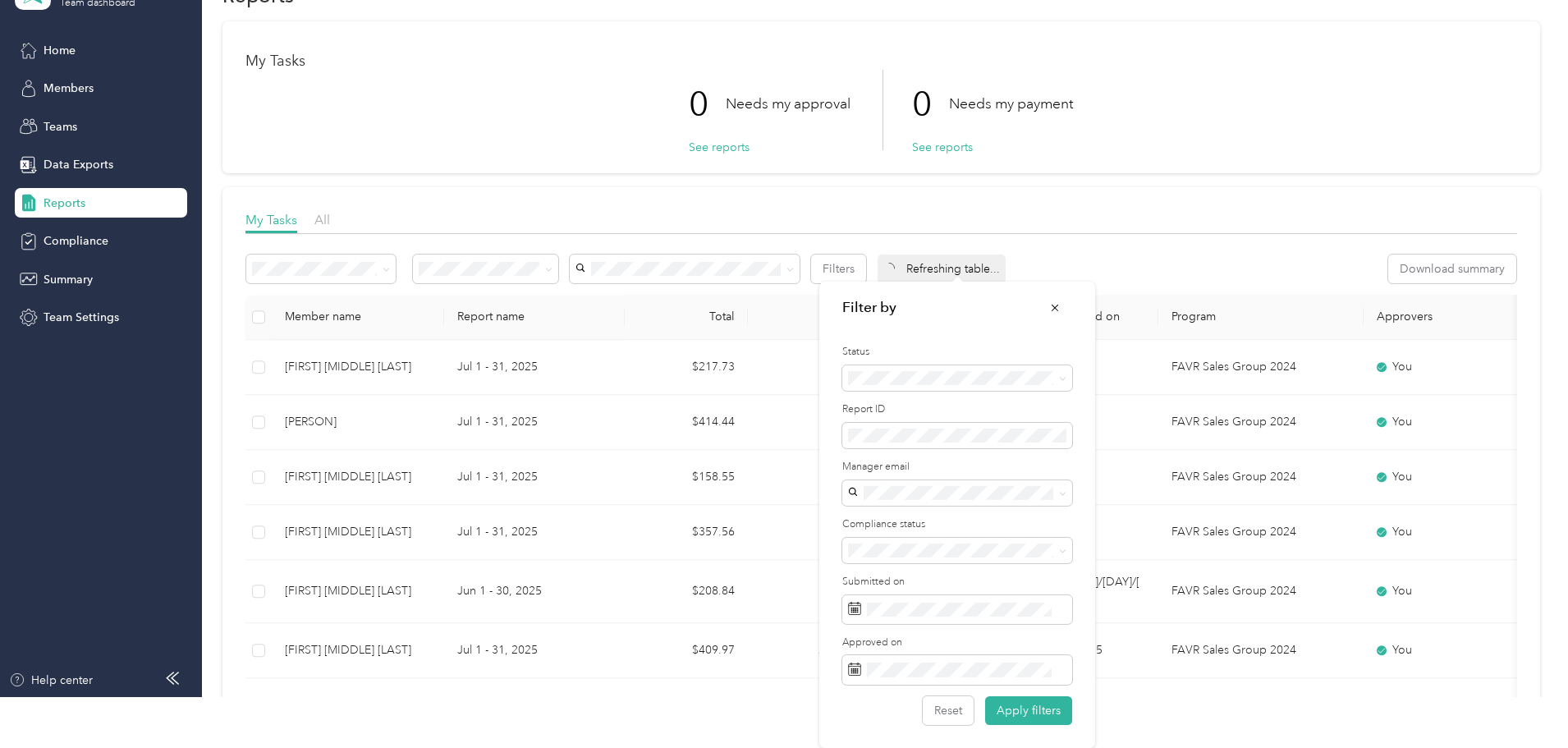 scroll, scrollTop: 0, scrollLeft: 0, axis: both 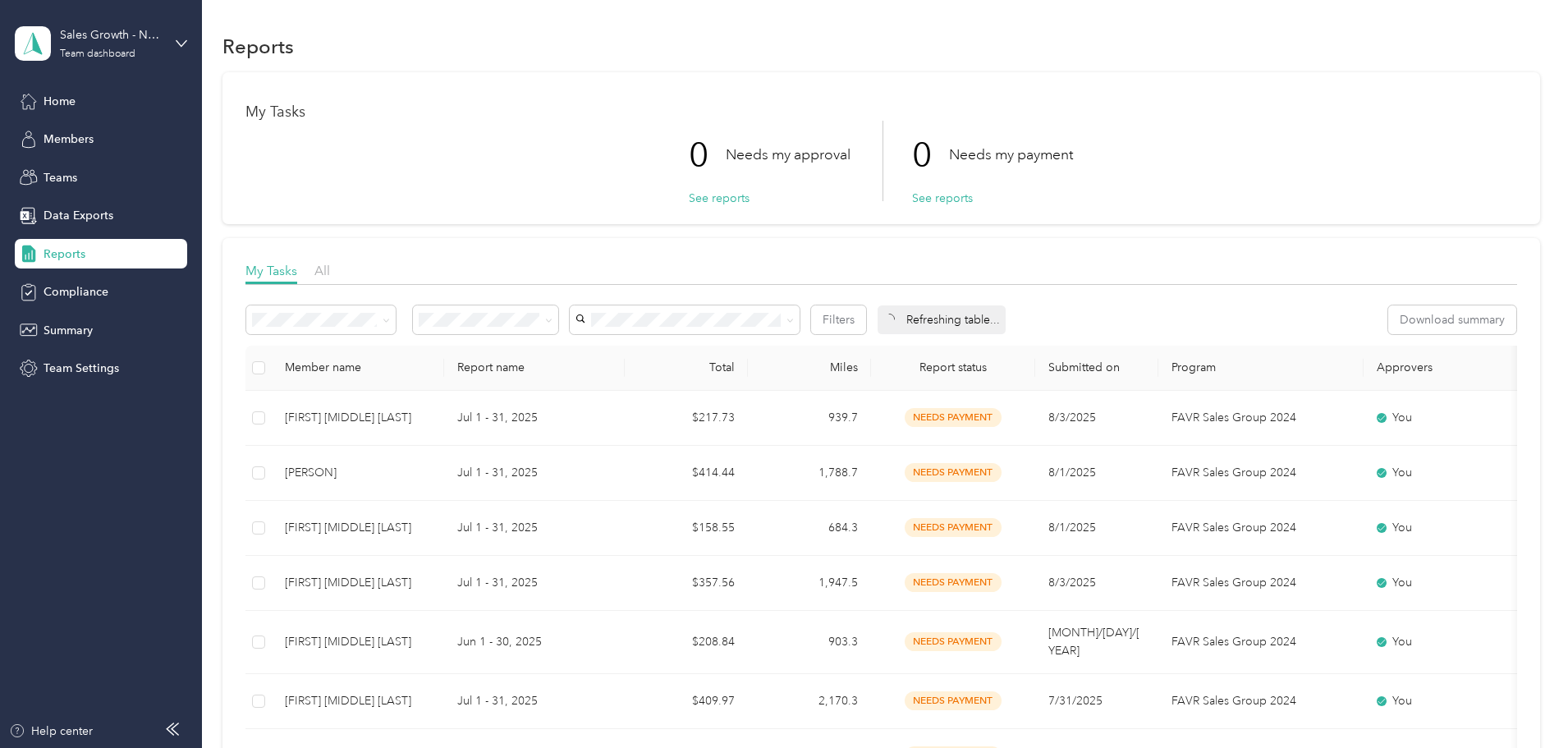 click on "Filters   Refreshing table... Download summary Member name Report name Total Miles Report status Submitted on Program Approvers                     [FIRST] [MIDDLE] [LAST] [DATE_RANGE] [CURRENCY][NUMBER] [NUMBER] needs payment [DATE] [COMPANY_NAME]   You    [FIRST] [MIDDLE] [LAST] [DATE_RANGE] [CURRENCY][NUMBER] [NUMBER] needs payment [DATE] [COMPANY_NAME]   You    [FIRST] [MIDDLE] [LAST] [DATE_RANGE] [CURRENCY][NUMBER] [NUMBER] needs payment [DATE] [COMPANY_NAME]   You    [FIRST] [MIDDLE] [LAST] [DATE_RANGE] [CURRENCY][NUMBER] [NUMBER] needs payment [DATE] [COMPANY_NAME]   You    [FIRST] [MIDDLE] [LAST] [DATE_RANGE] [CURRENCY][NUMBER] [NUMBER] needs payment [DATE] [COMPANY_NAME]   You    [FIRST] [MIDDLE] [LAST] [DATE_RANGE] [CURRENCY][NUMBER] [NUMBER] needs payment [DATE] [COMPANY_NAME]   You    [FIRST] [MIDDLE] [LAST] [DATE_RANGE] [CURRENCY][NUMBER] [NUMBER] needs payment [DATE] [COMPANY_NAME]   You    [FIRST] [MIDDLE] [LAST] [DATE_RANGE] [CURRENCY][NUMBER] [NUMBER] needs payment [DATE] [COMPANY_NAME]   You    [FIRST] [MIDDLE] [LAST] [DATE_RANGE]" at bounding box center [881, 1068] 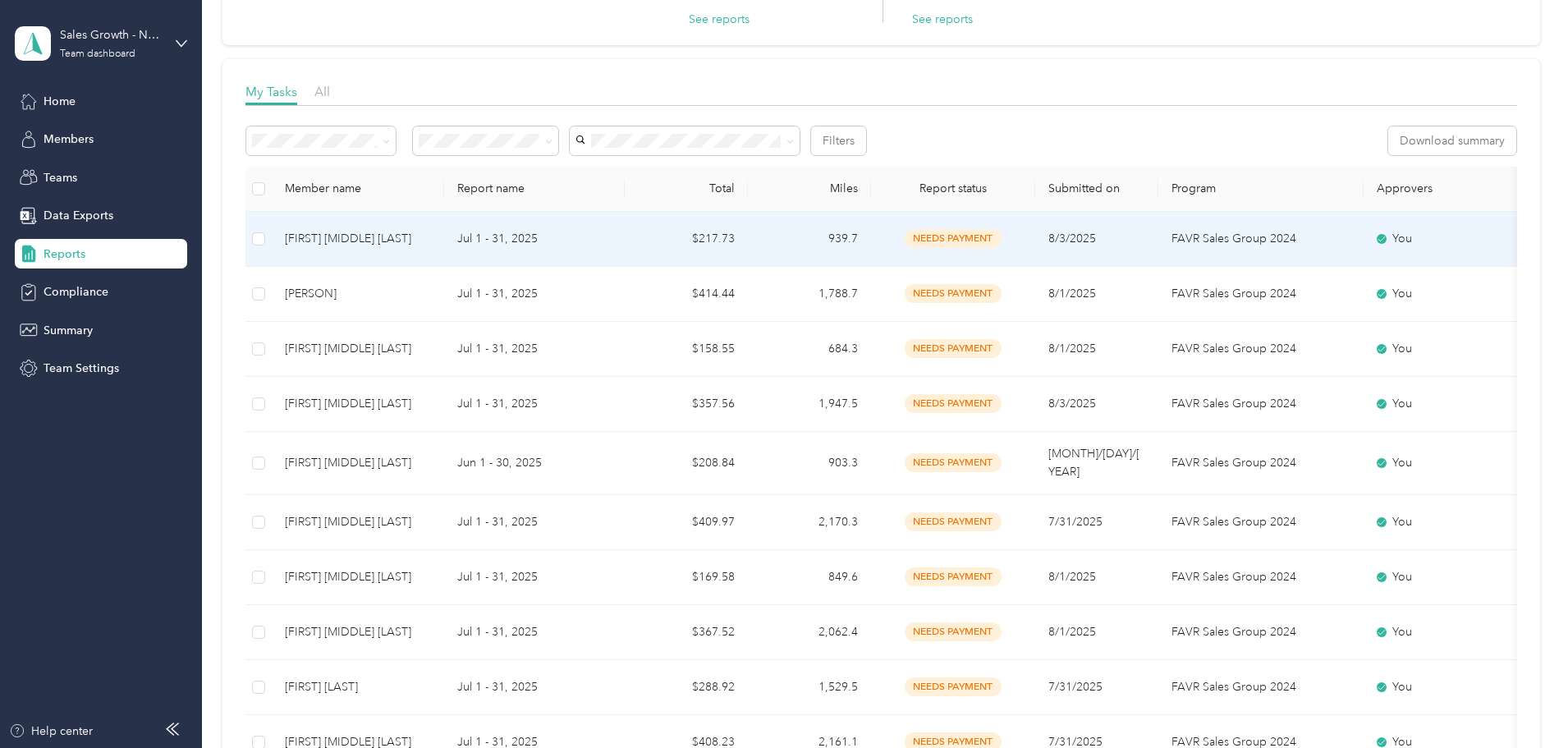 scroll, scrollTop: 246, scrollLeft: 0, axis: vertical 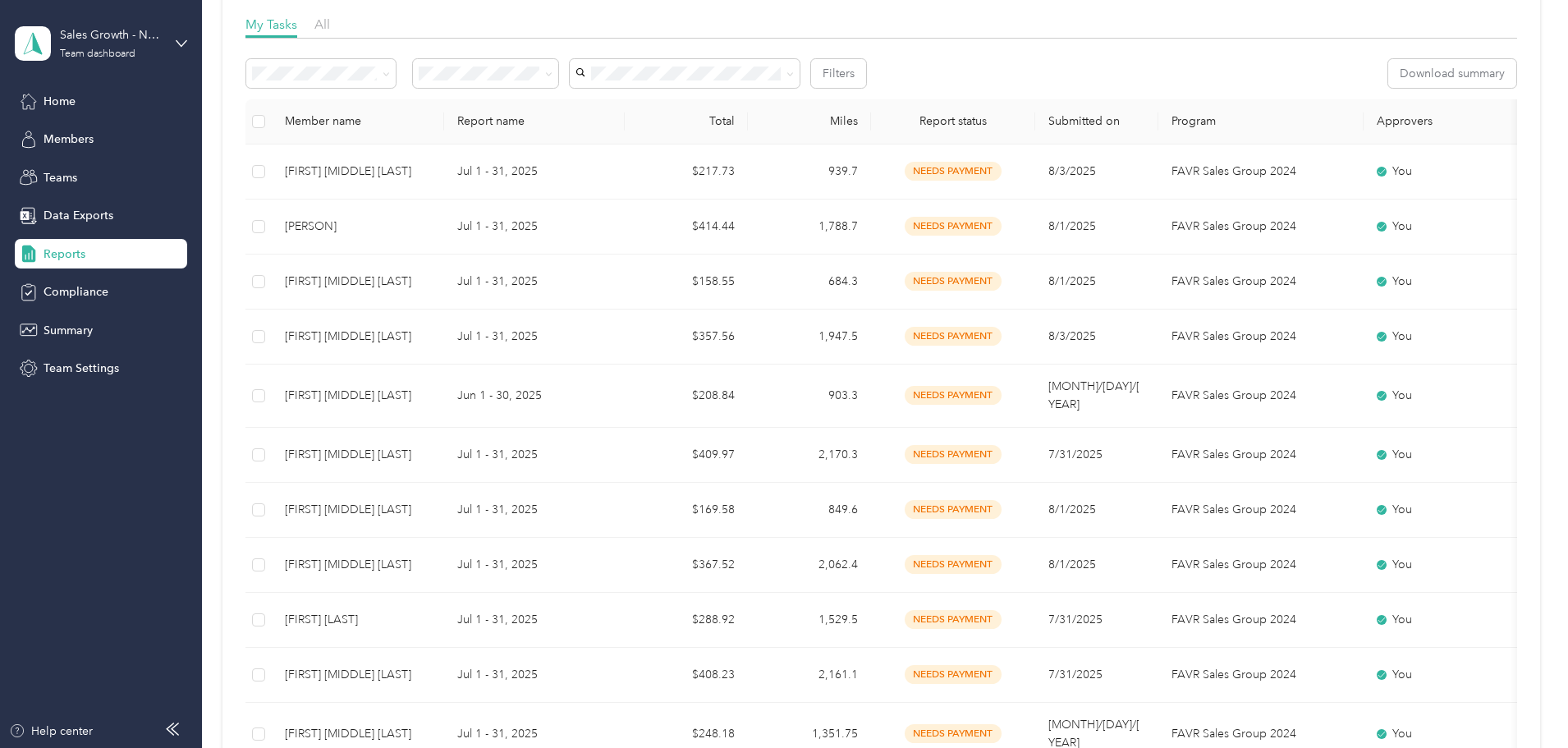 click on "Report name" at bounding box center (534, 122) 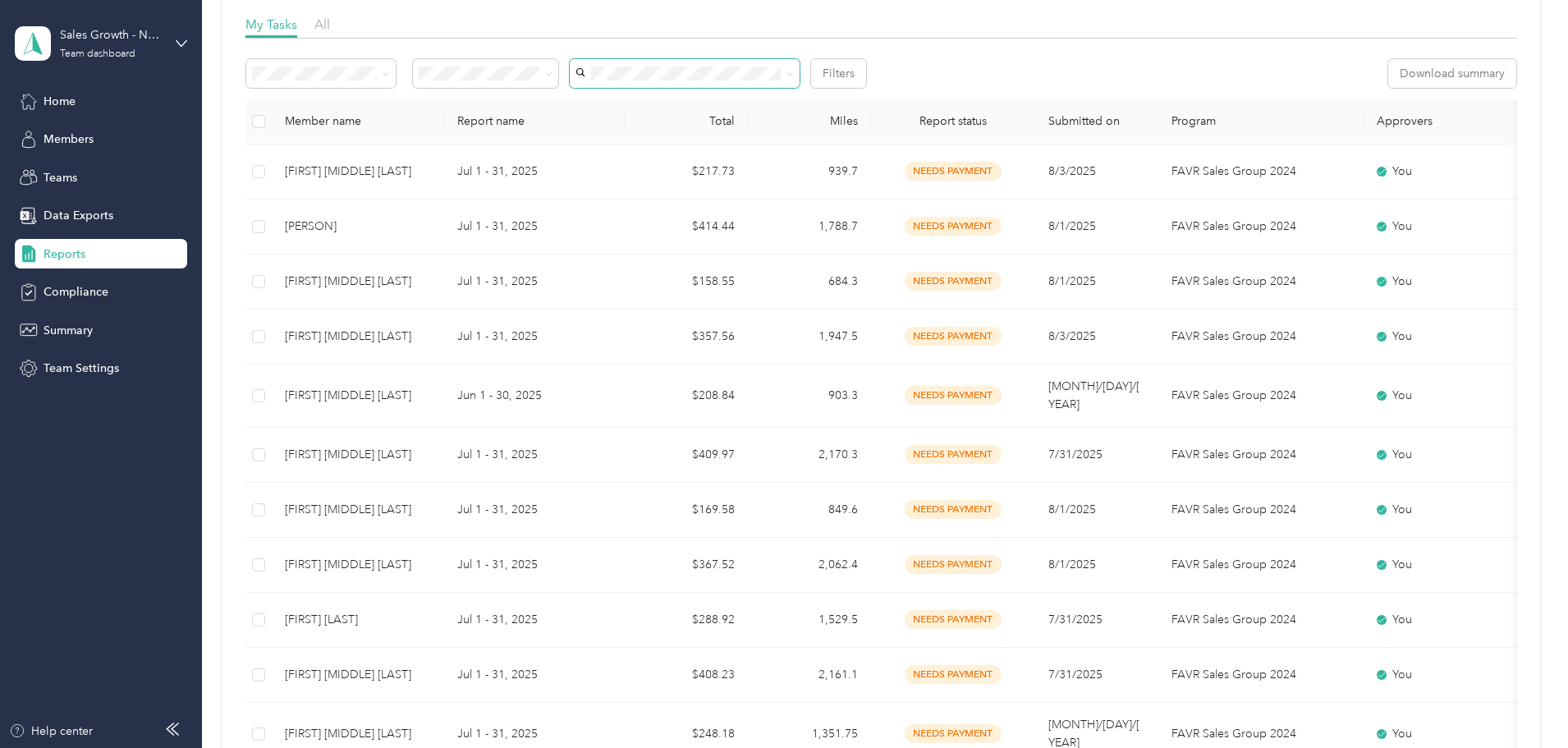 click at bounding box center (787, 73) 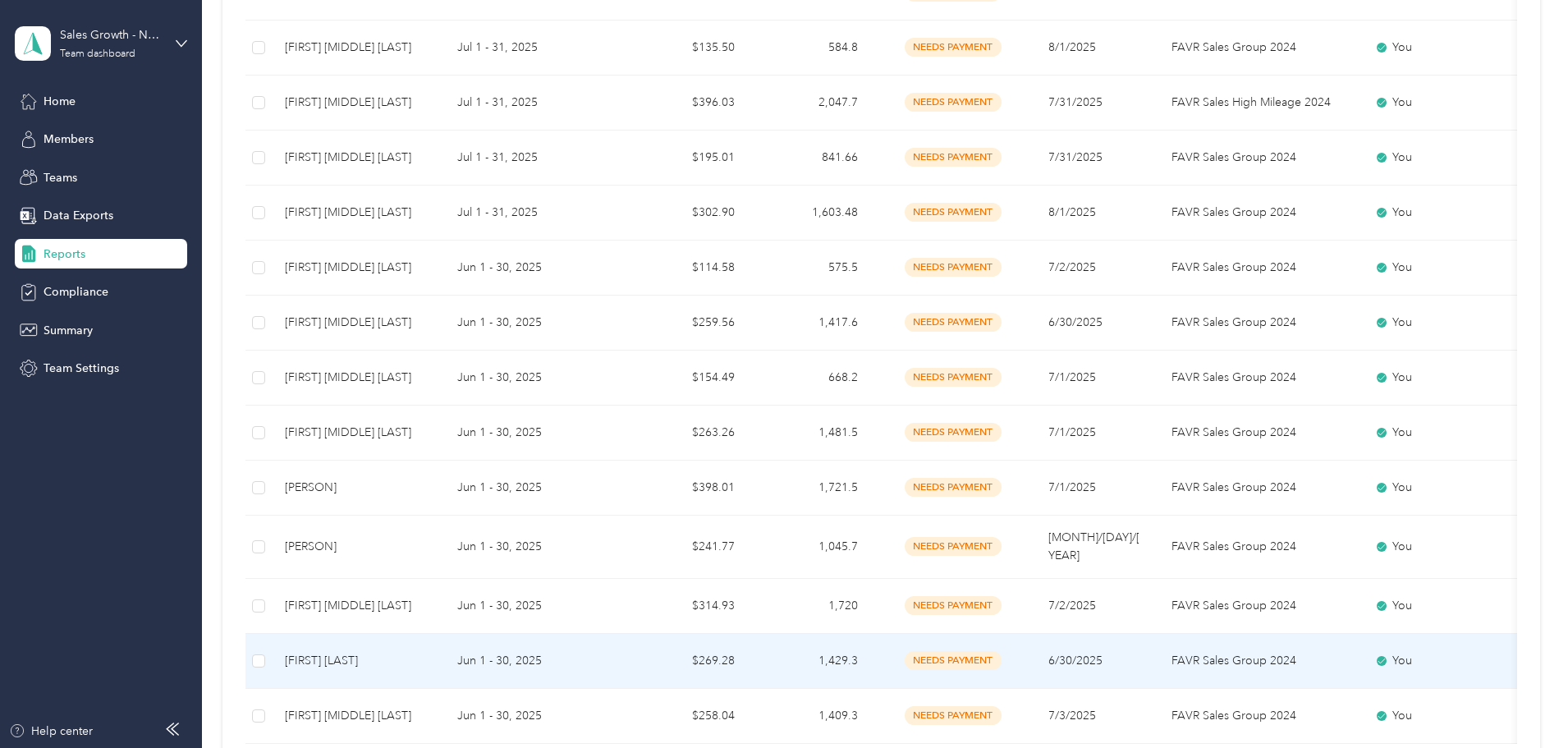 scroll, scrollTop: 1067, scrollLeft: 0, axis: vertical 